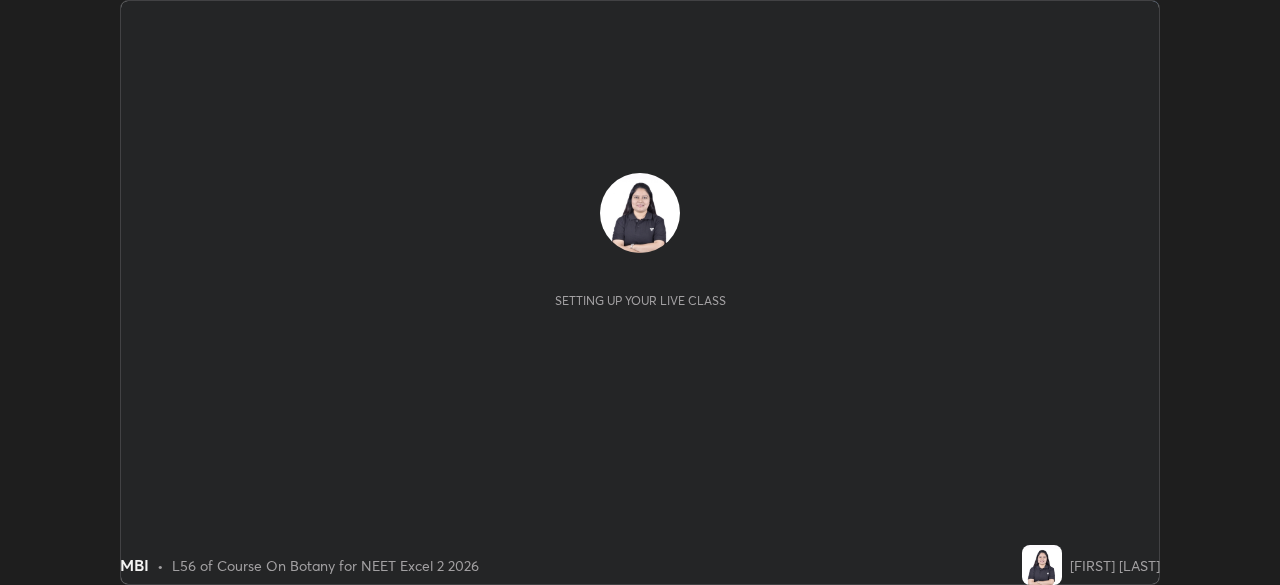 scroll, scrollTop: 0, scrollLeft: 0, axis: both 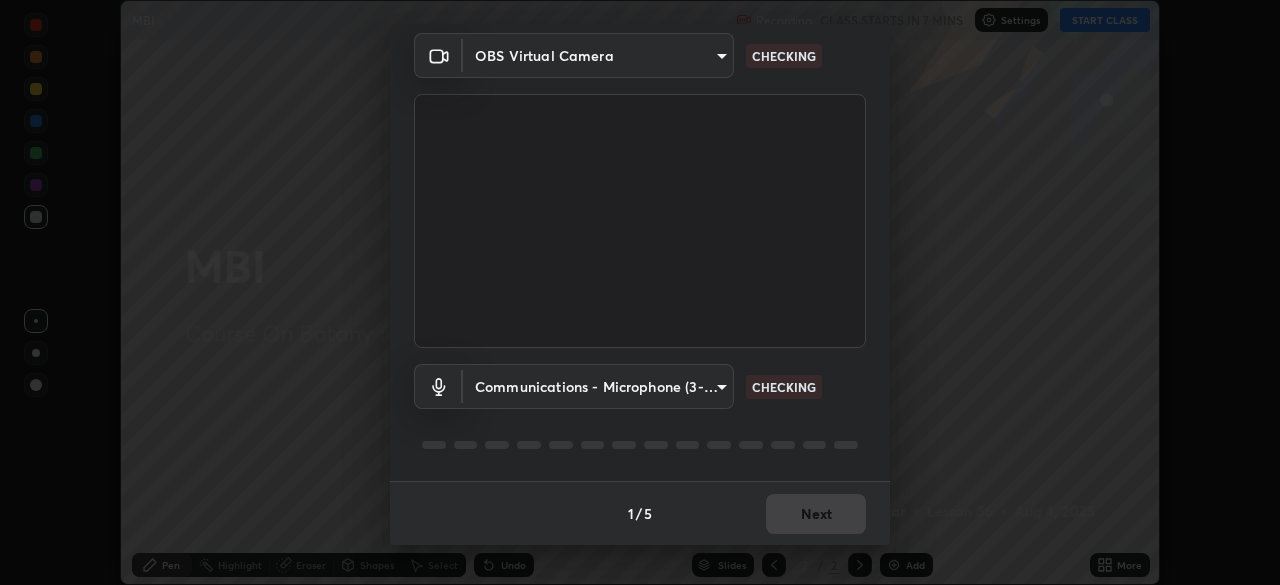 type on "8eb8a9b94d543390f1bf6c46f2de83bcb95ddf8c53c718d69585ea9f7ba8e57b" 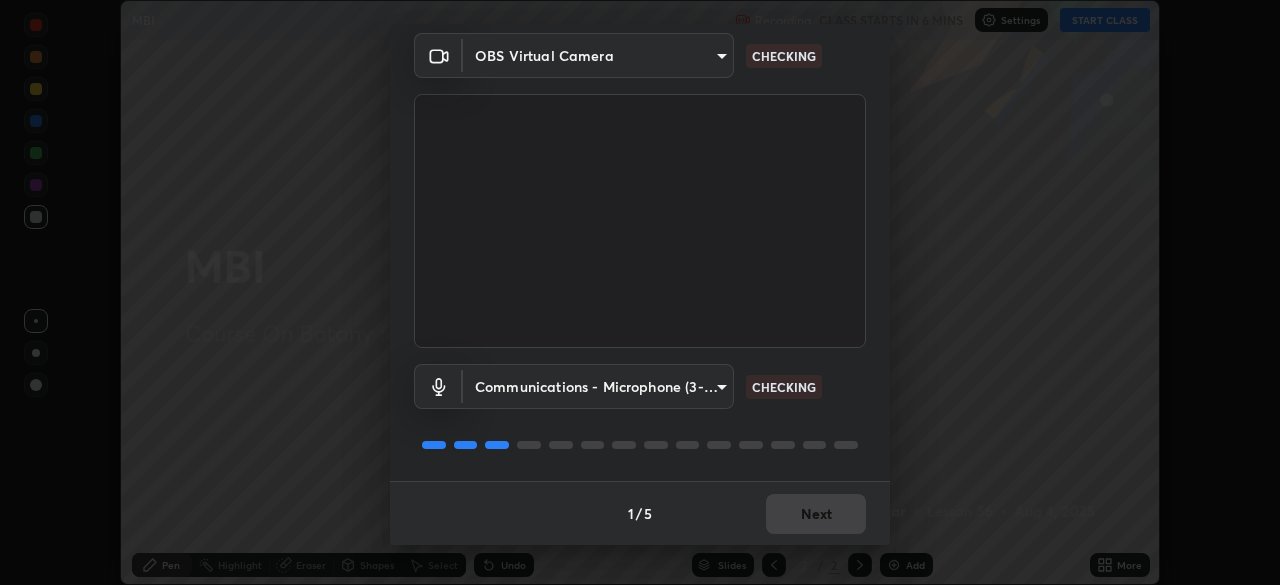 click on "Erase all MBI Recording CLASS STARTS IN 6 MINS Settings START CLASS Setting up your live class MBI • L56 of Course On Botany for NEET Excel 2 2026 [FIRST] [LAST] Pen Highlight Eraser Shapes Select Undo Slides 2 / 2 Add More No doubts shared Encourage your learners to ask a doubt for better clarity Report an issue Reason for reporting Buffering Chat not working Audio - Video sync issue Educator video quality low ​ Attach an image Report Media settings OBS Virtual Camera 8eb8a9b94d543390f1bf6c46f2de83bcb95ddf8c53c718d69585ea9f7ba8e57b CHECKING Communications - Microphone (3- USB PnP Sound Device) communications CHECKING 1 / 5 Next" at bounding box center [640, 292] 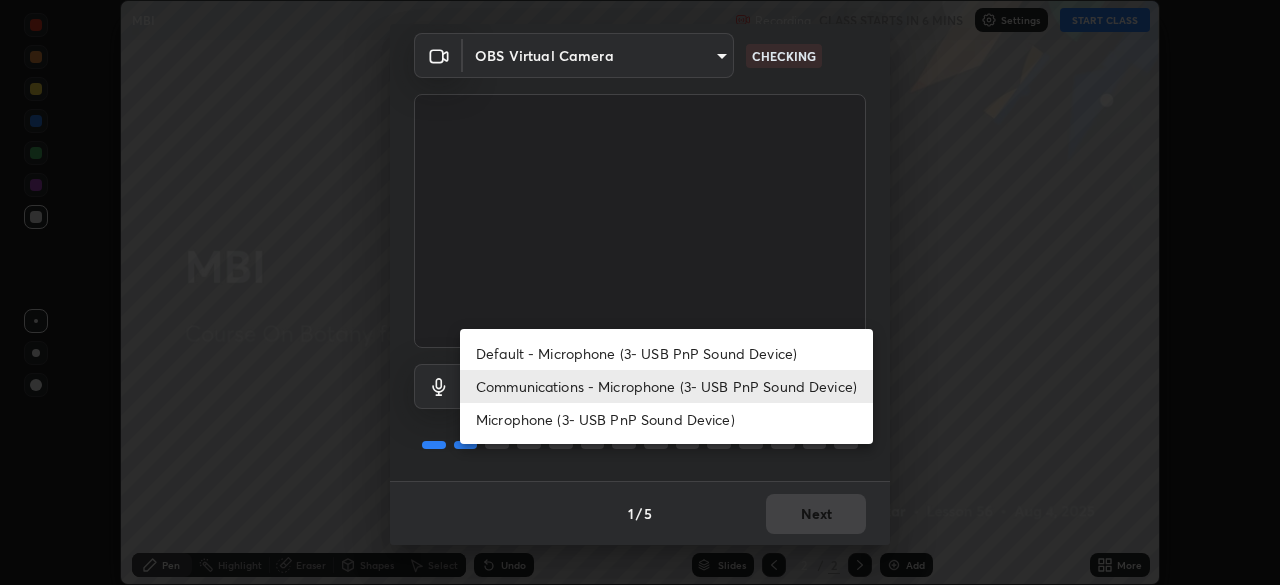 click on "Default - Microphone (3- USB PnP Sound Device)" at bounding box center [666, 353] 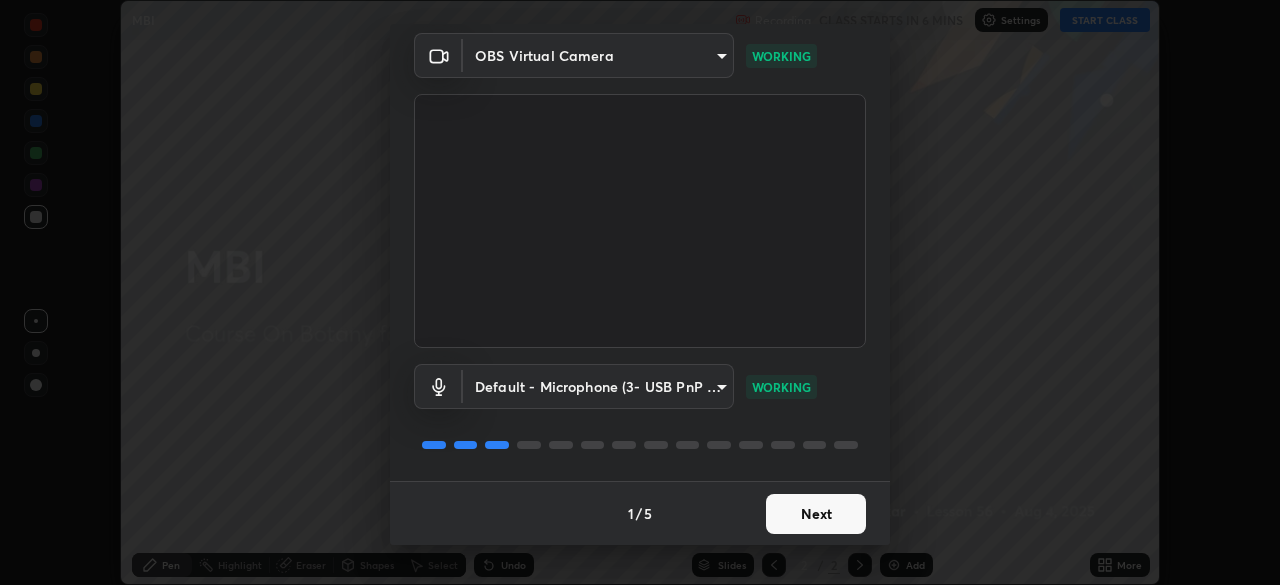 click on "Next" at bounding box center [816, 514] 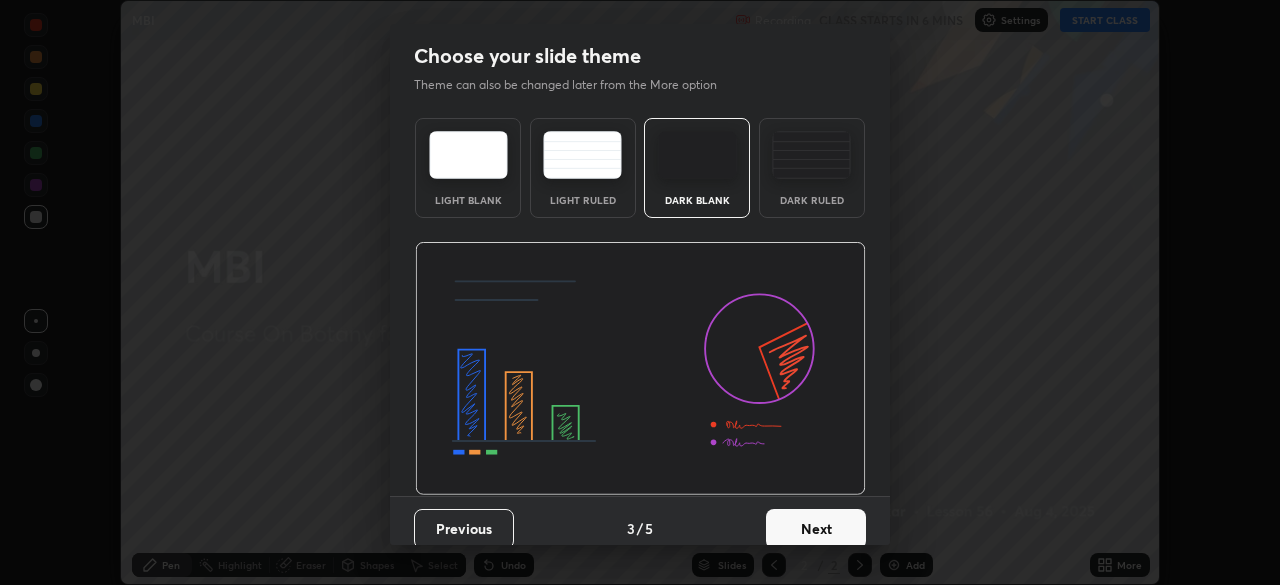 click on "Next" at bounding box center (816, 529) 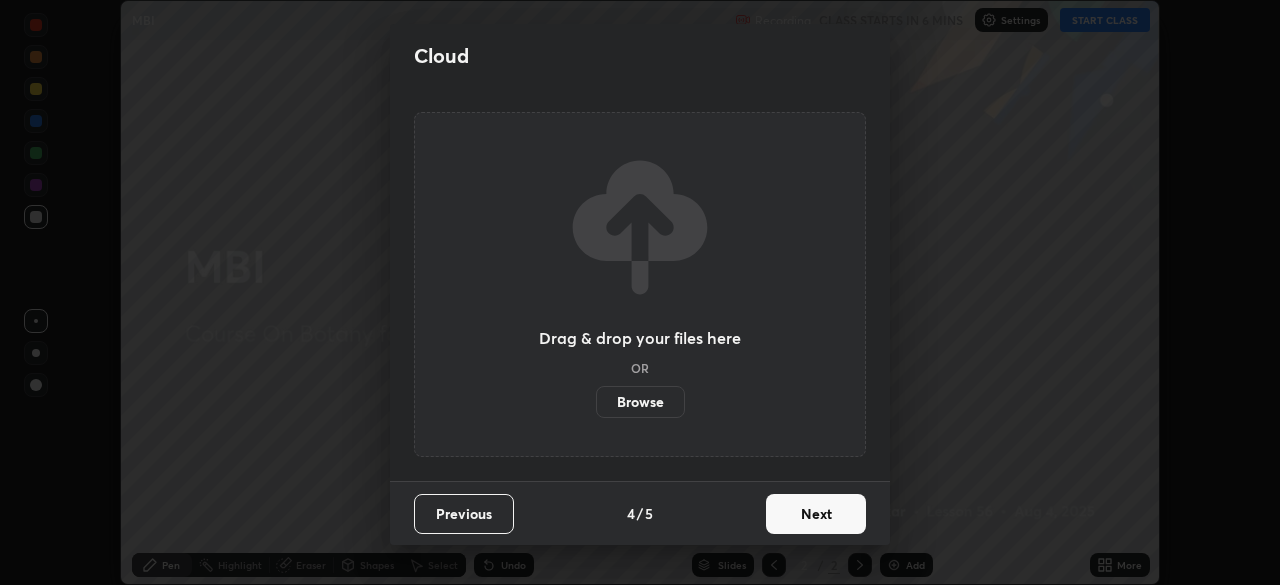 click on "Next" at bounding box center [816, 514] 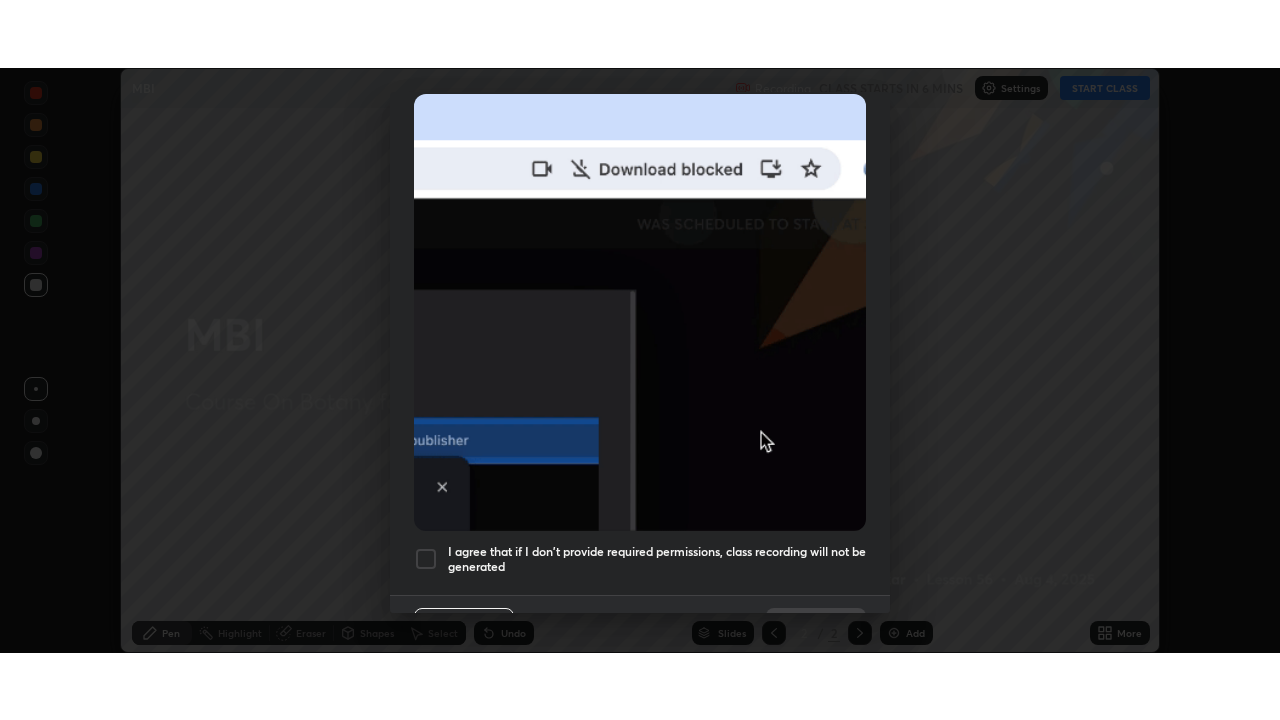 scroll, scrollTop: 479, scrollLeft: 0, axis: vertical 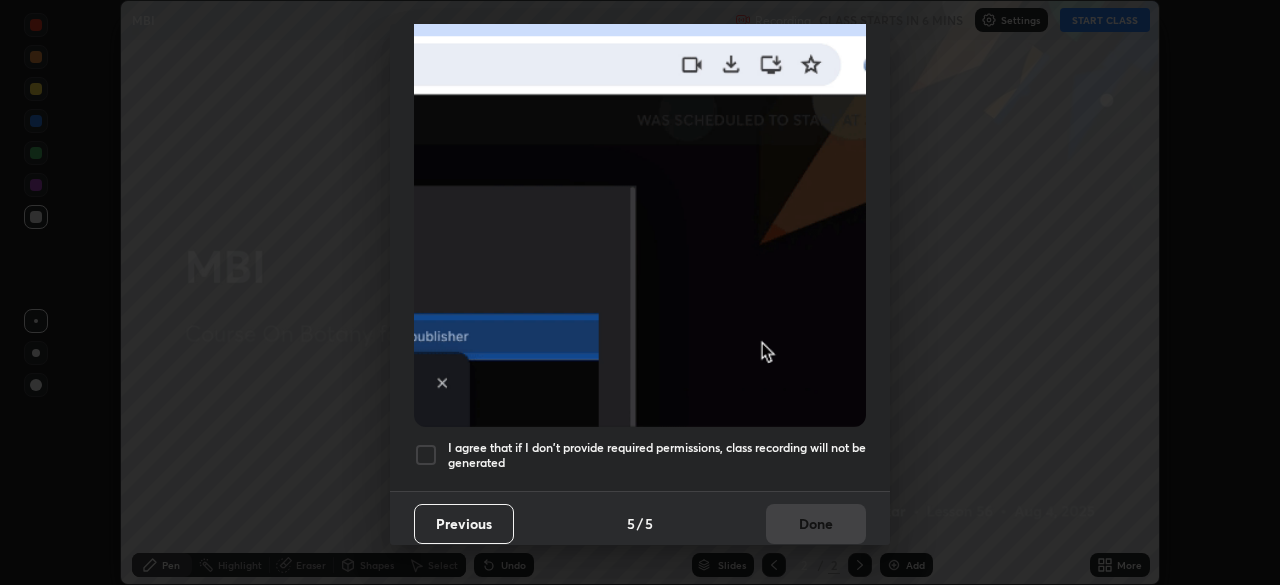click on "I agree that if I don't provide required permissions, class recording will not be generated" at bounding box center (657, 455) 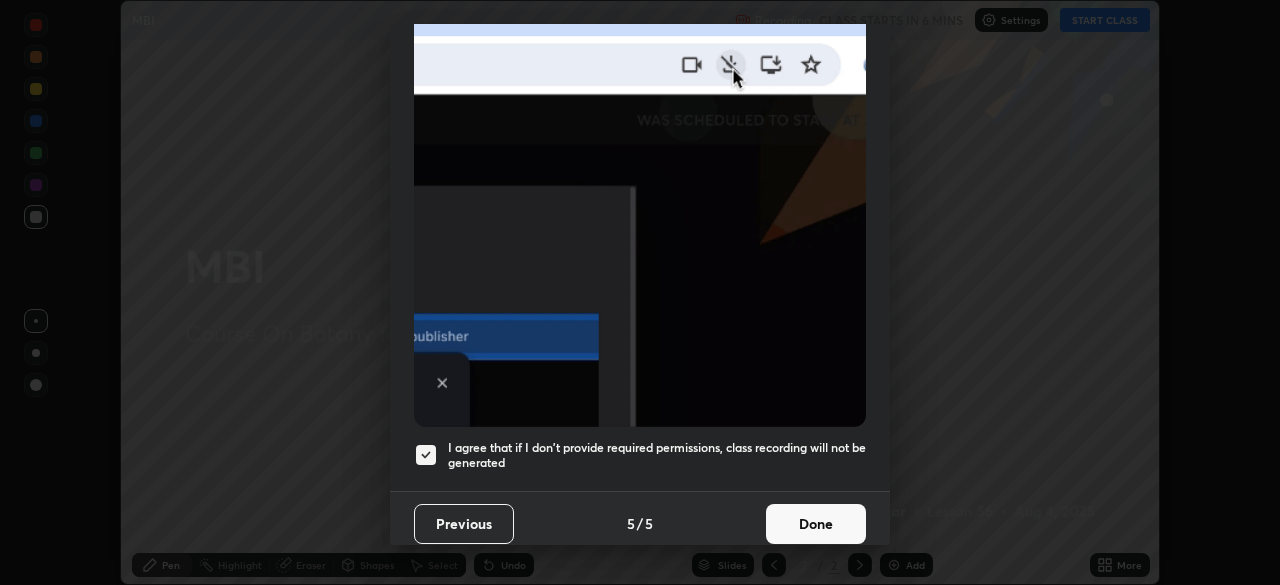 click on "Done" at bounding box center [816, 524] 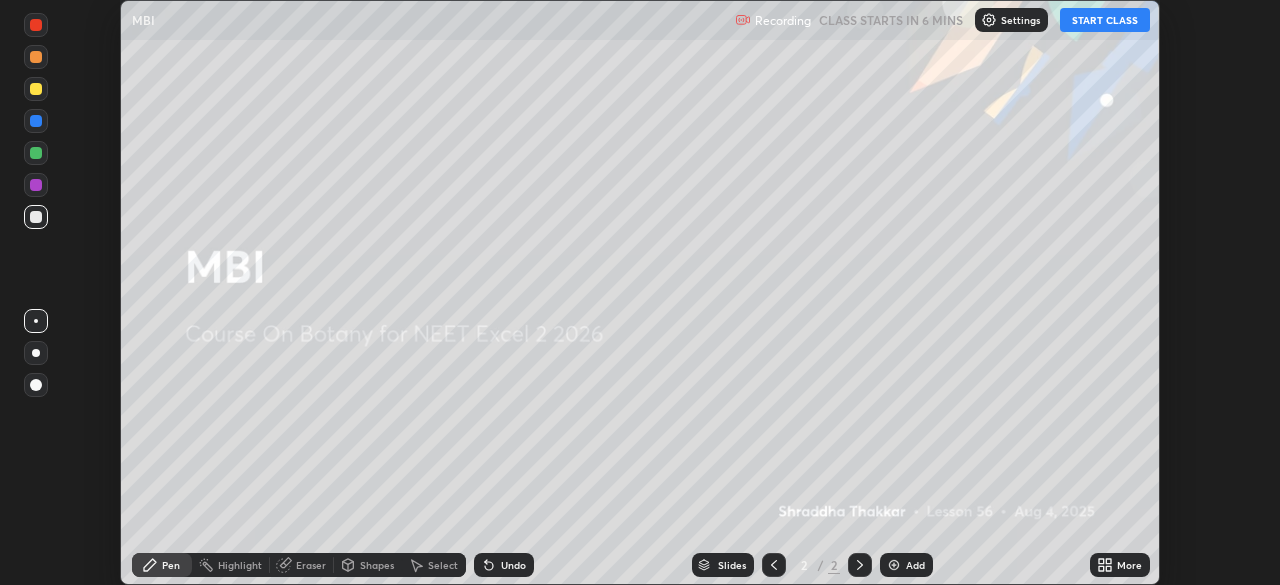 click on "START CLASS" at bounding box center [1105, 20] 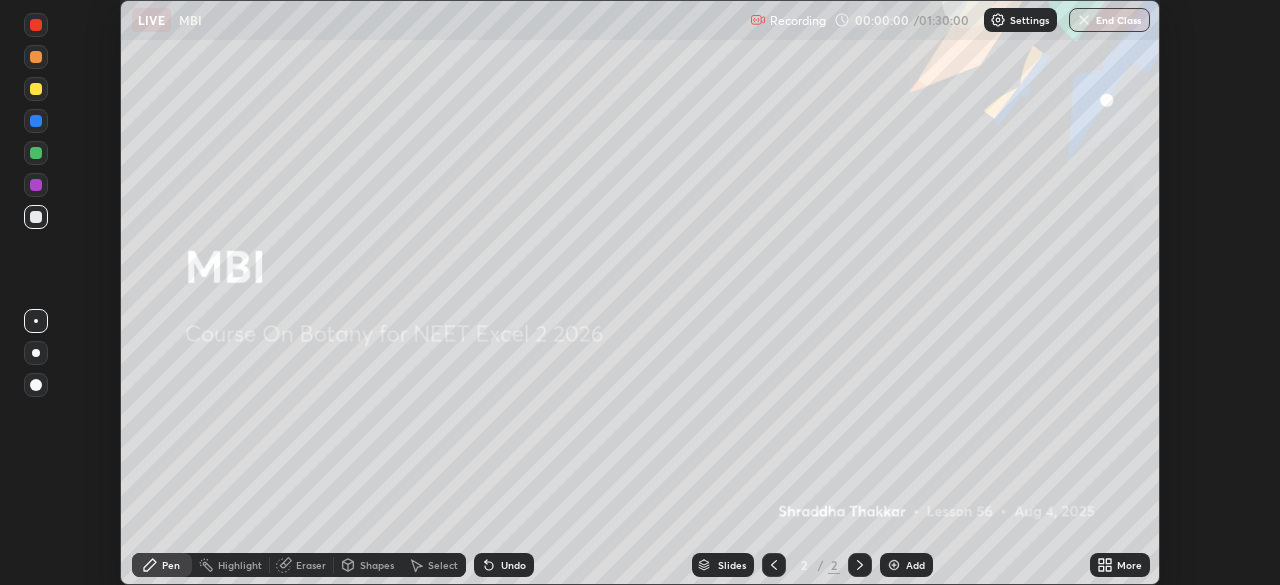 click on "More" at bounding box center [1129, 565] 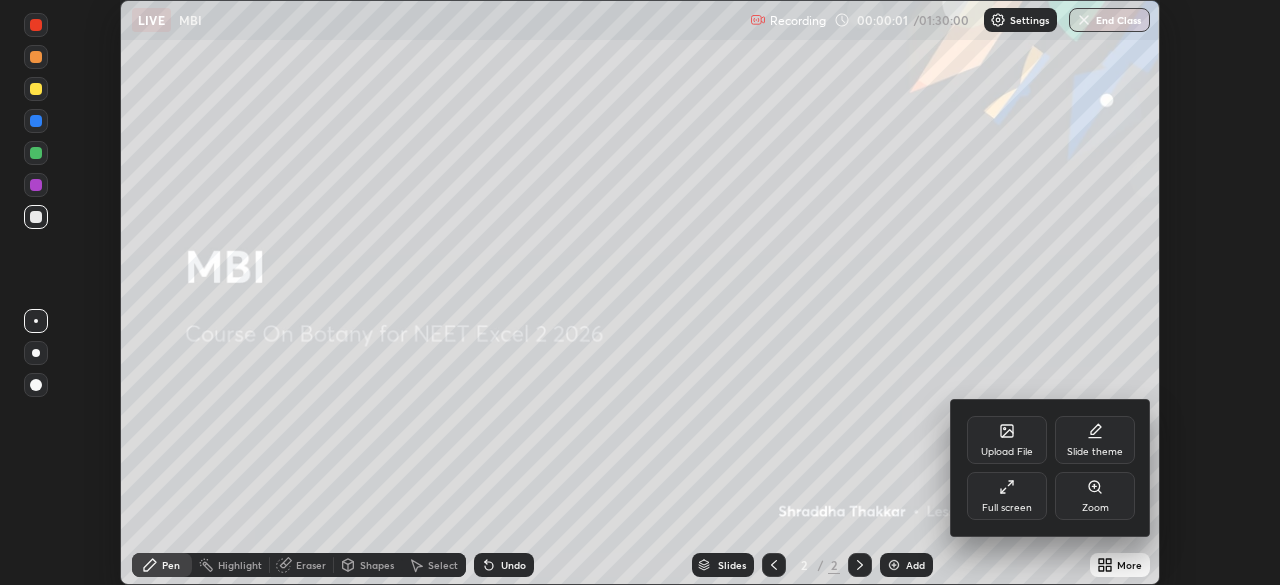 click on "Full screen" at bounding box center (1007, 508) 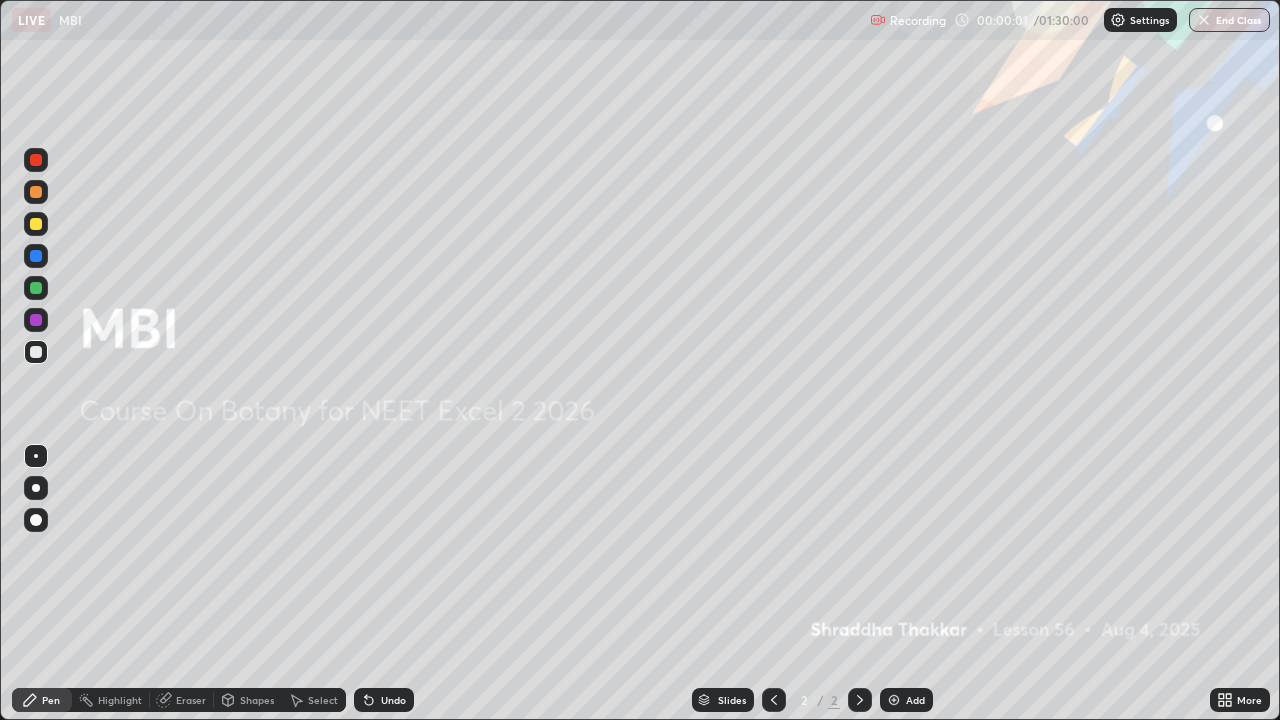 scroll, scrollTop: 99280, scrollLeft: 98720, axis: both 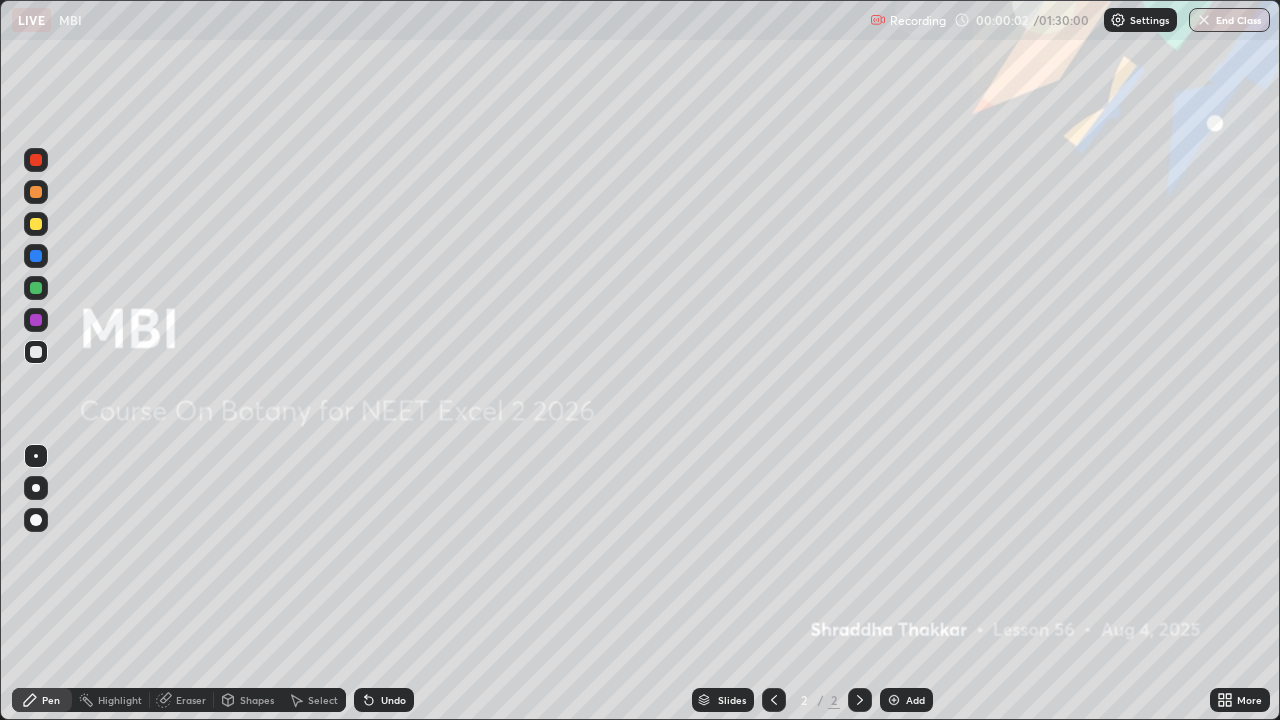 click 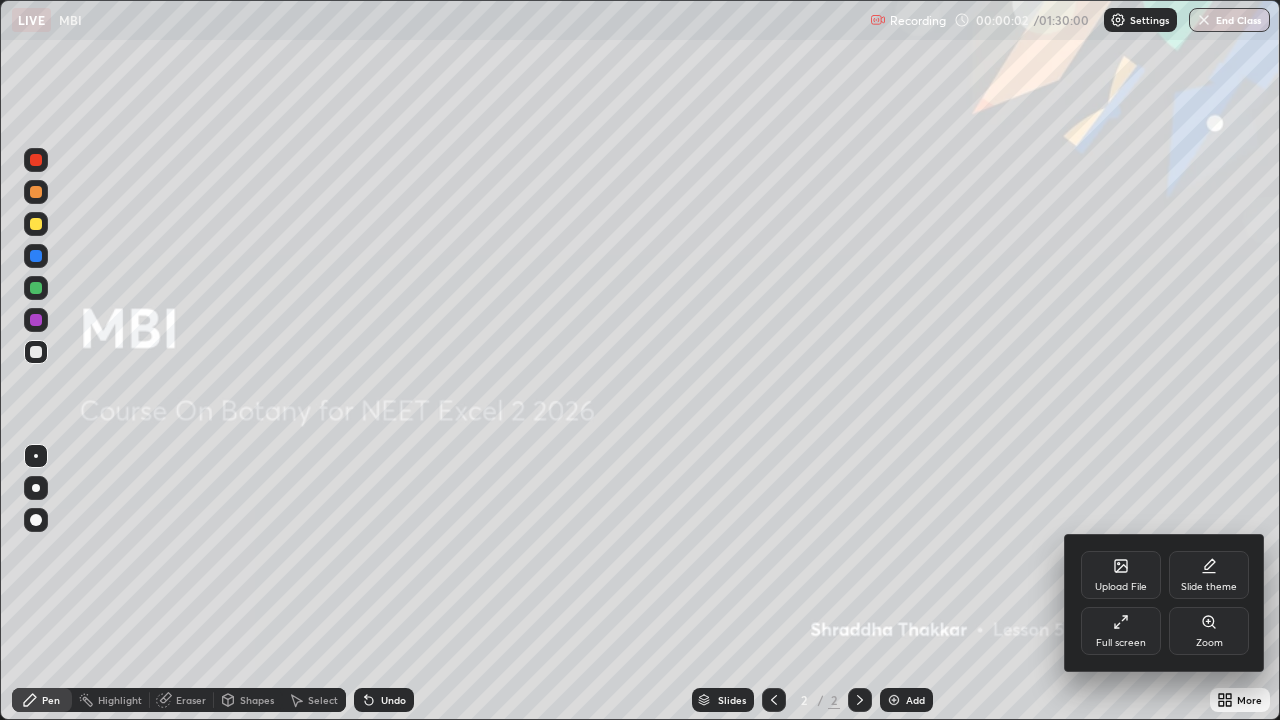 click on "Upload File" at bounding box center [1121, 575] 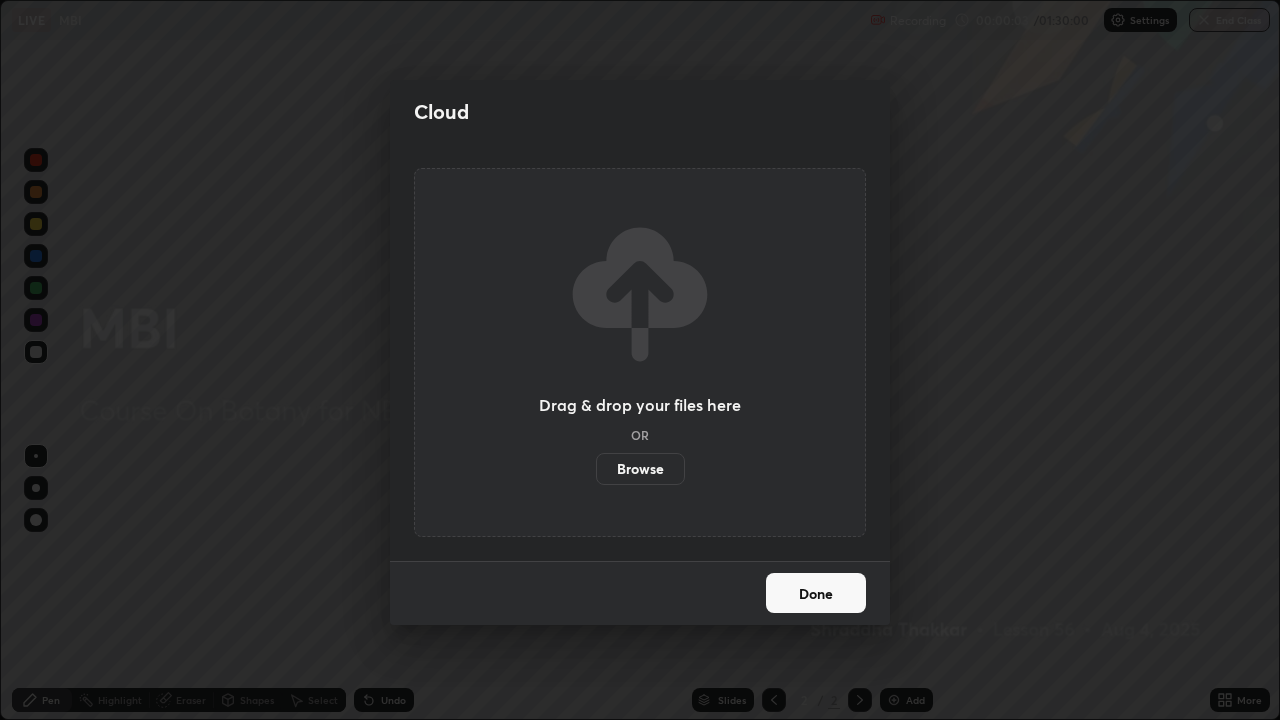 click on "Browse" at bounding box center (640, 469) 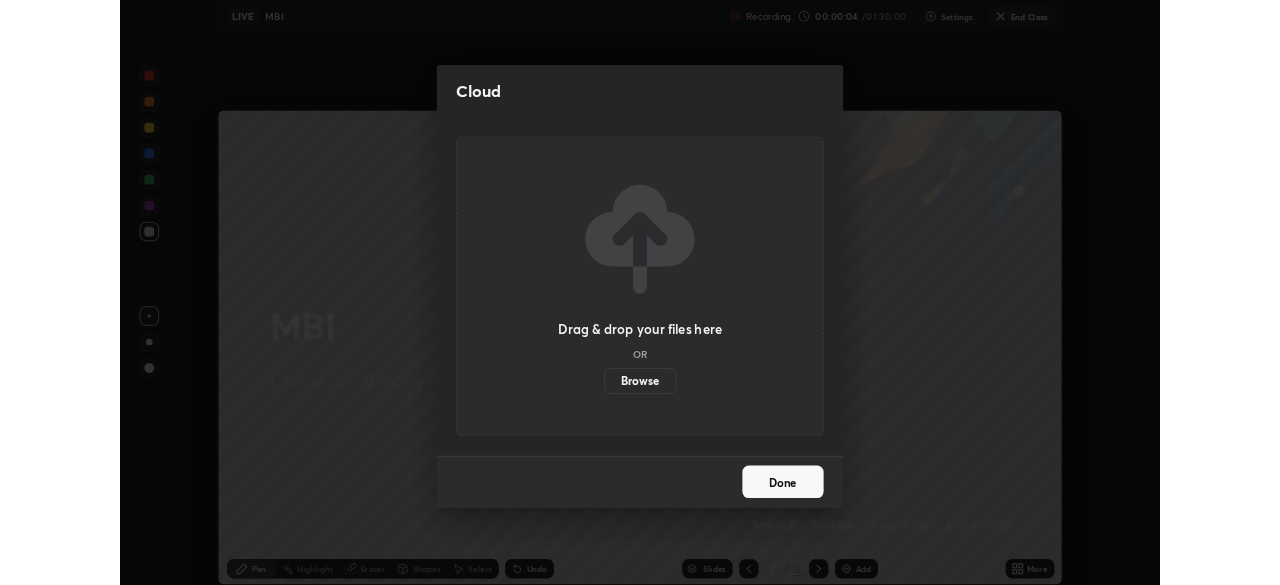 scroll, scrollTop: 585, scrollLeft: 1280, axis: both 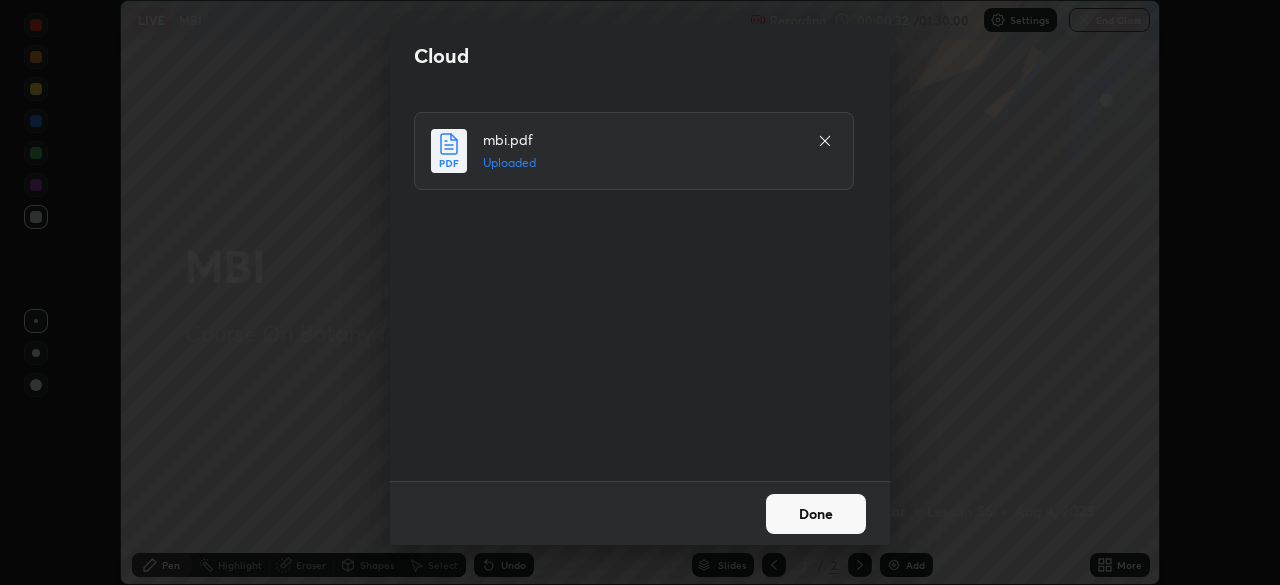 click on "Done" at bounding box center [816, 514] 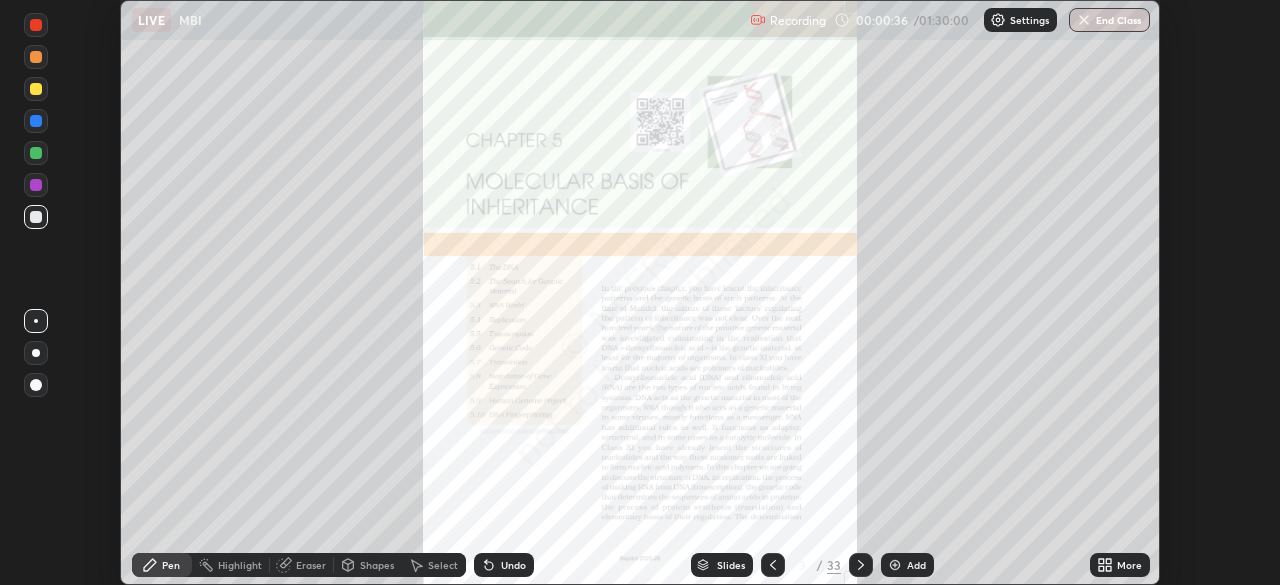 click 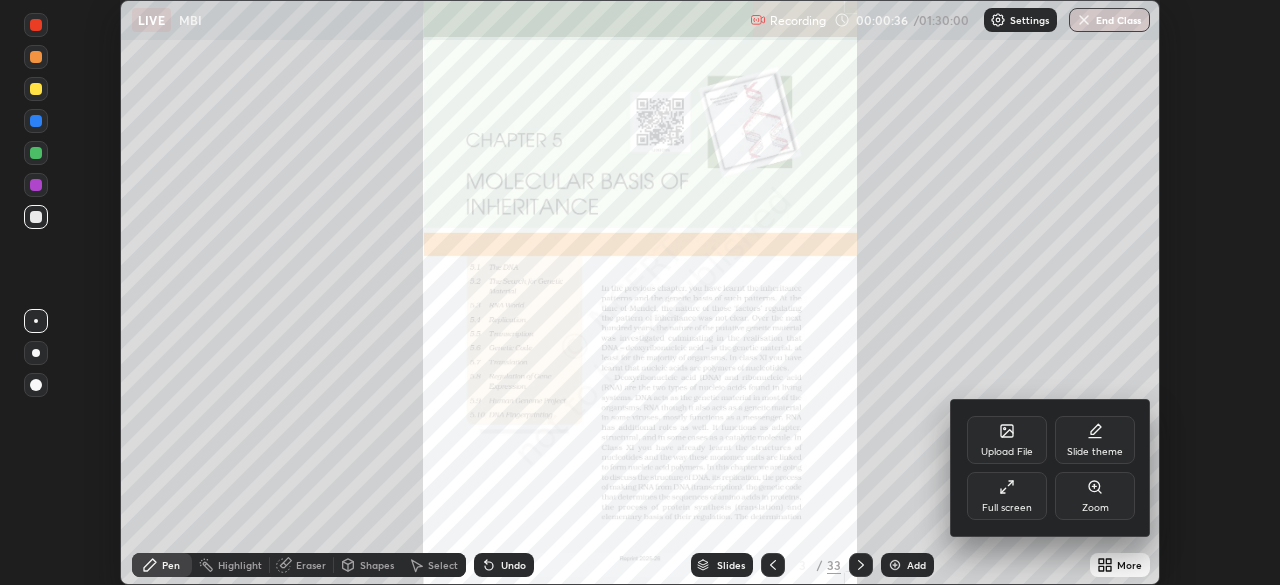 click on "Full screen" at bounding box center (1007, 496) 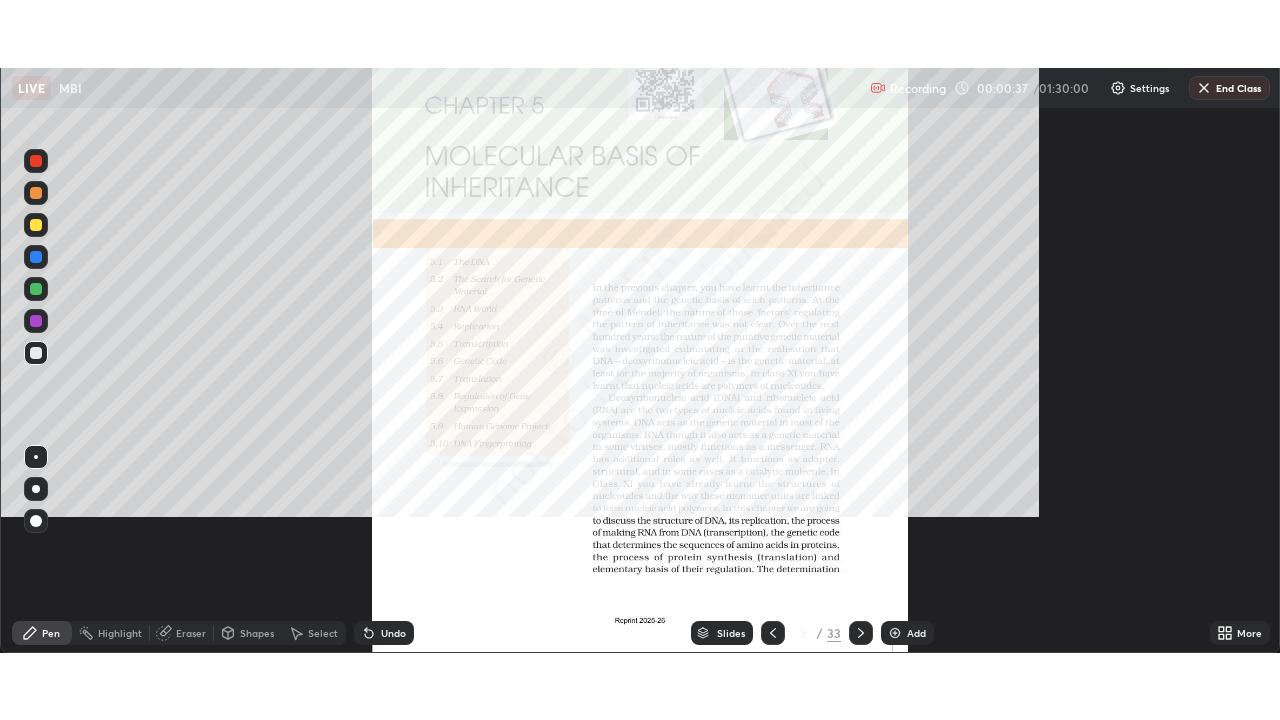scroll, scrollTop: 99280, scrollLeft: 98720, axis: both 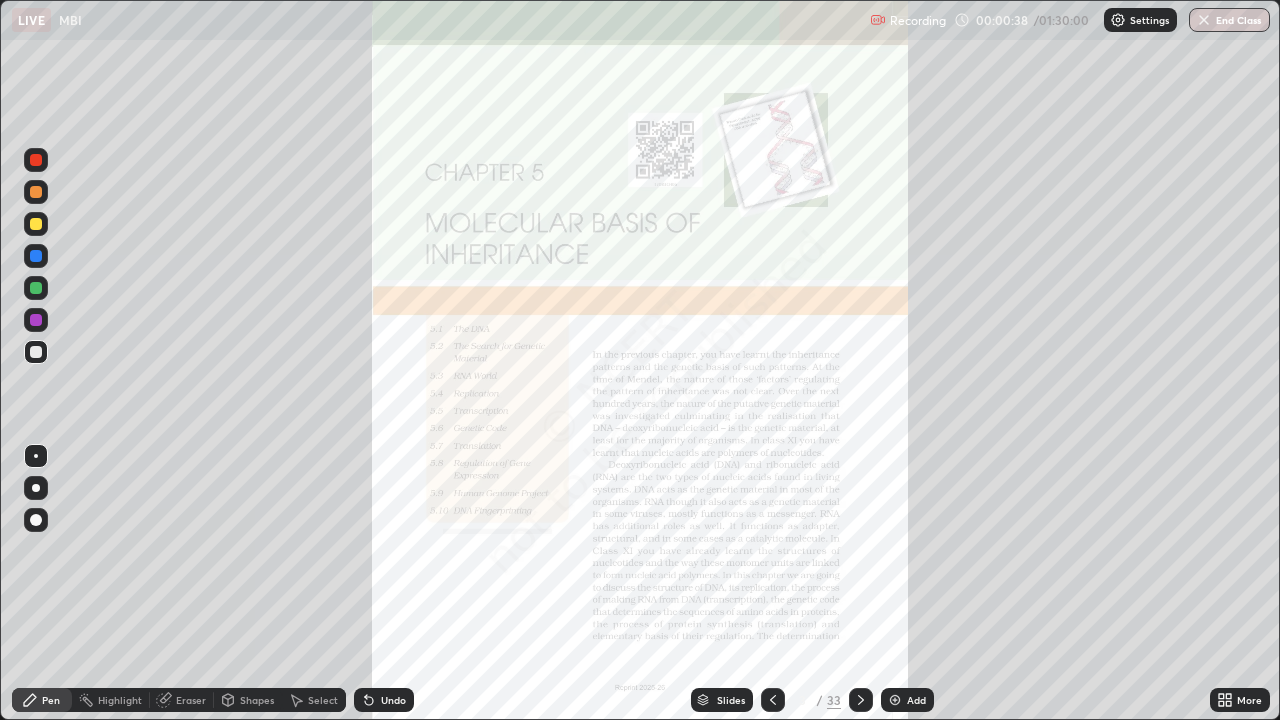 click 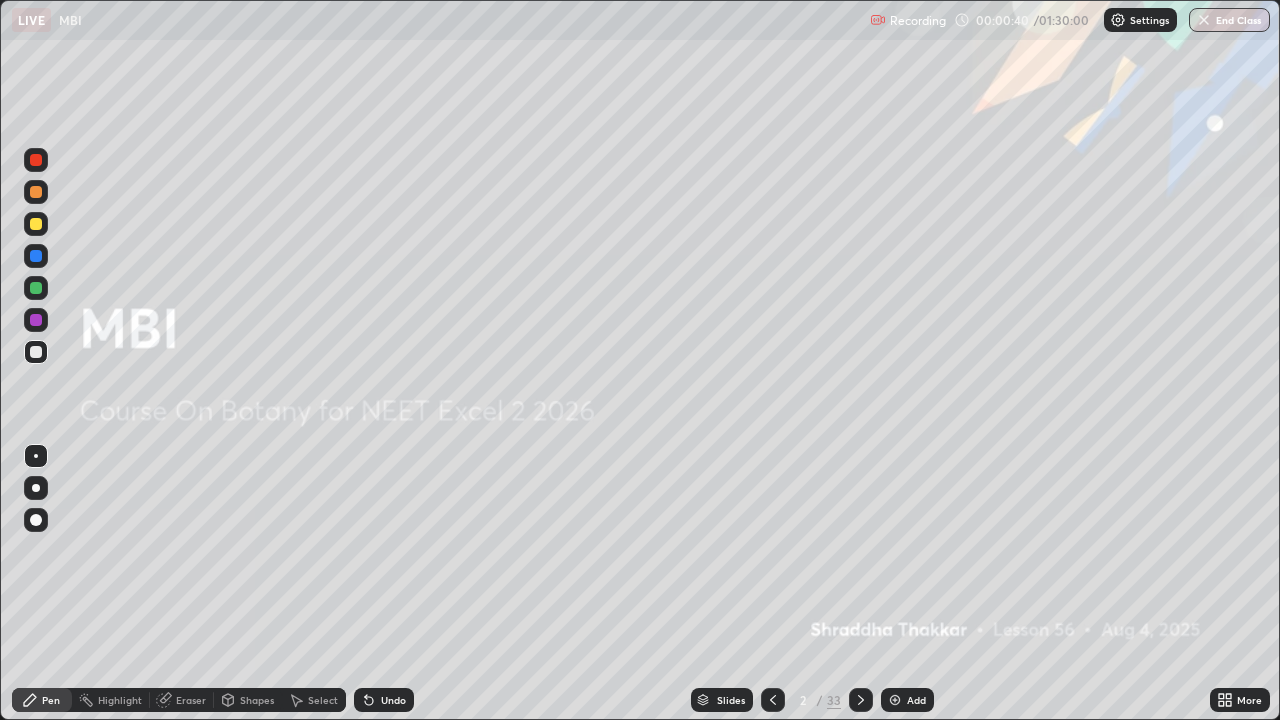 click on "Add" at bounding box center [916, 700] 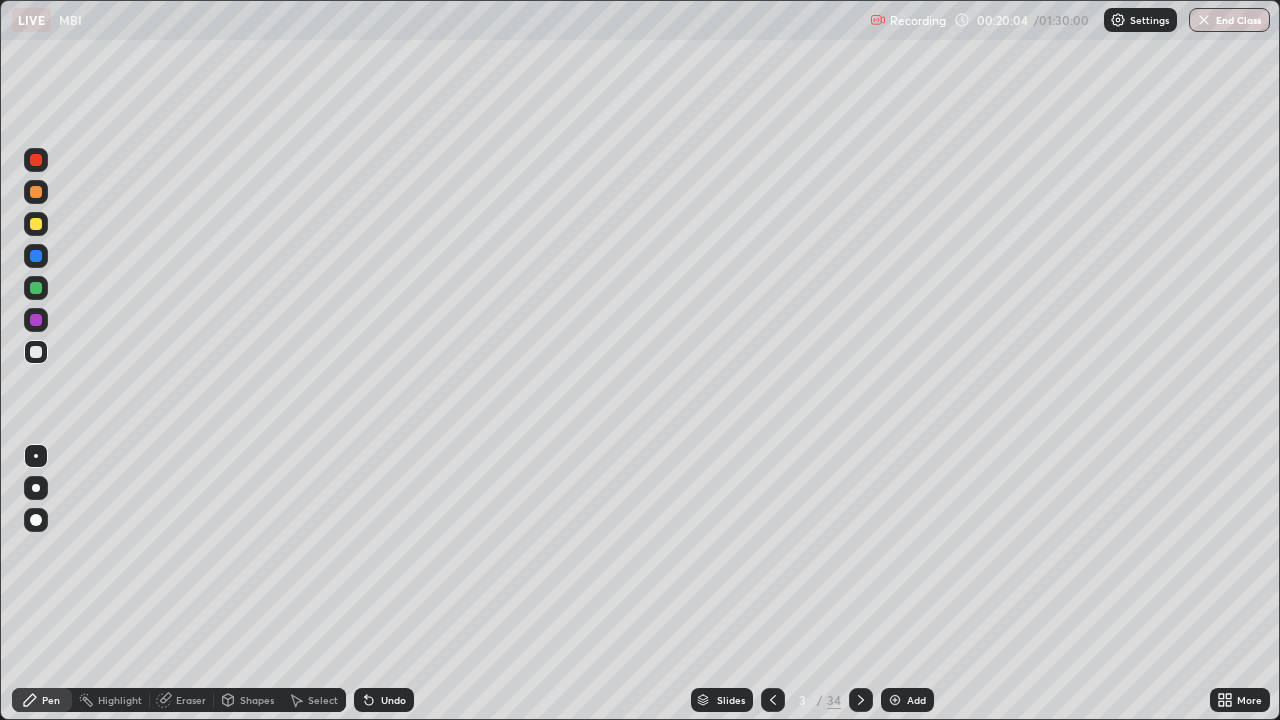 click at bounding box center (36, 320) 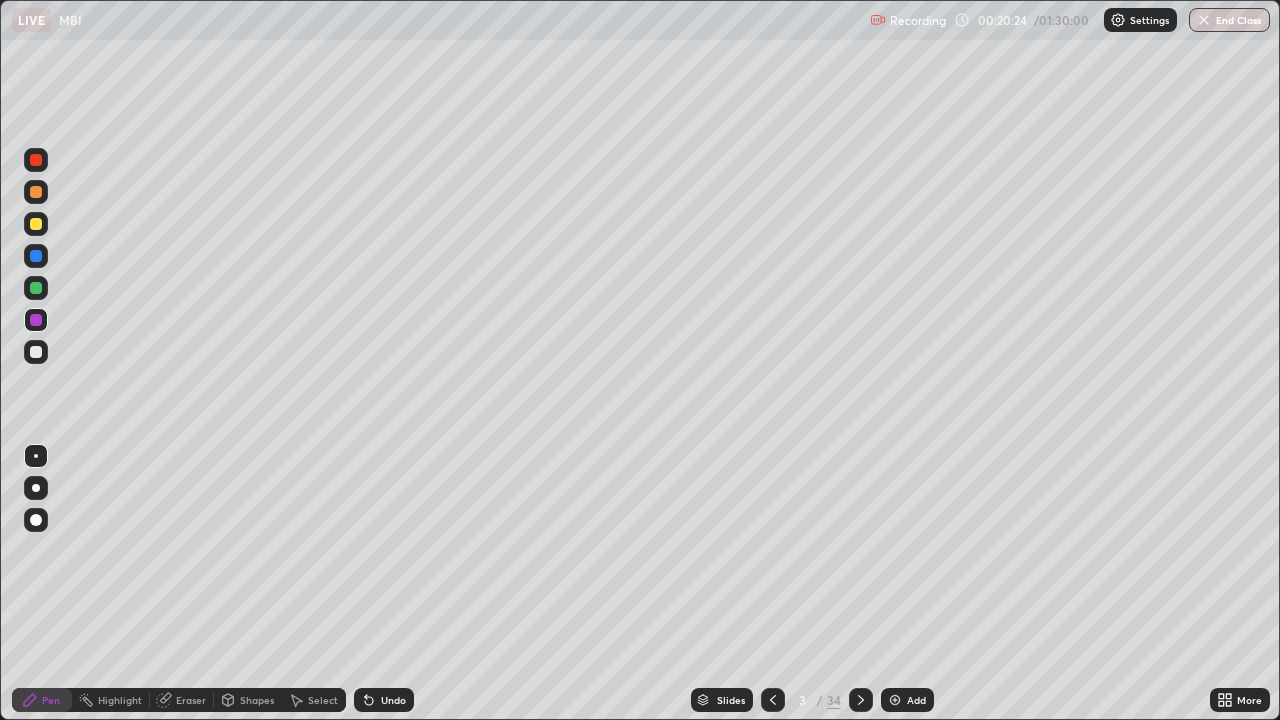 click at bounding box center [36, 352] 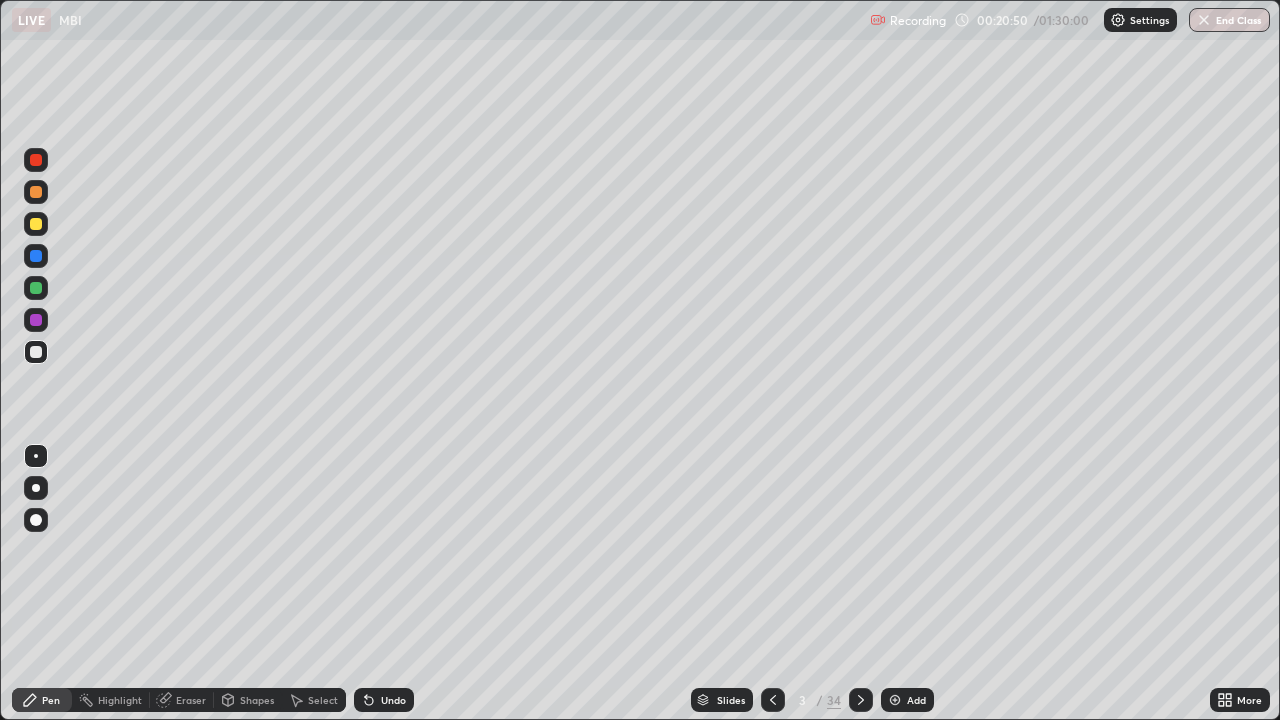 click at bounding box center (36, 320) 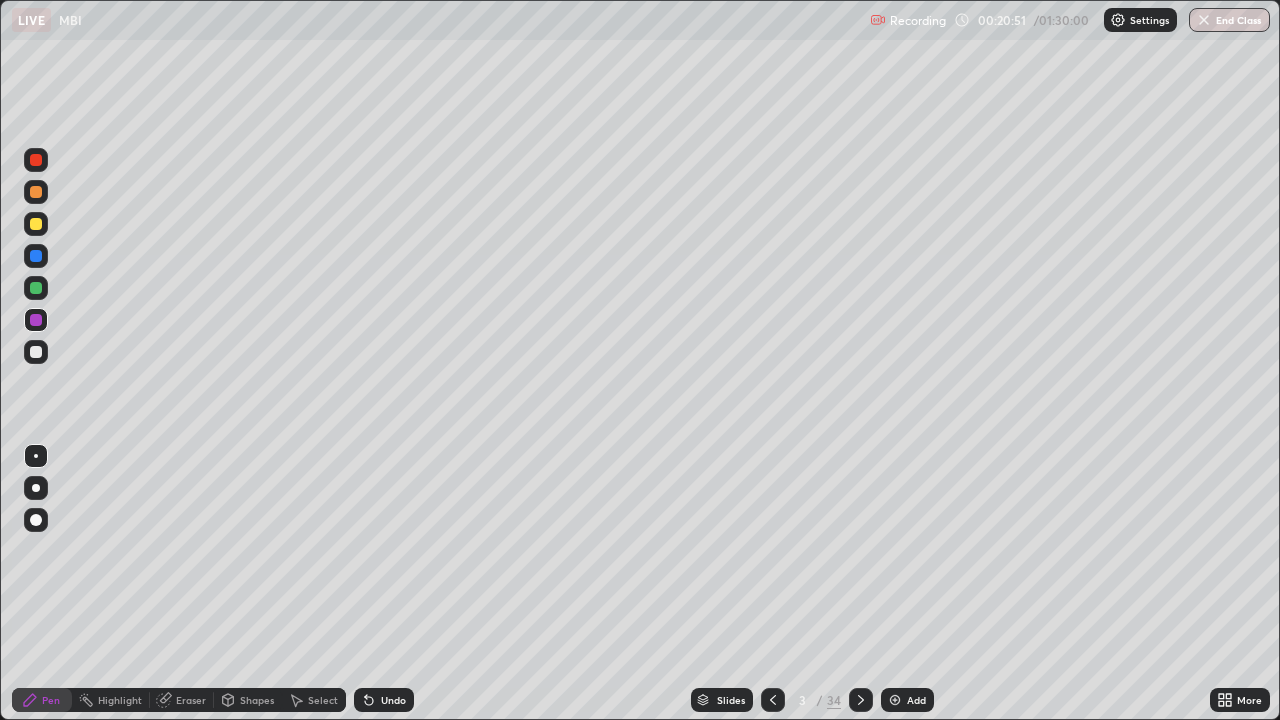 click at bounding box center (36, 320) 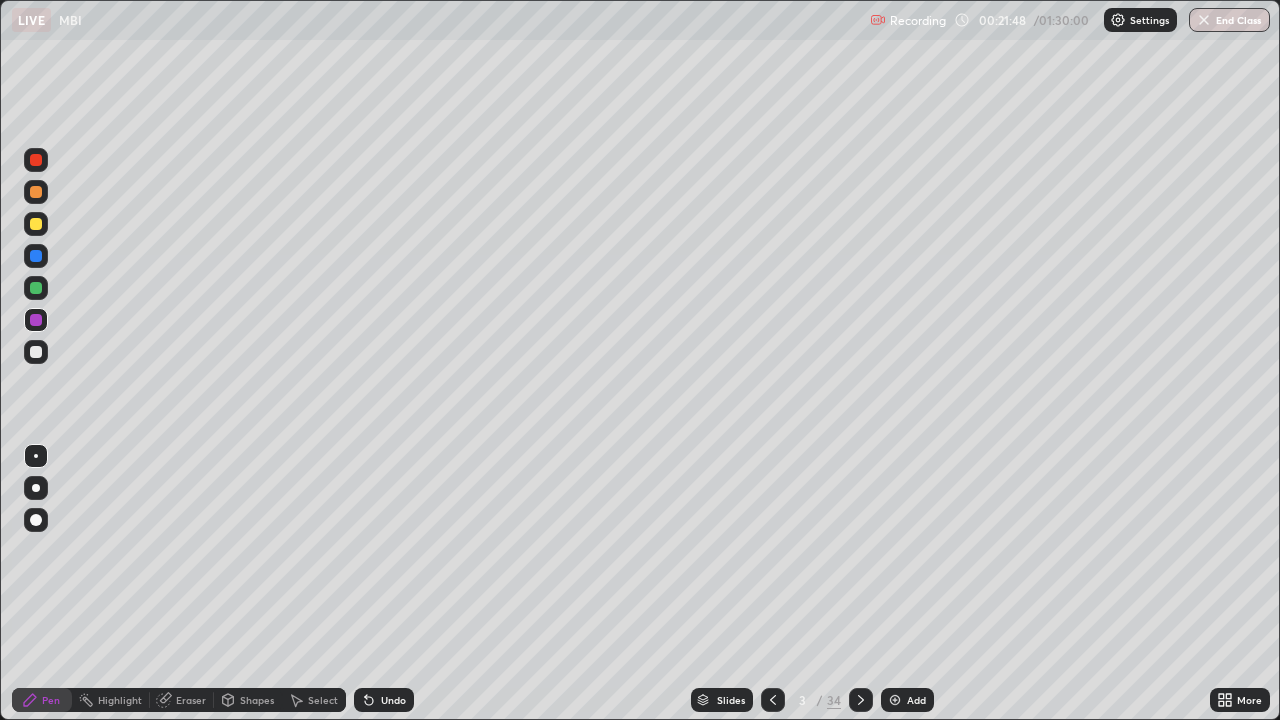 click at bounding box center (36, 288) 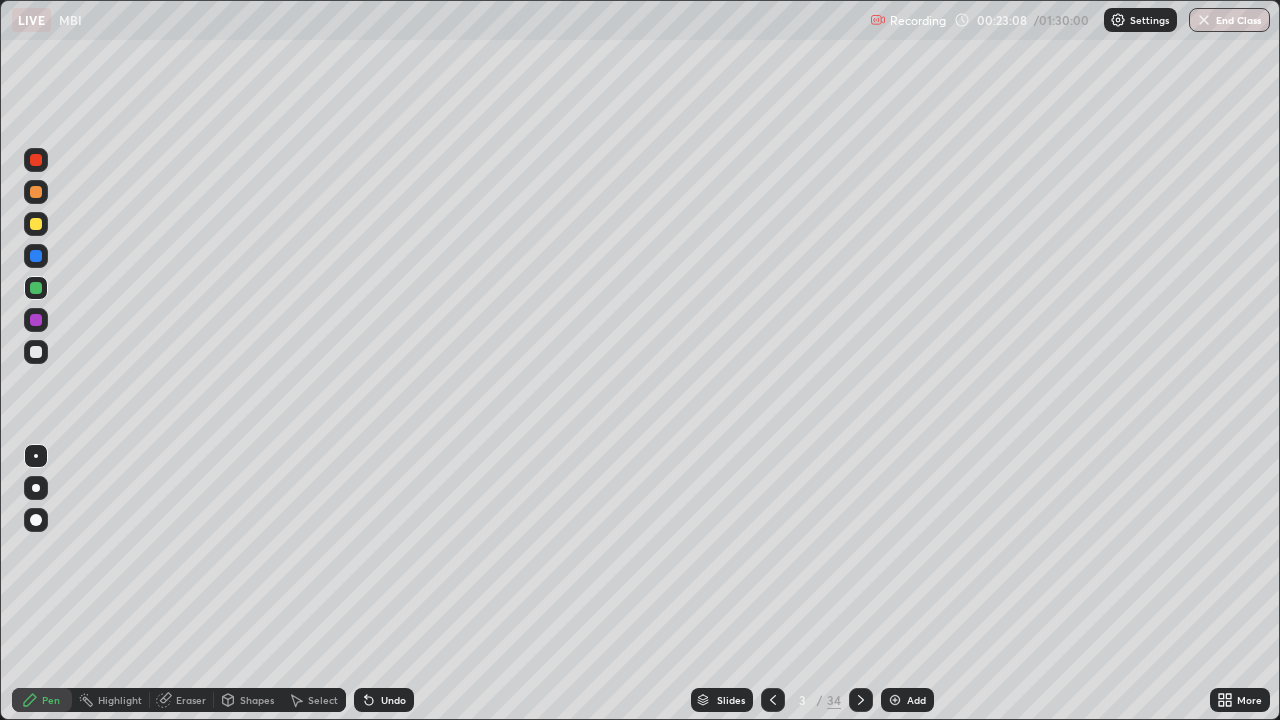 click at bounding box center (895, 700) 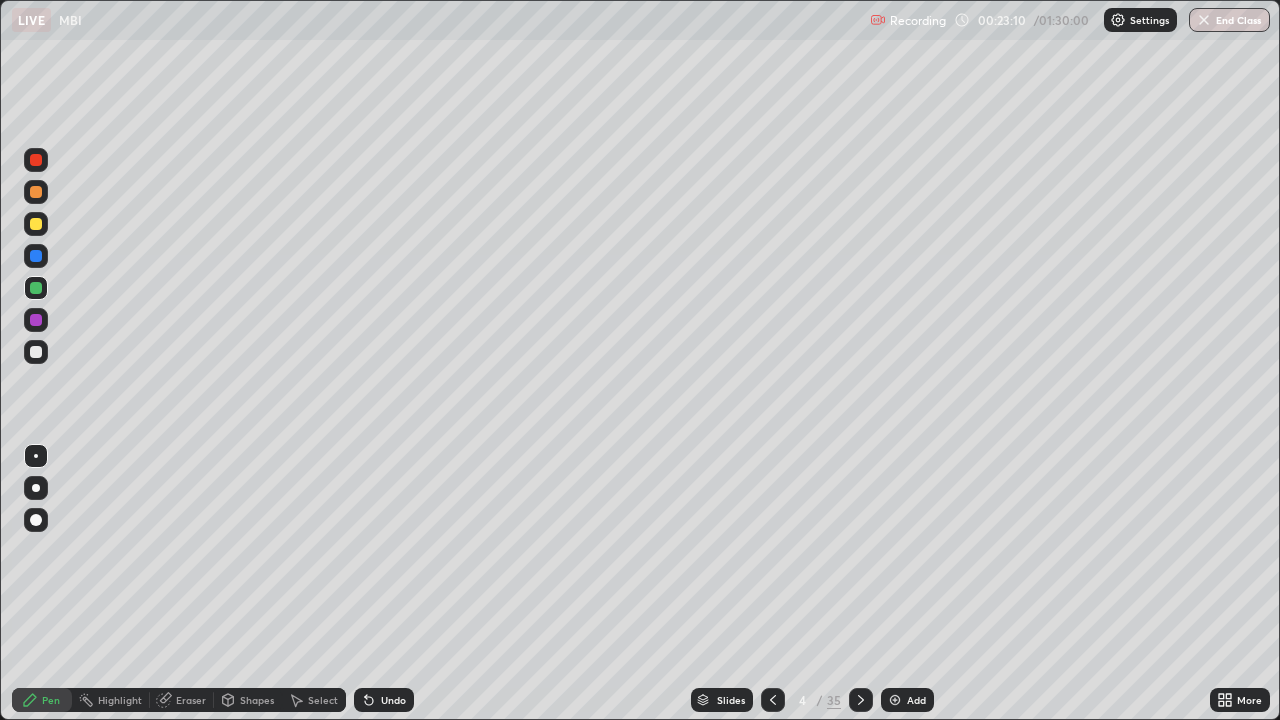 click at bounding box center [36, 352] 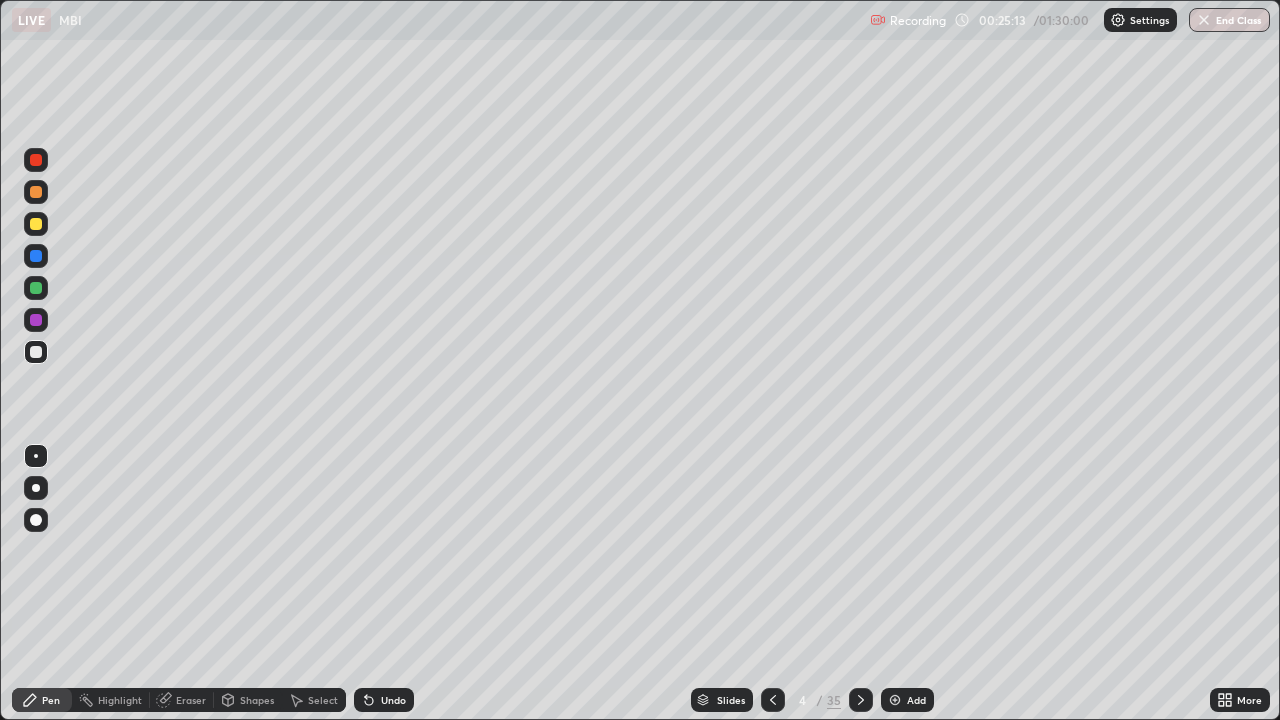 click at bounding box center [36, 320] 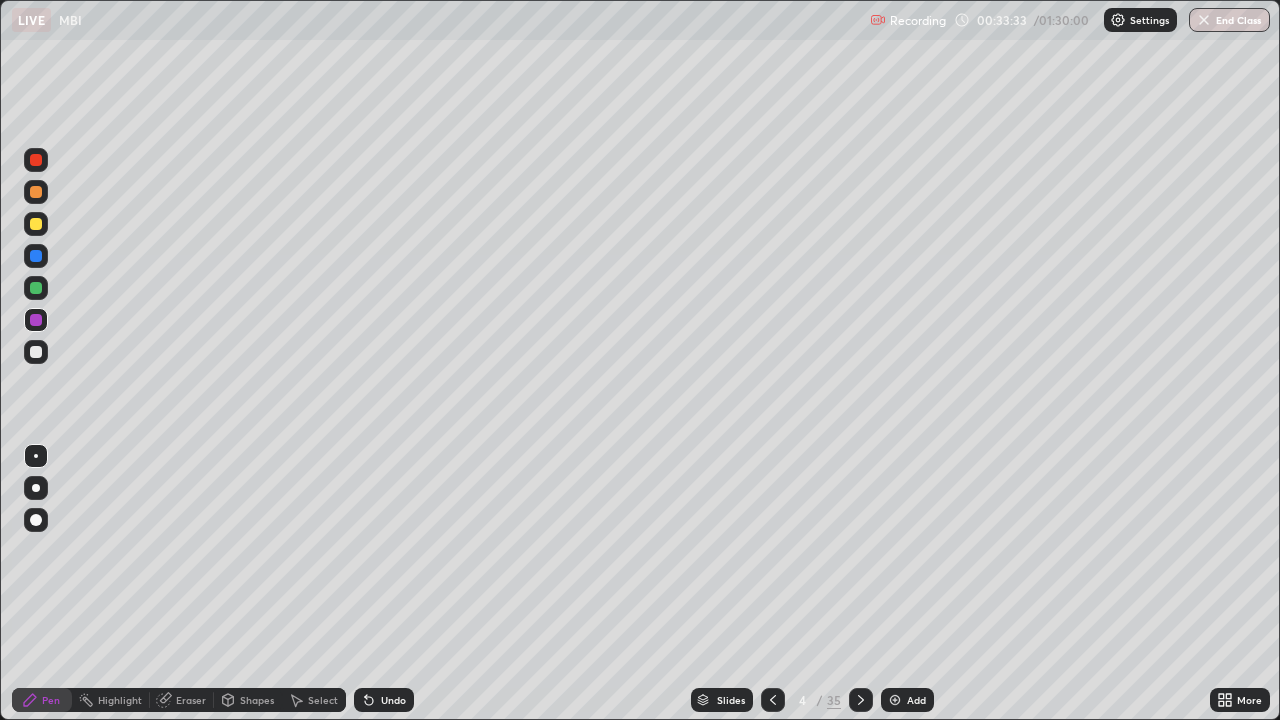 click on "Add" at bounding box center [907, 700] 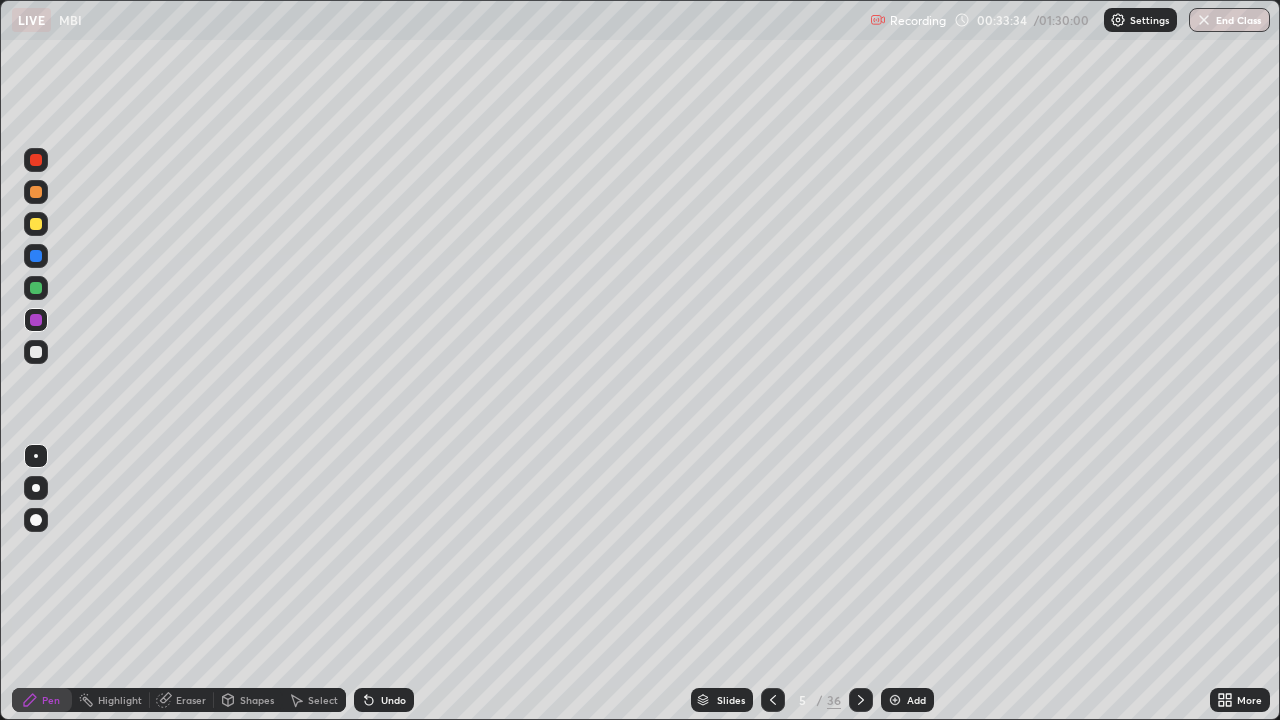 click 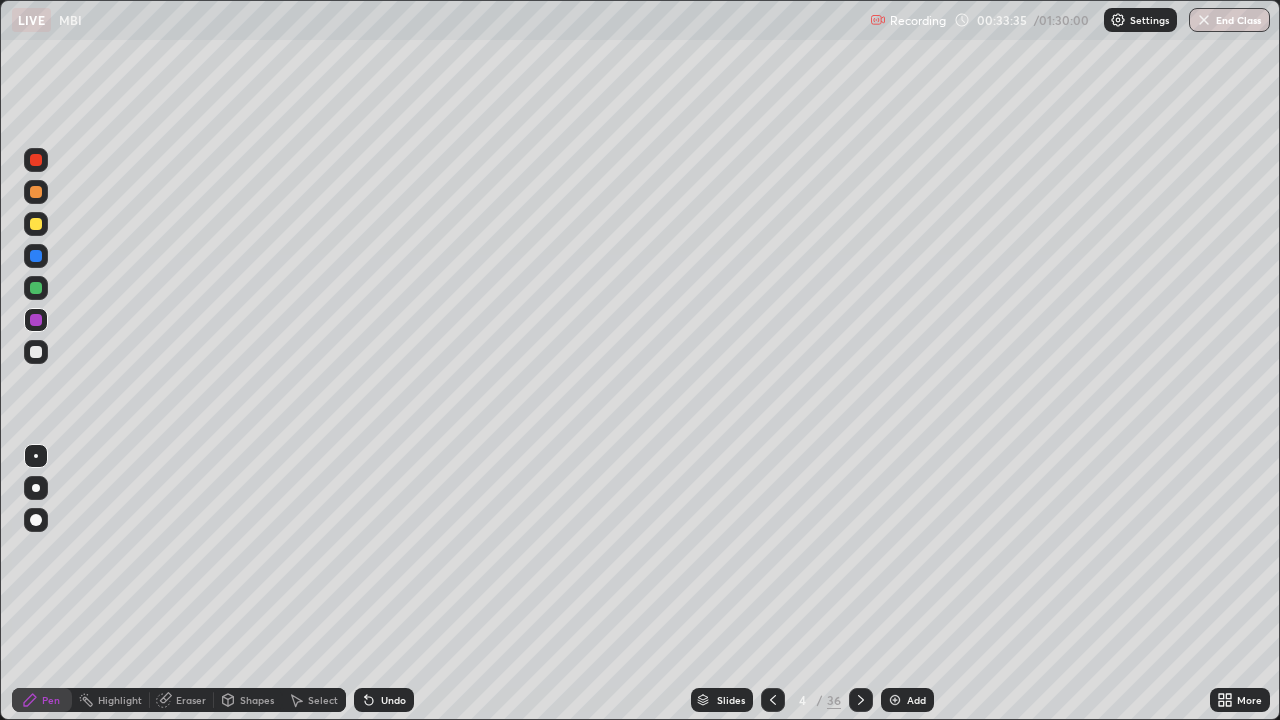 click 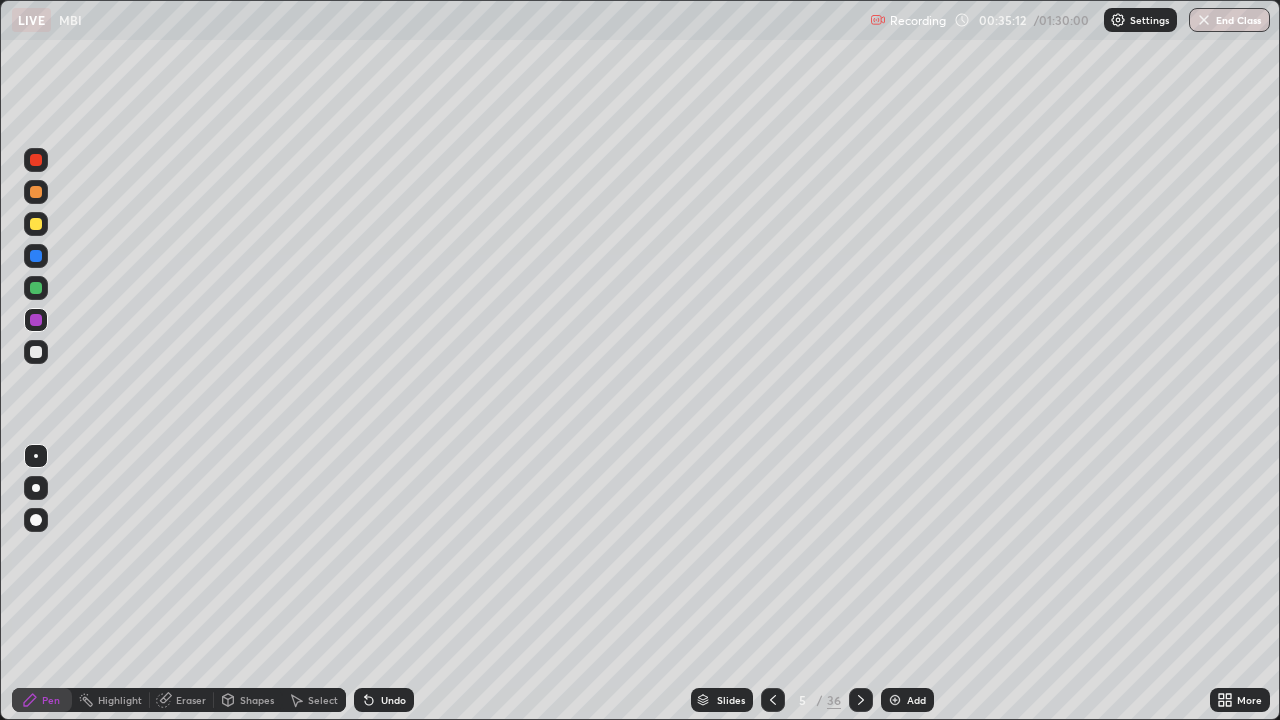 click at bounding box center (36, 352) 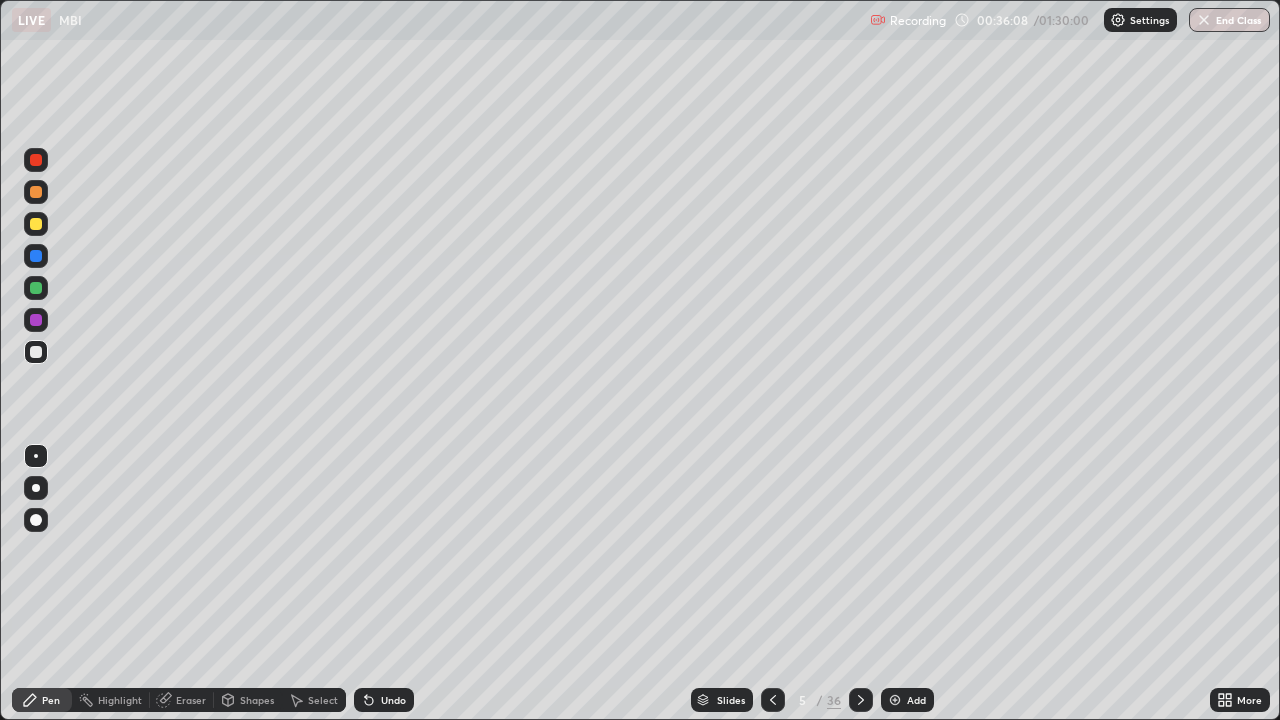 click at bounding box center [895, 700] 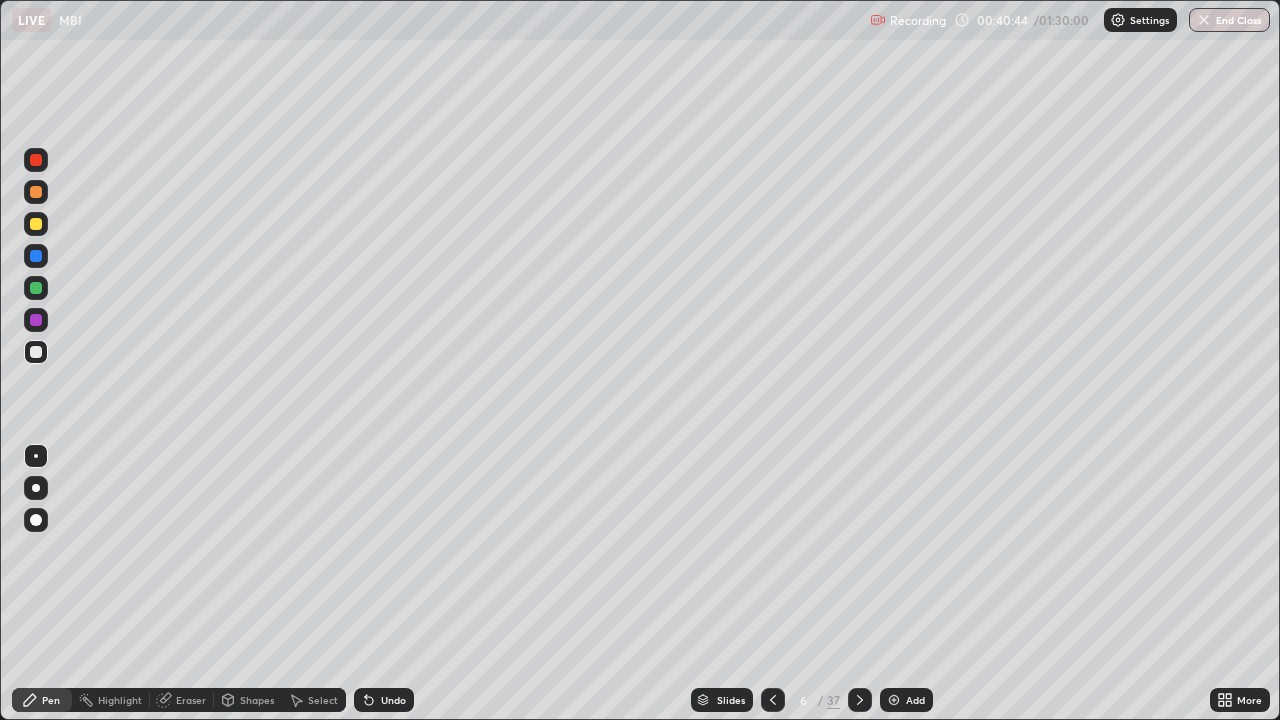 click at bounding box center [36, 288] 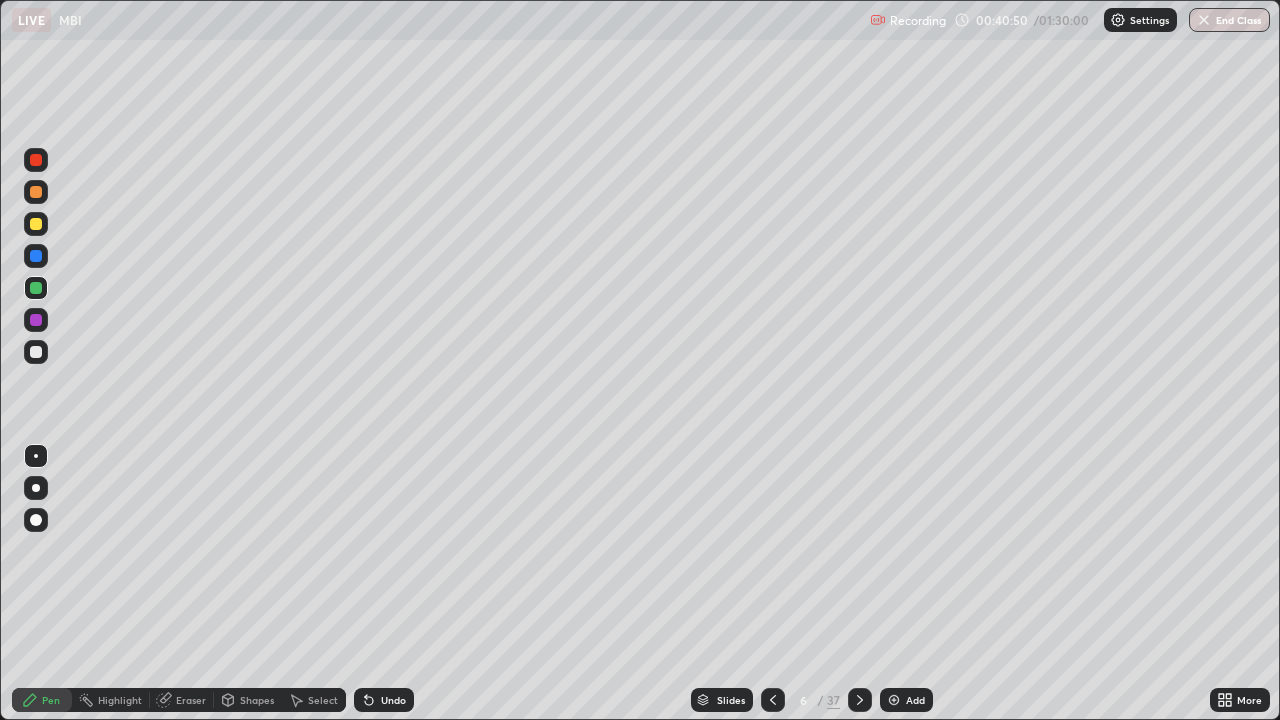 click at bounding box center [36, 352] 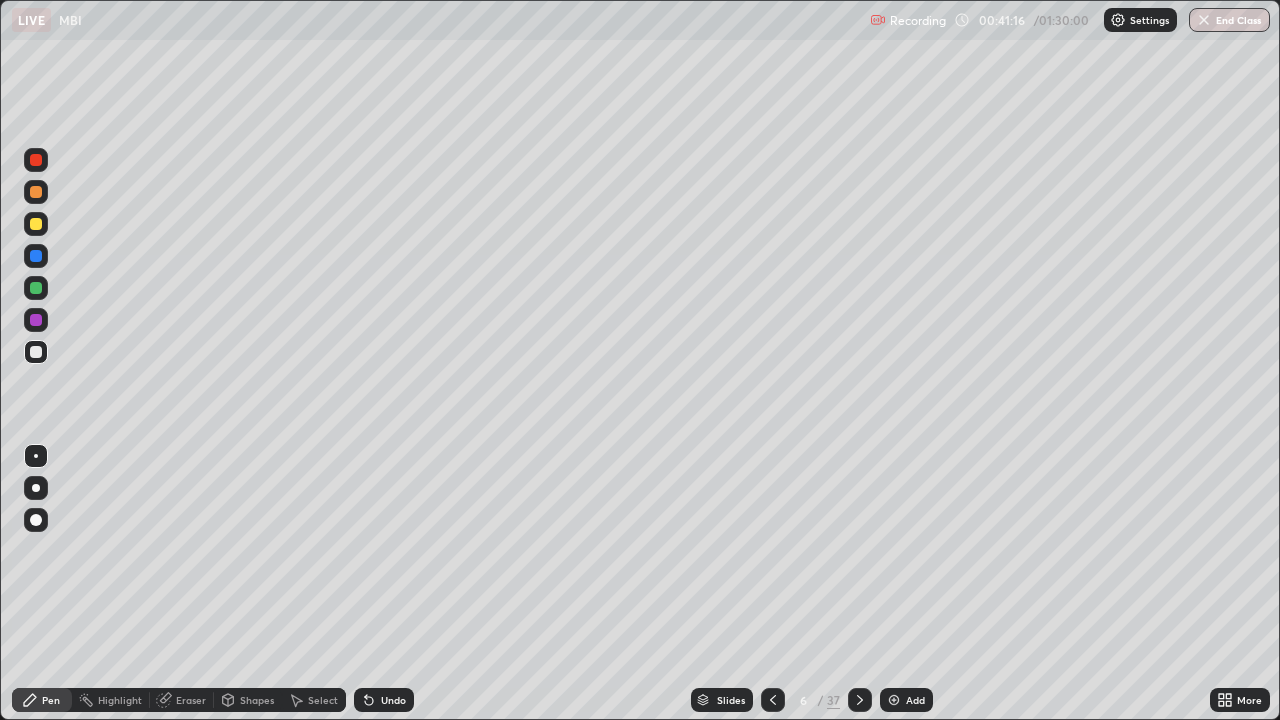 click on "Eraser" at bounding box center (191, 700) 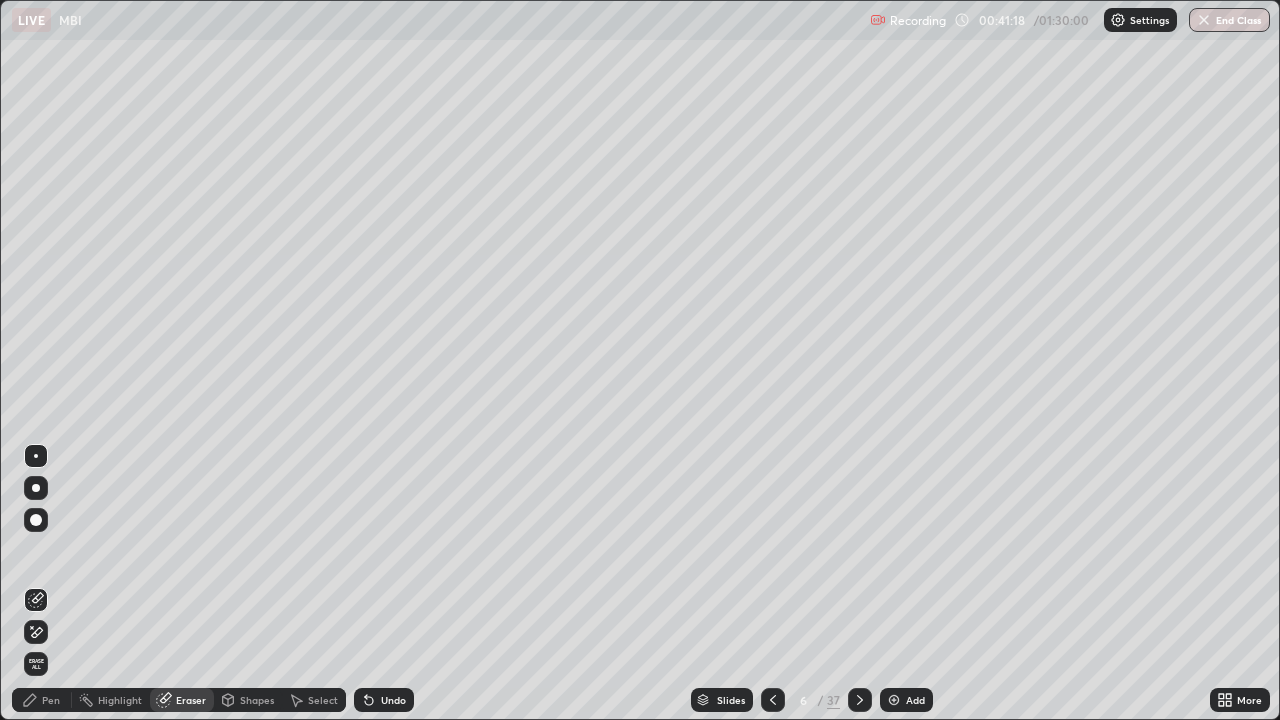click on "Pen" at bounding box center (51, 700) 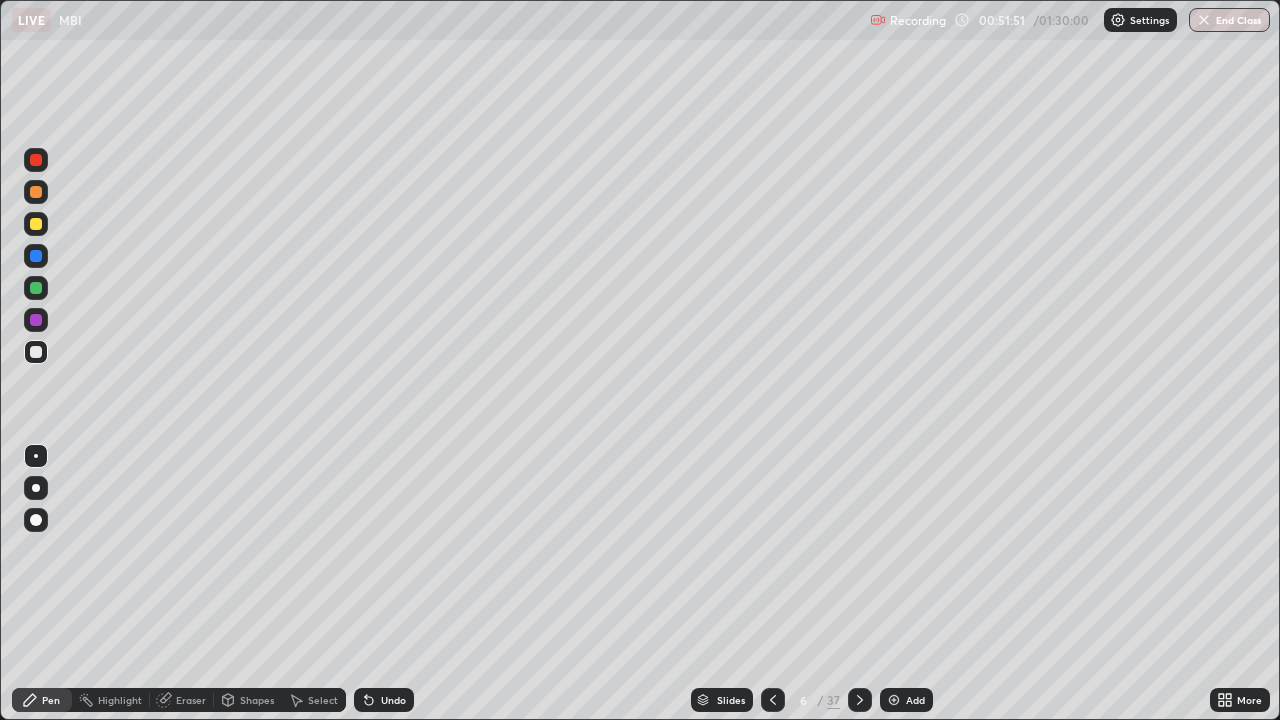 click at bounding box center [860, 700] 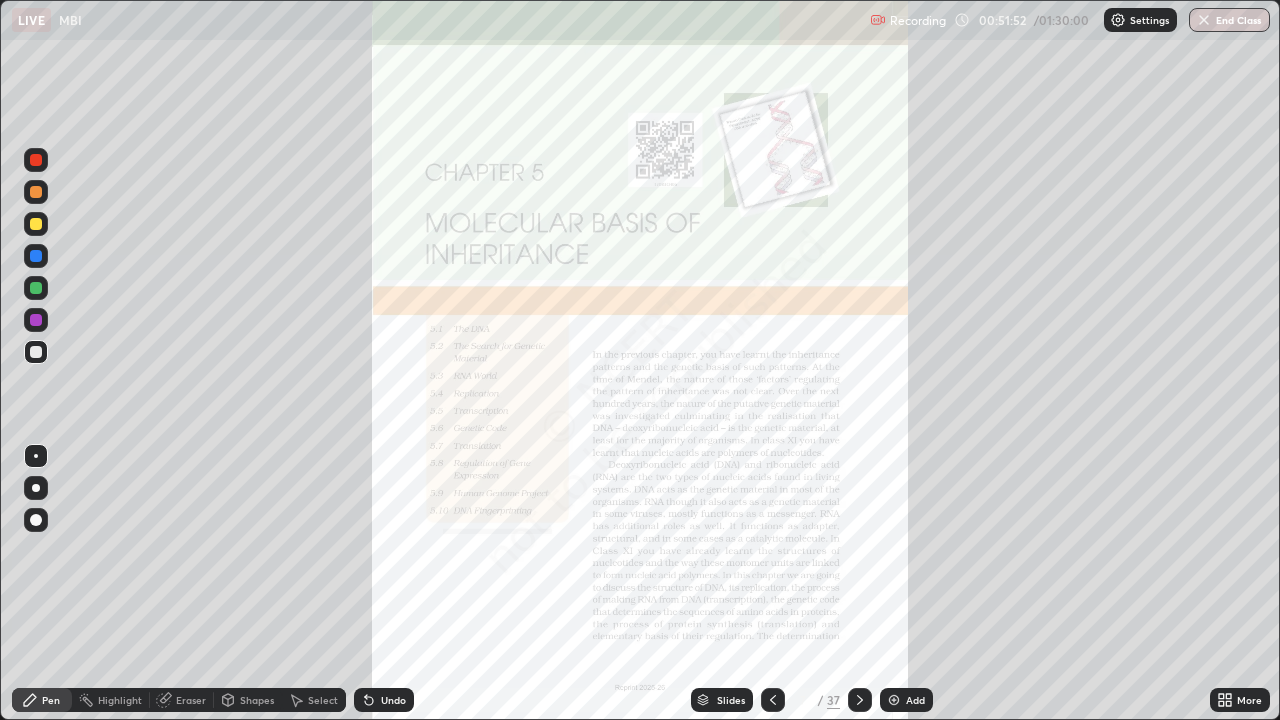 click 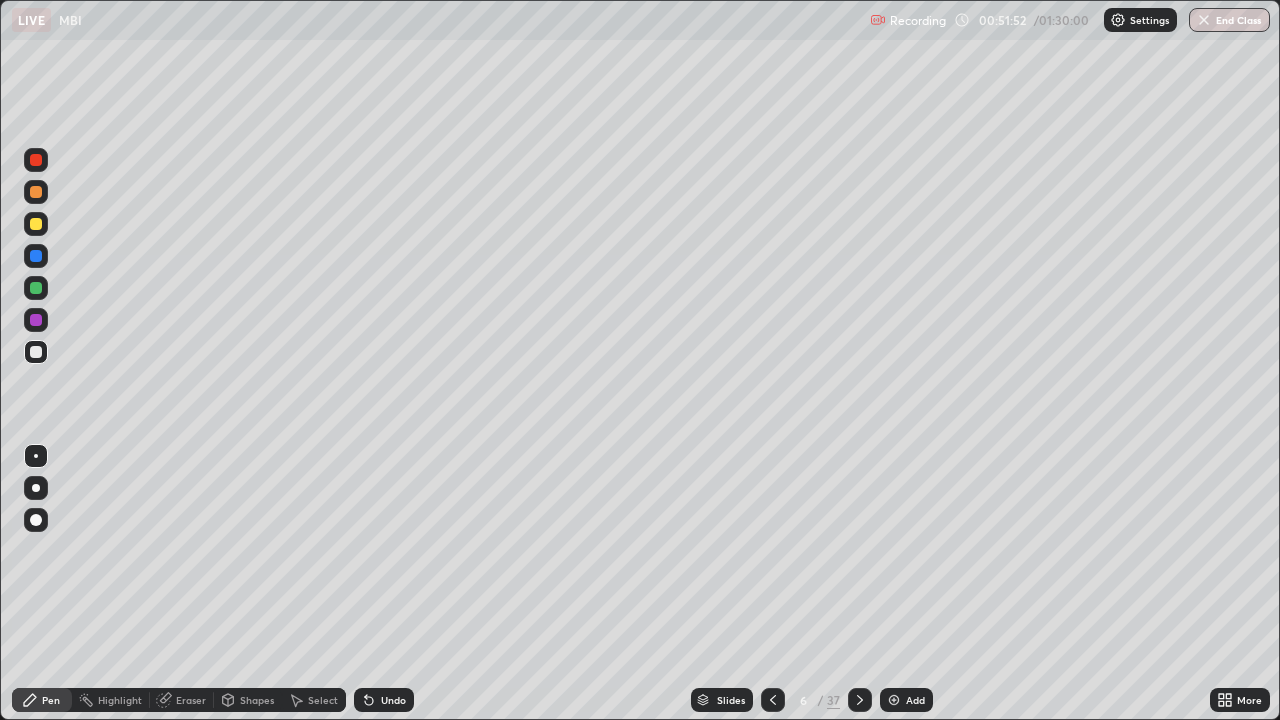 click at bounding box center [894, 700] 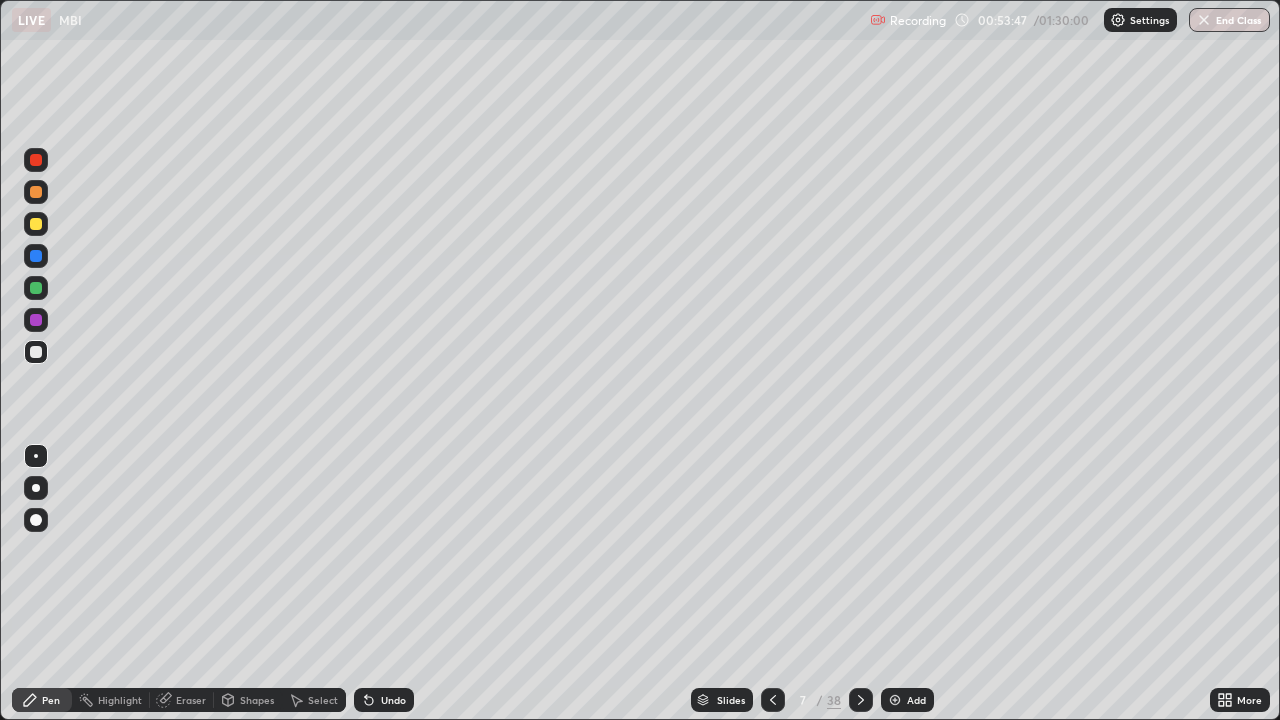 click 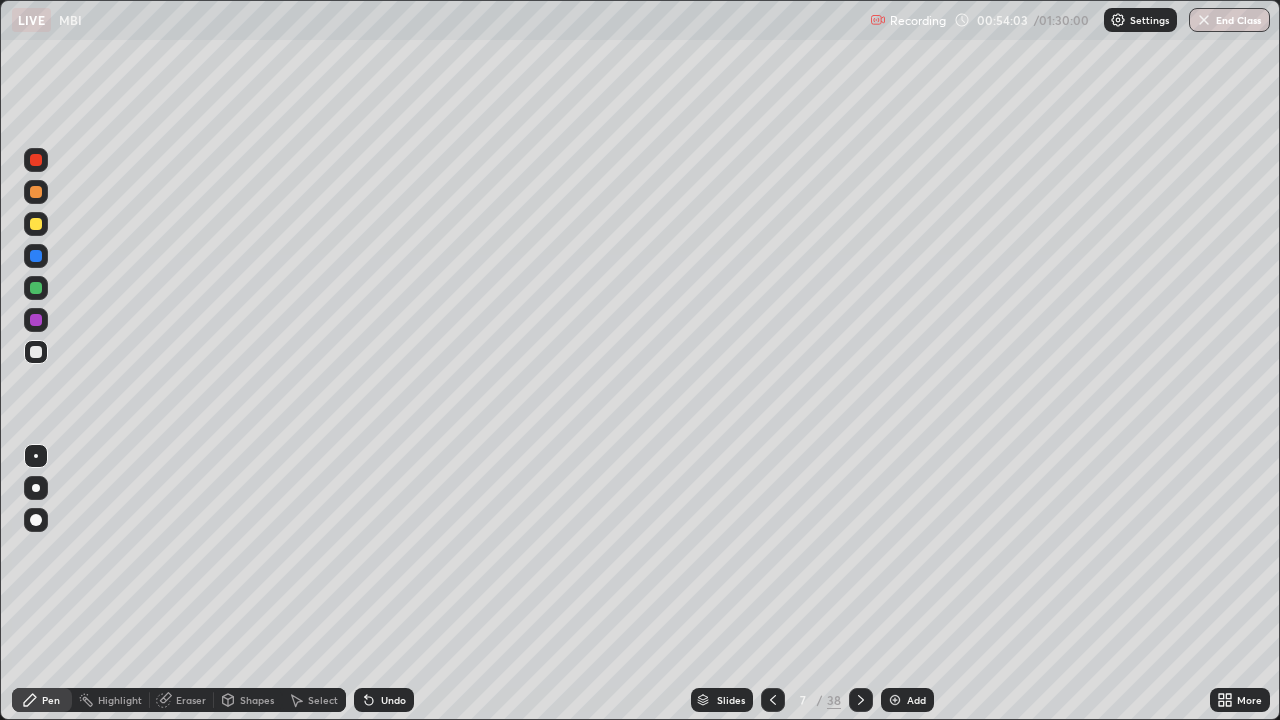 click on "Undo" at bounding box center [384, 700] 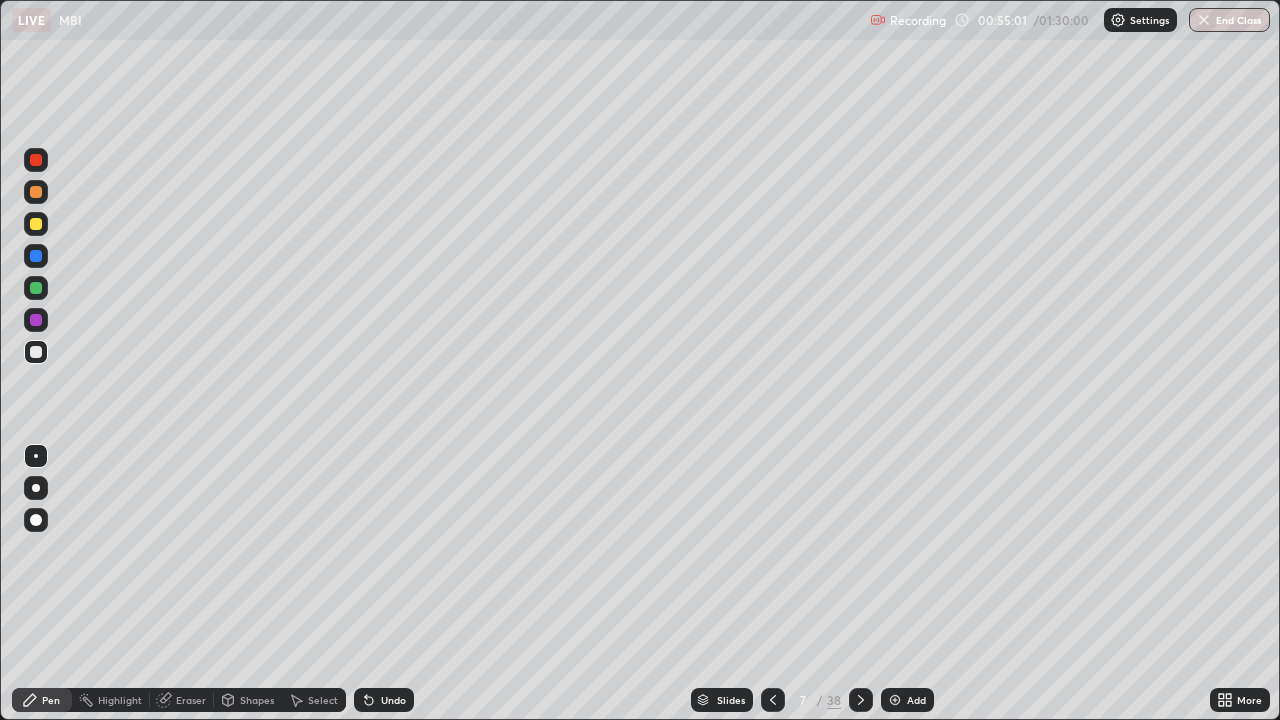click at bounding box center (36, 224) 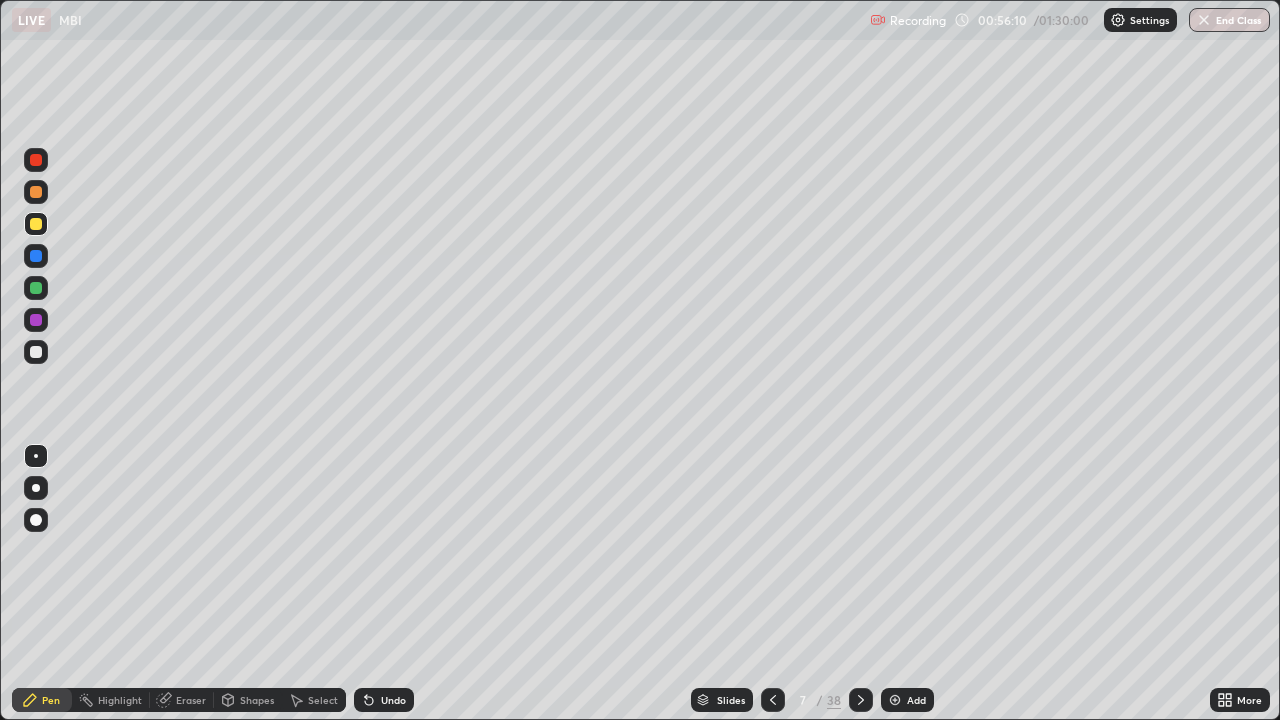click at bounding box center (861, 700) 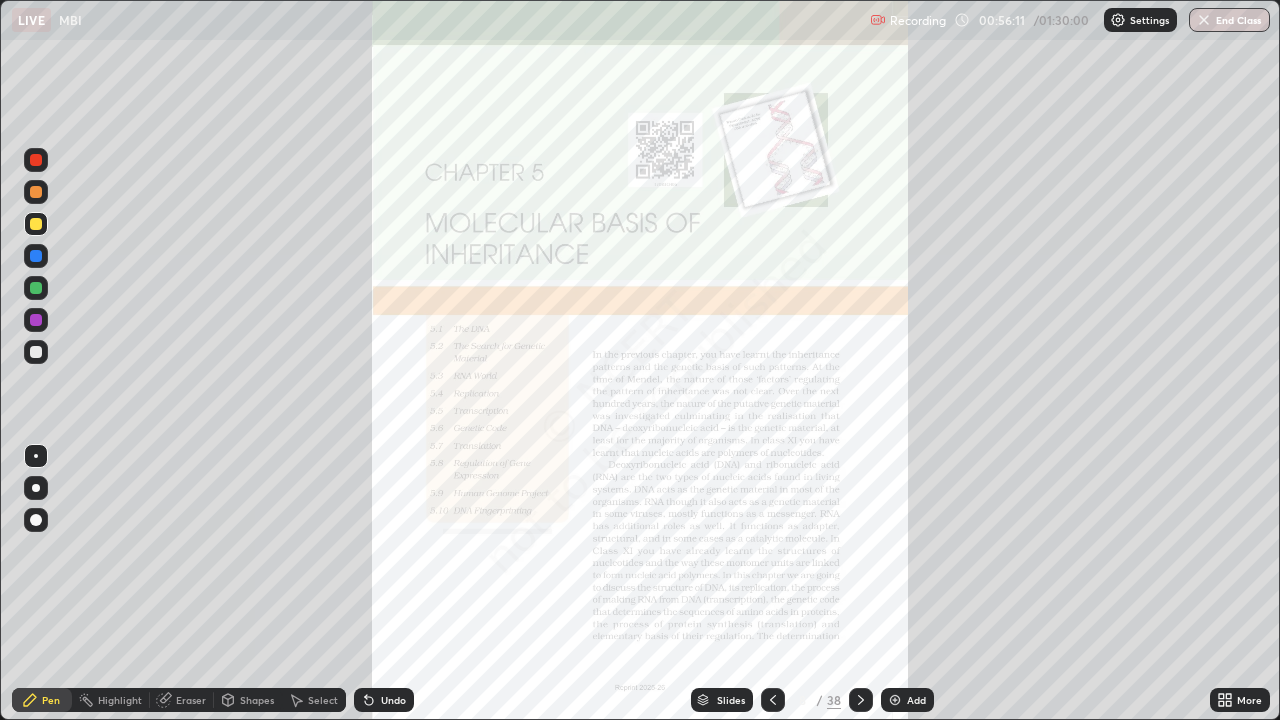 click 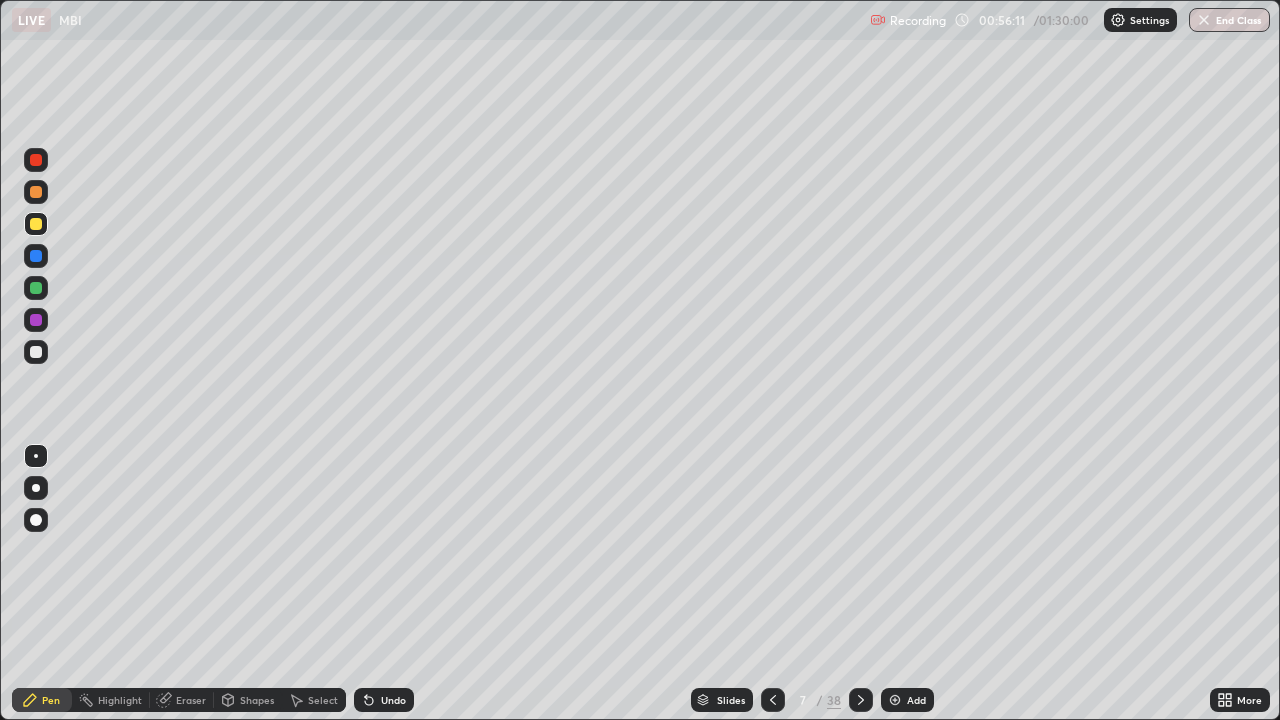 click at bounding box center [895, 700] 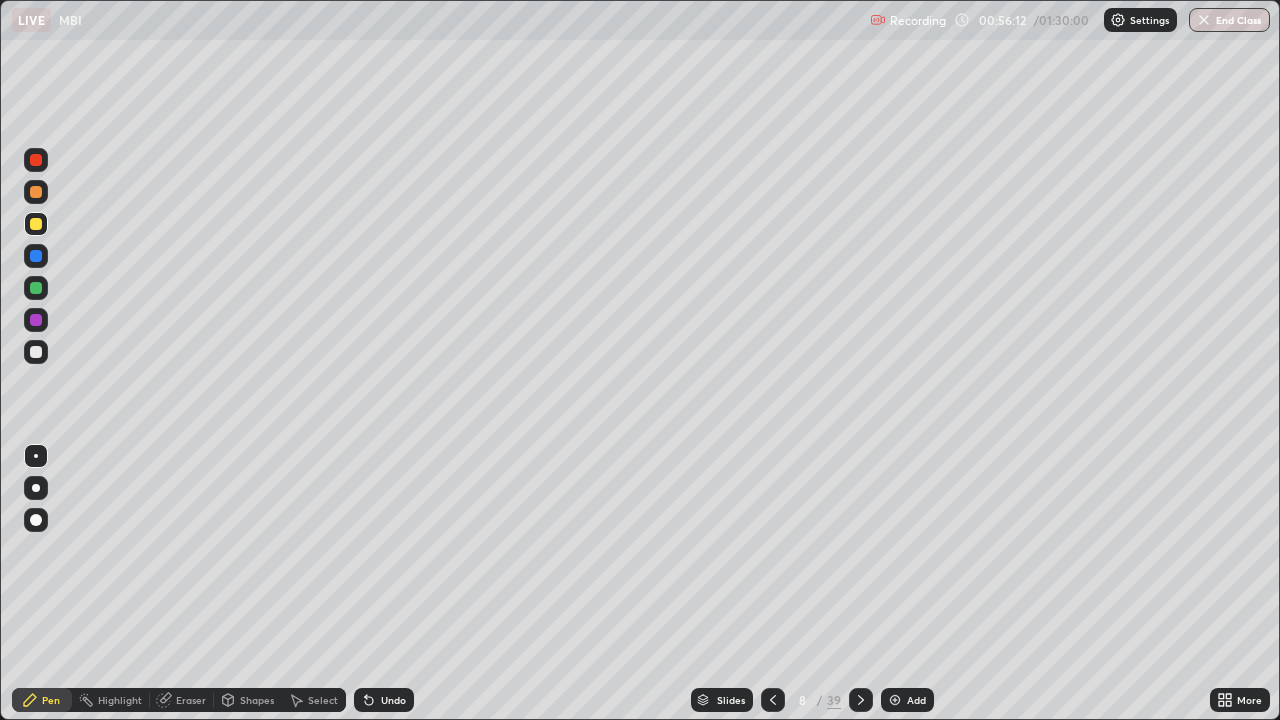 click at bounding box center [36, 352] 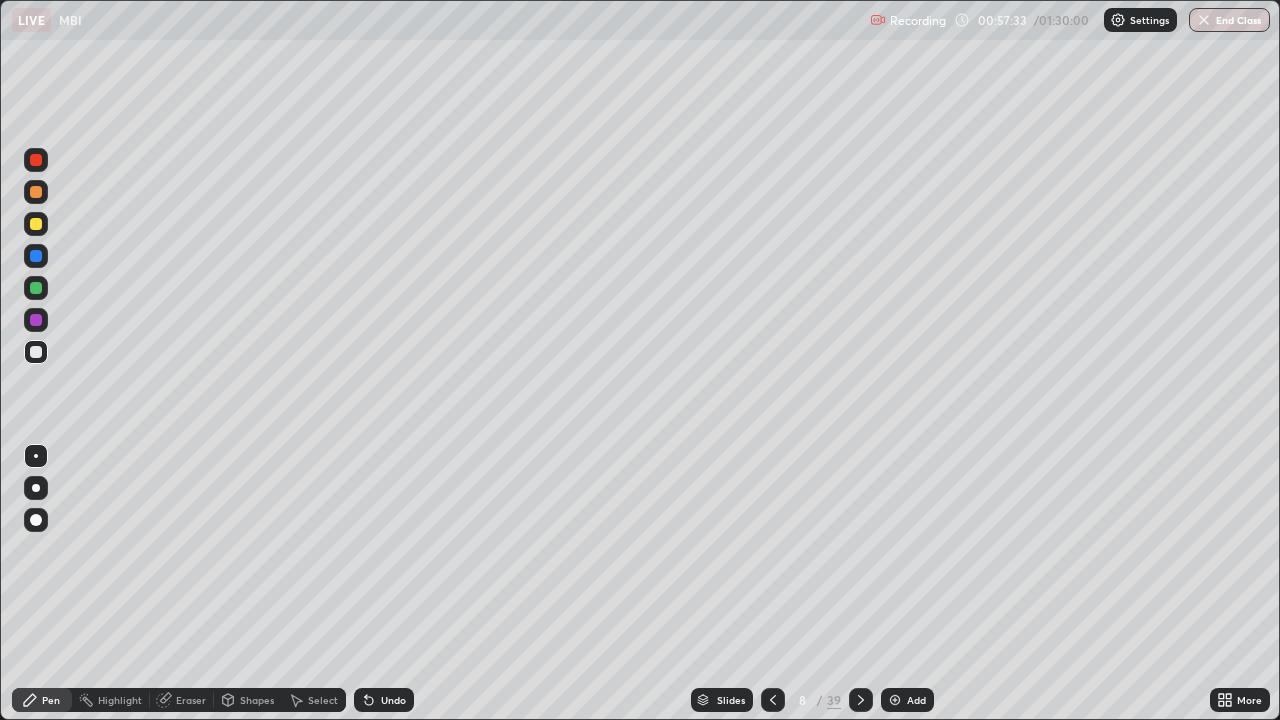 click on "Eraser" at bounding box center (191, 700) 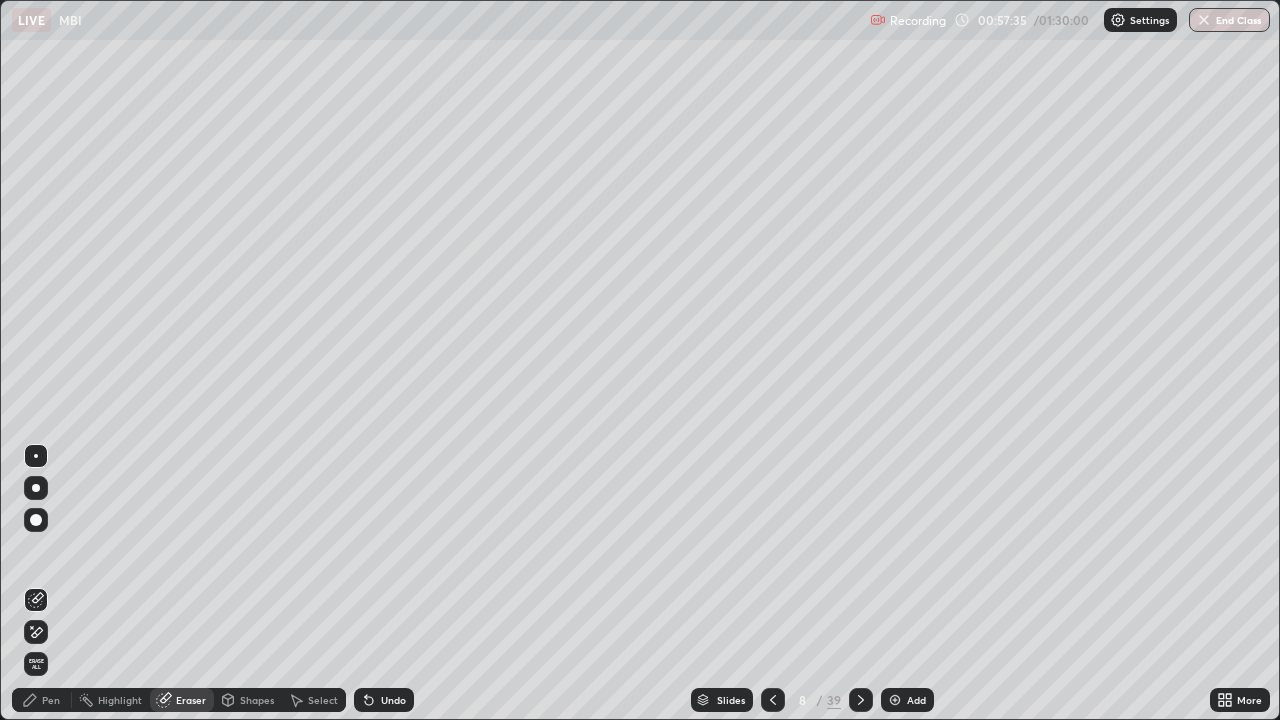 click on "Pen" at bounding box center [42, 700] 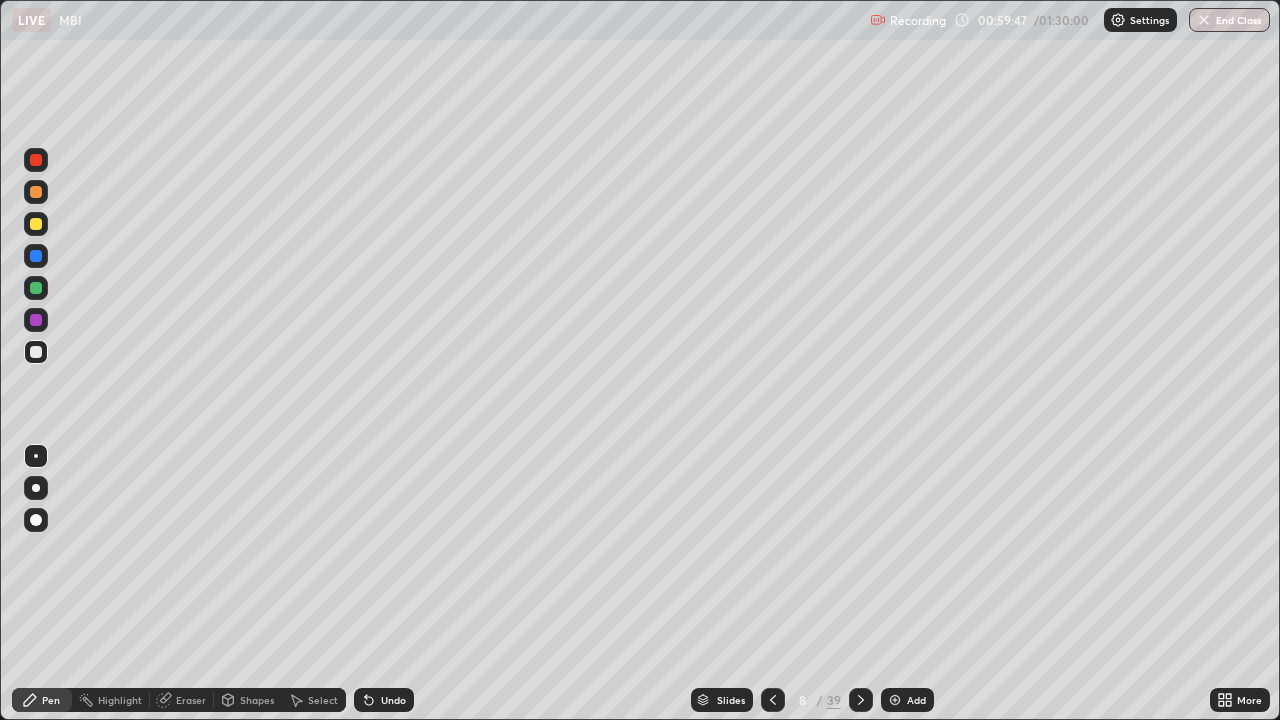 click on "Undo" at bounding box center [384, 700] 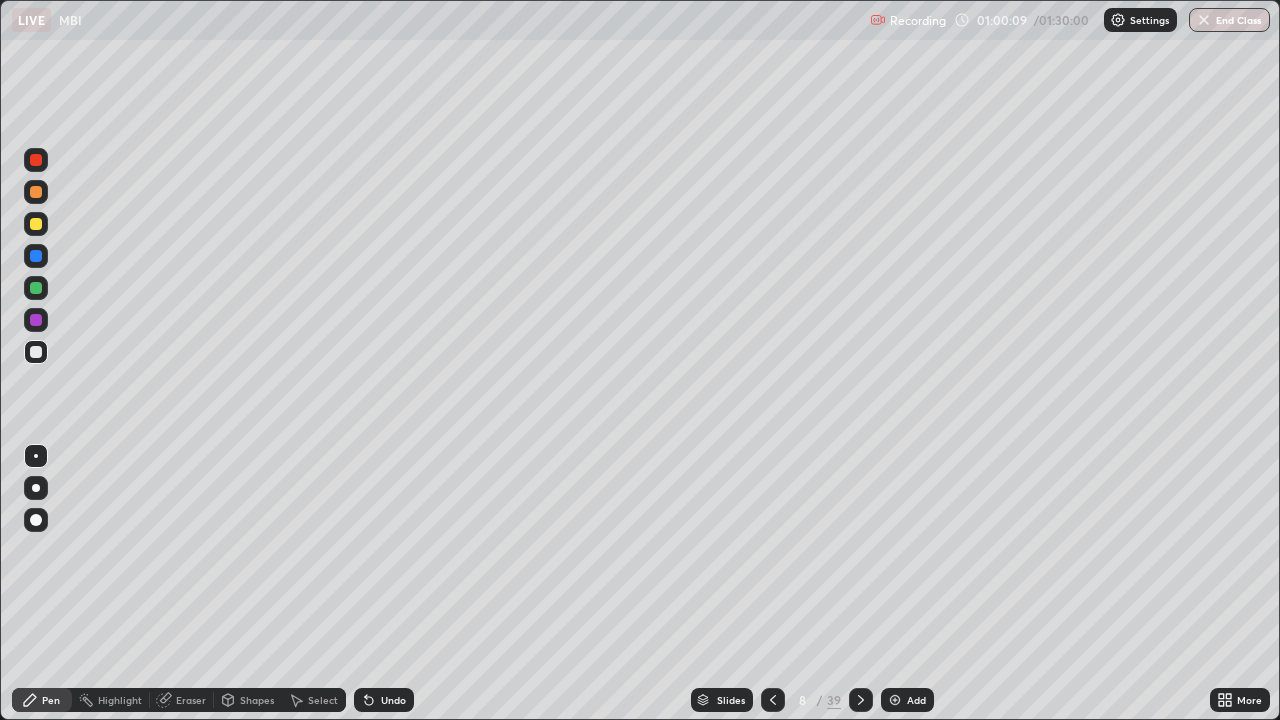 click at bounding box center [36, 288] 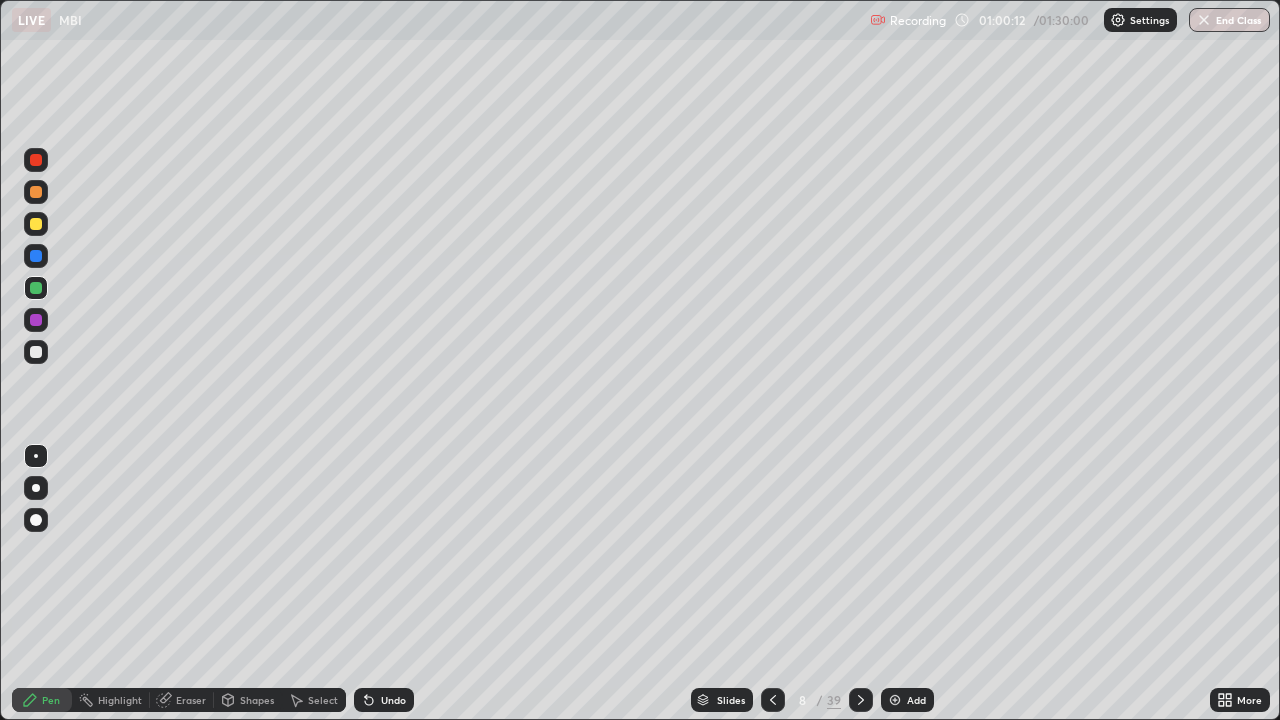 click at bounding box center (36, 352) 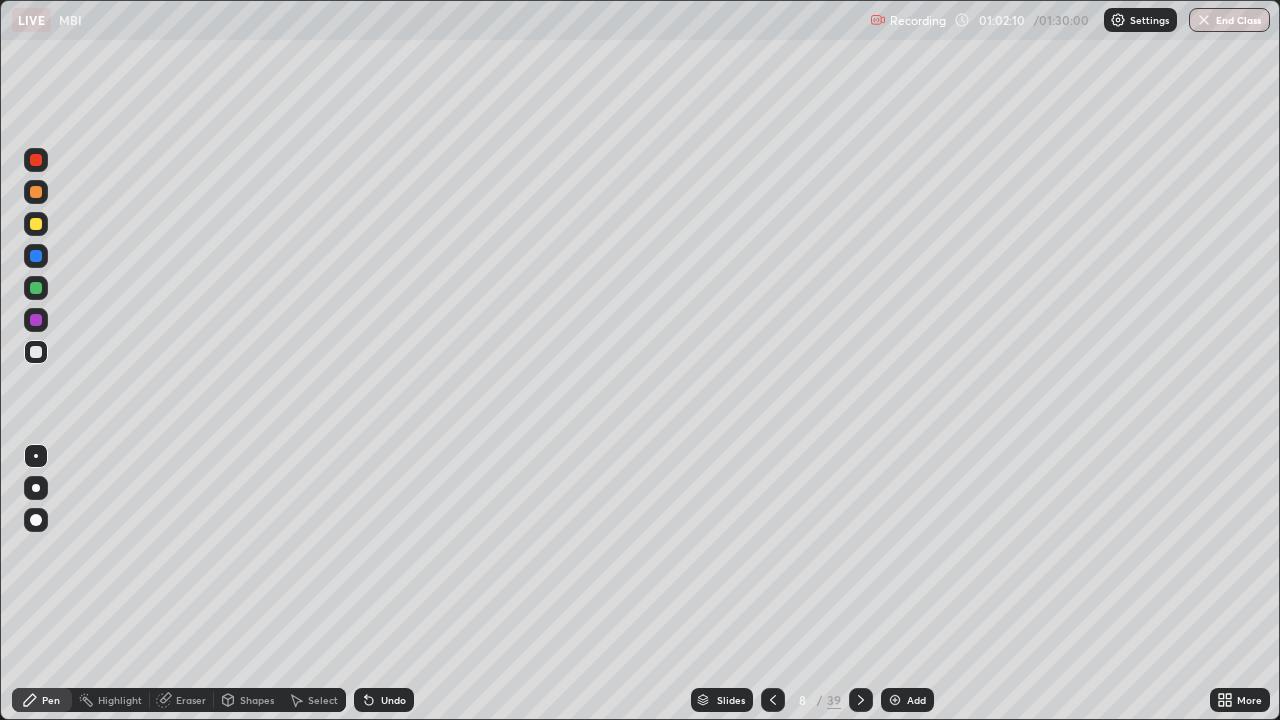 click at bounding box center (36, 320) 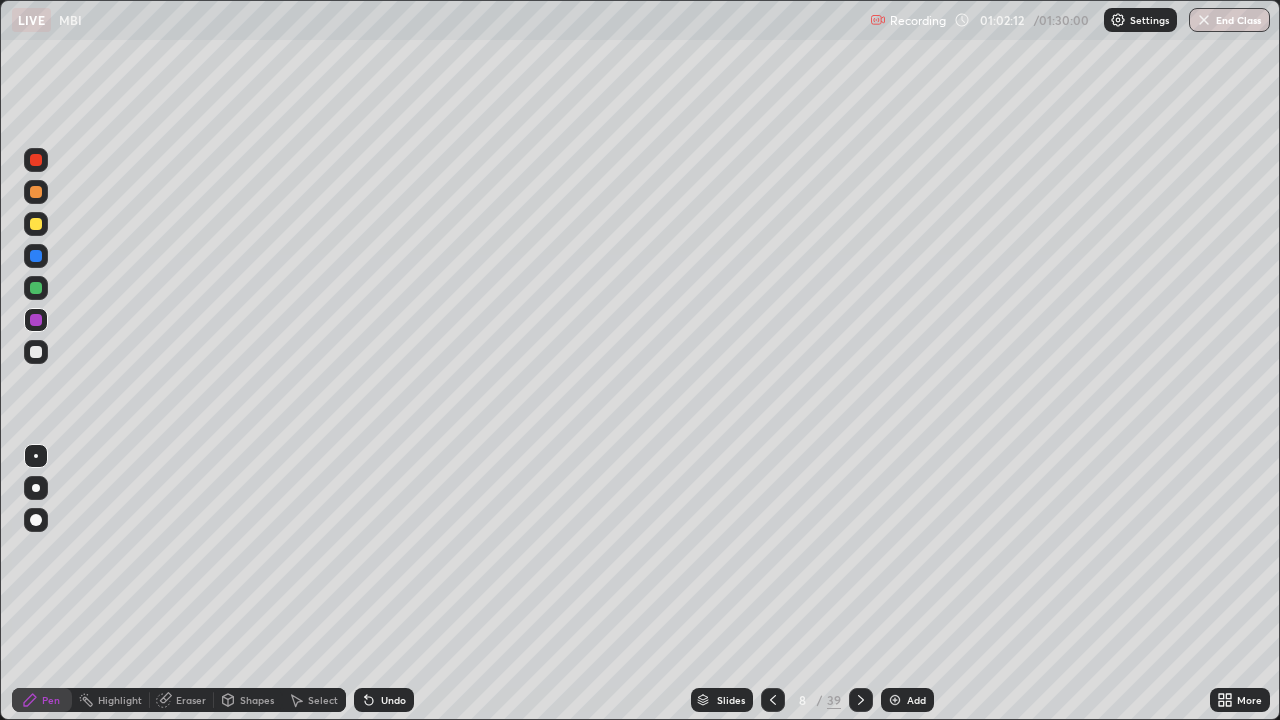 click at bounding box center [36, 352] 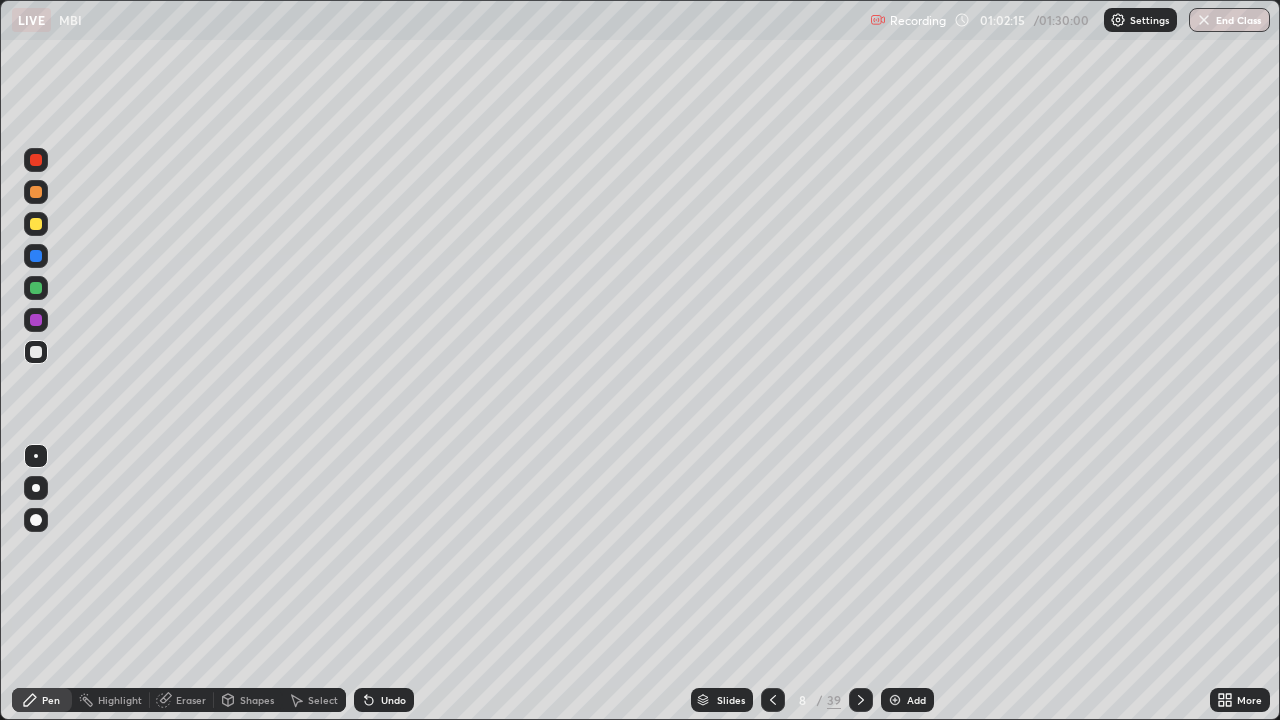 click 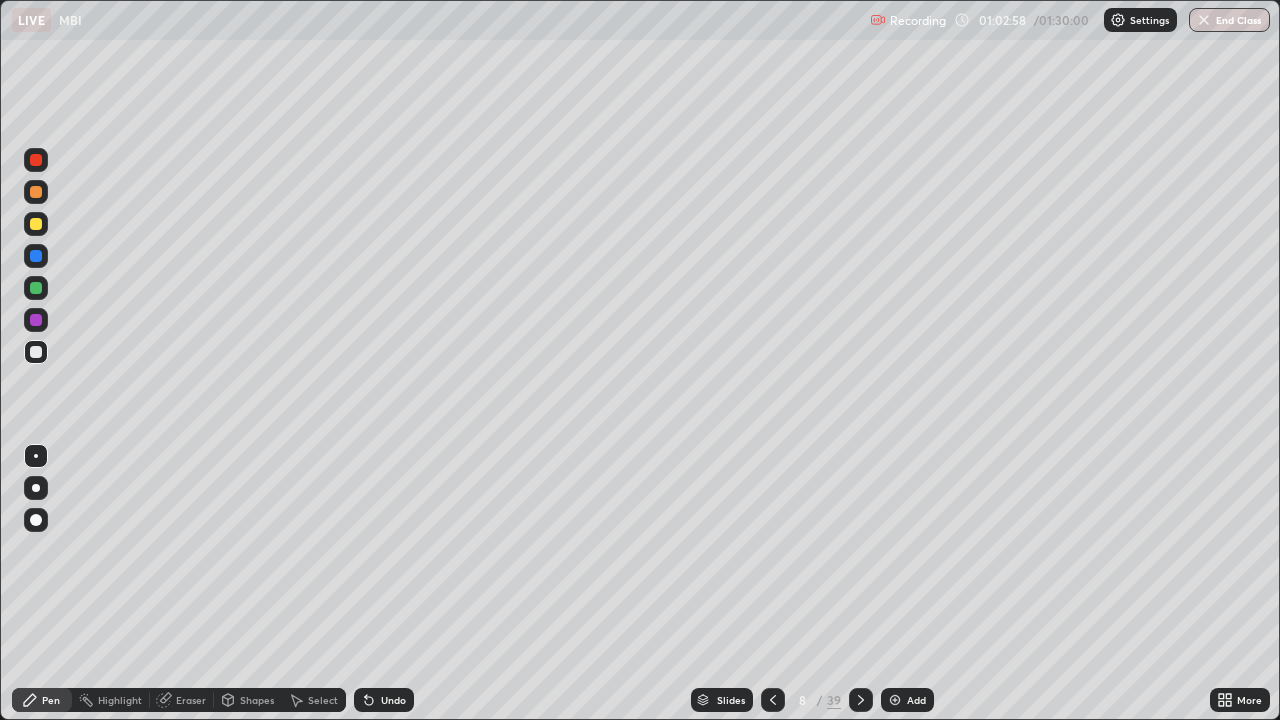 click on "Pen" at bounding box center (42, 700) 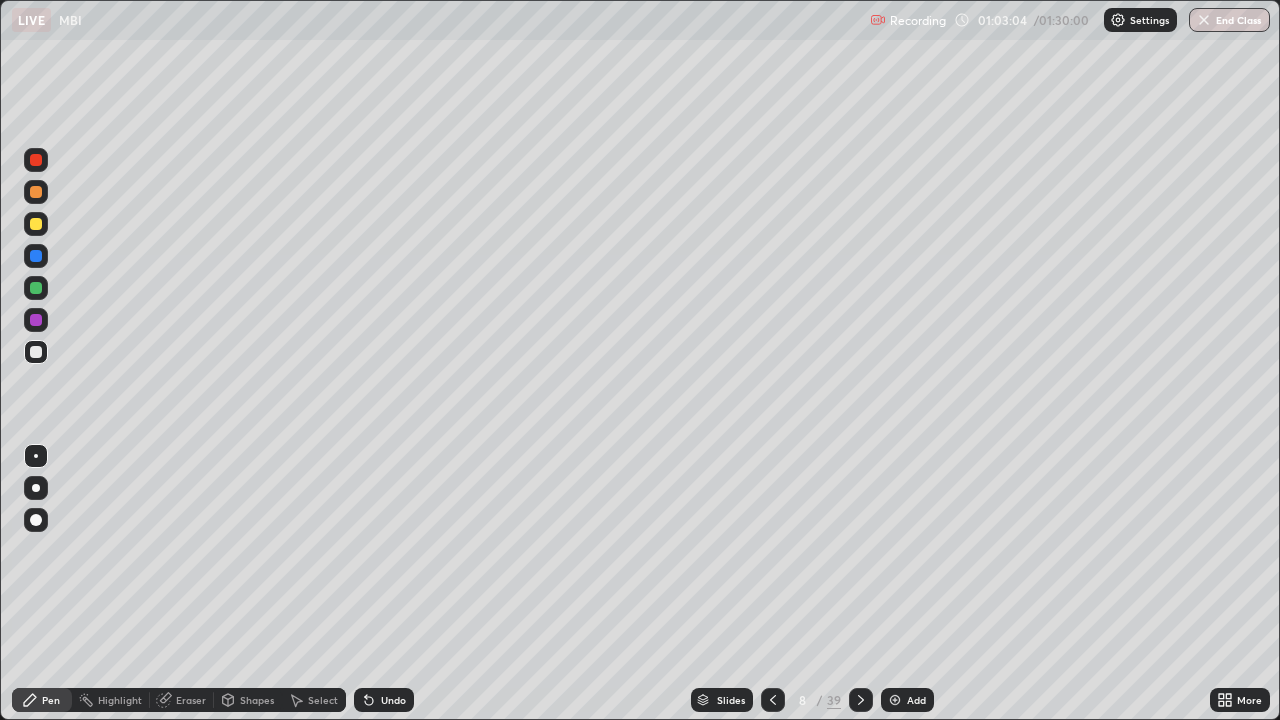 click on "Undo" at bounding box center [393, 700] 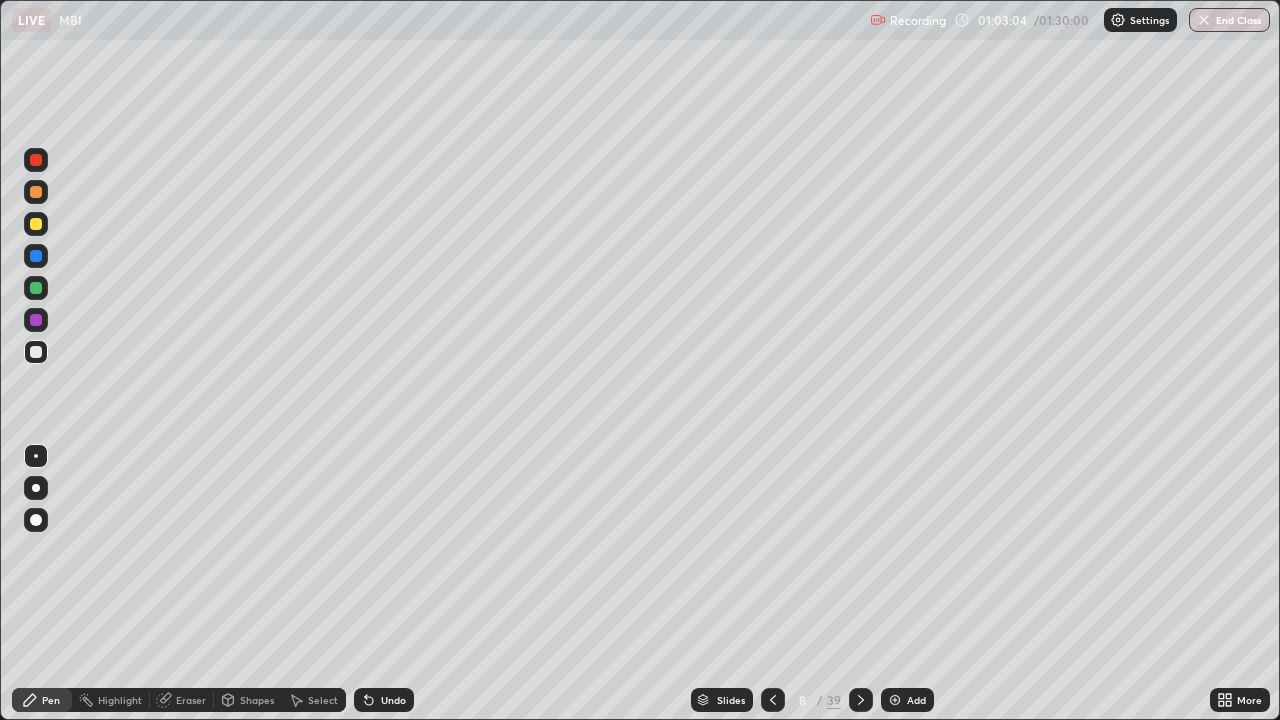 click on "Undo" at bounding box center (393, 700) 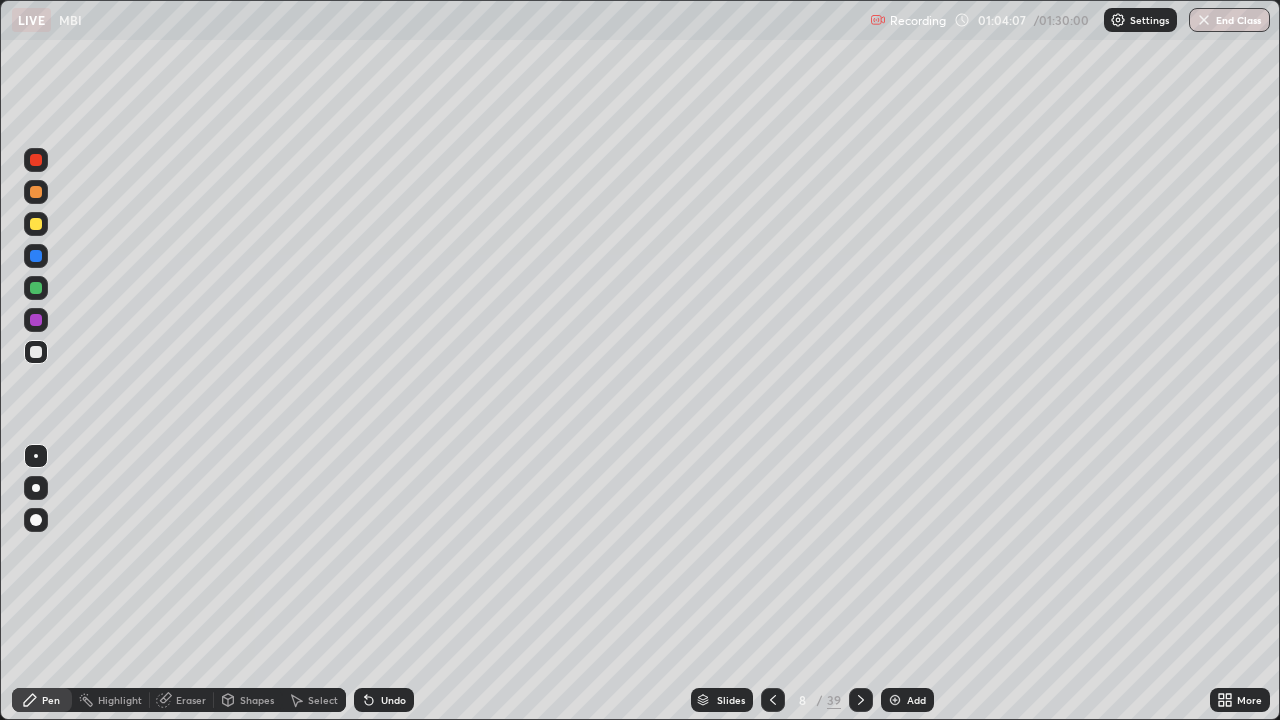 click at bounding box center (36, 160) 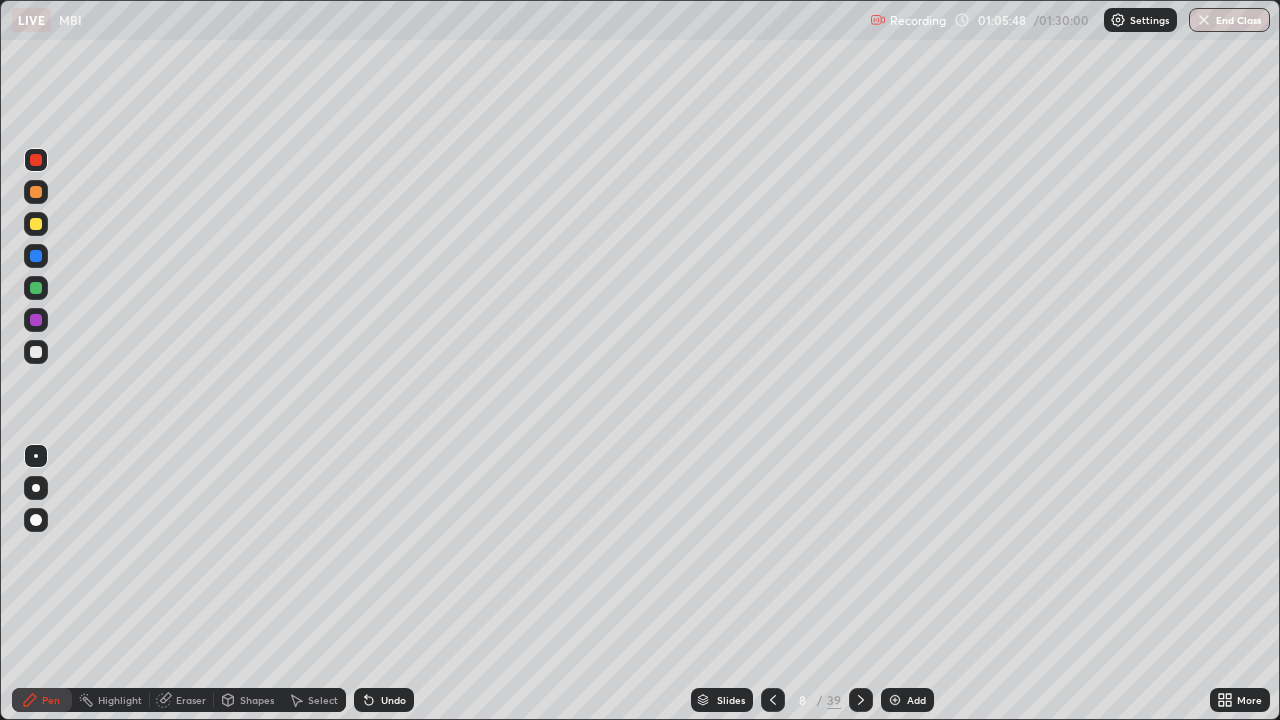click 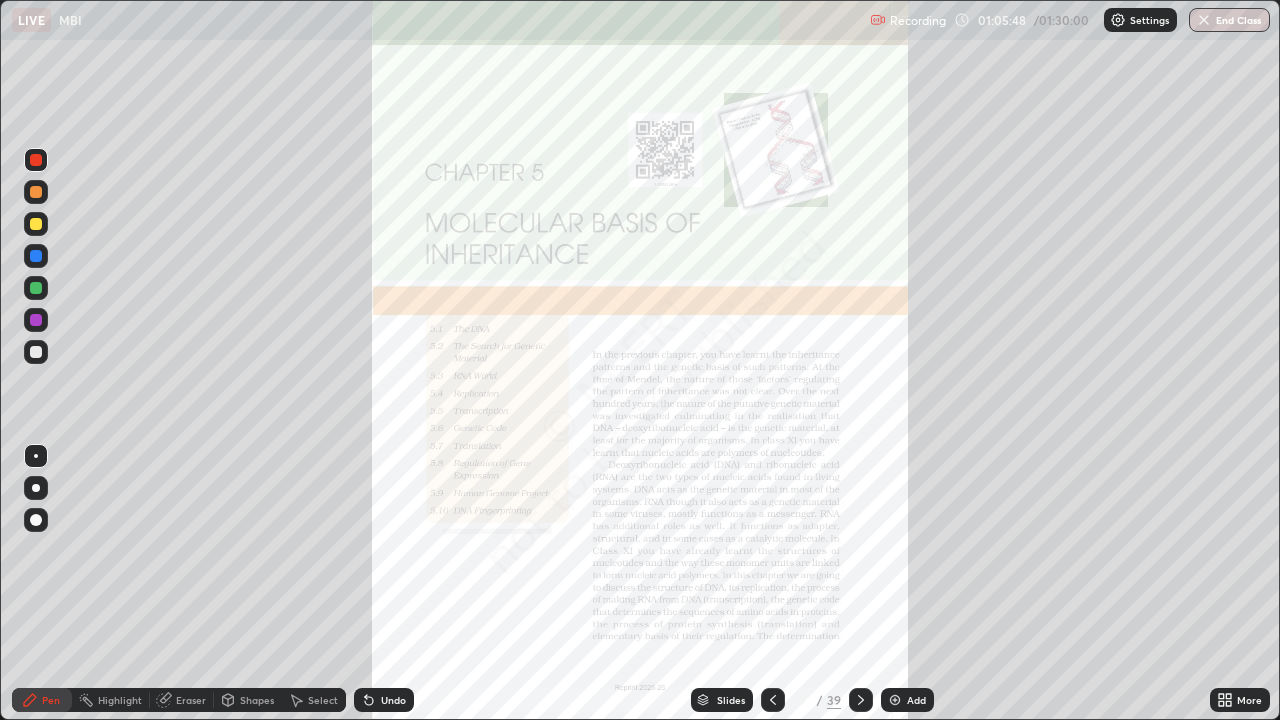 click 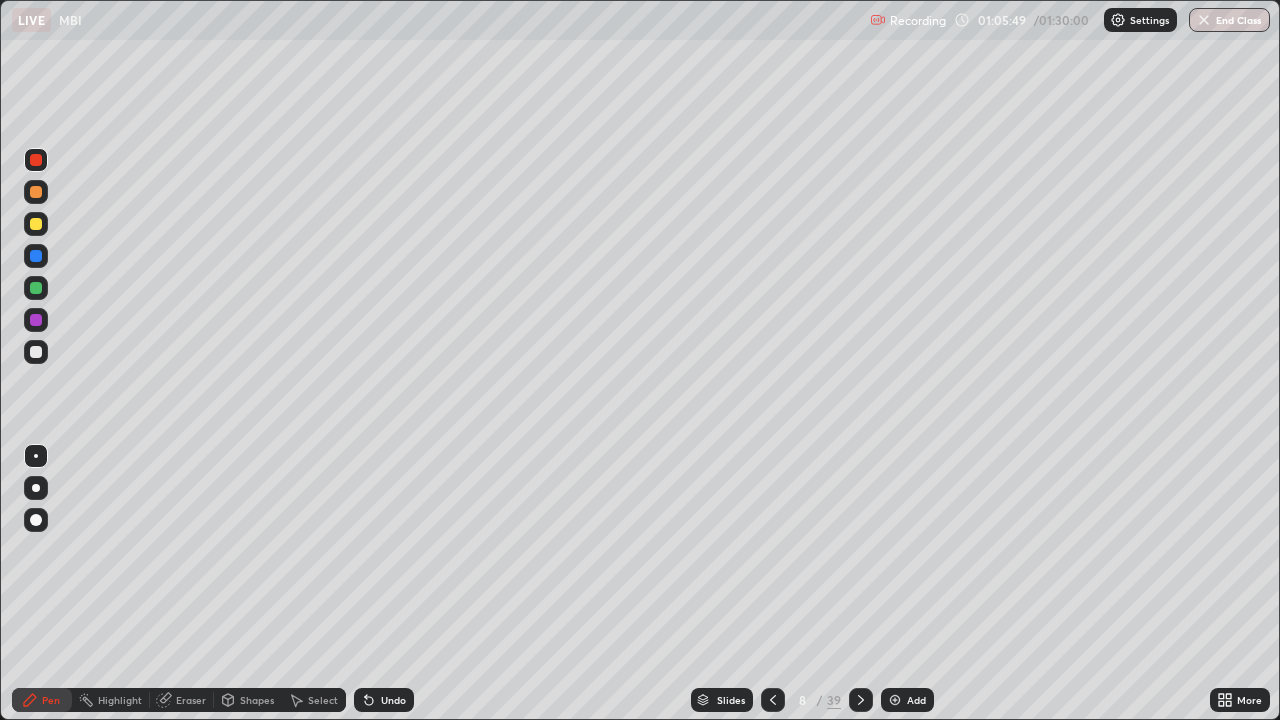 click on "Add" at bounding box center [907, 700] 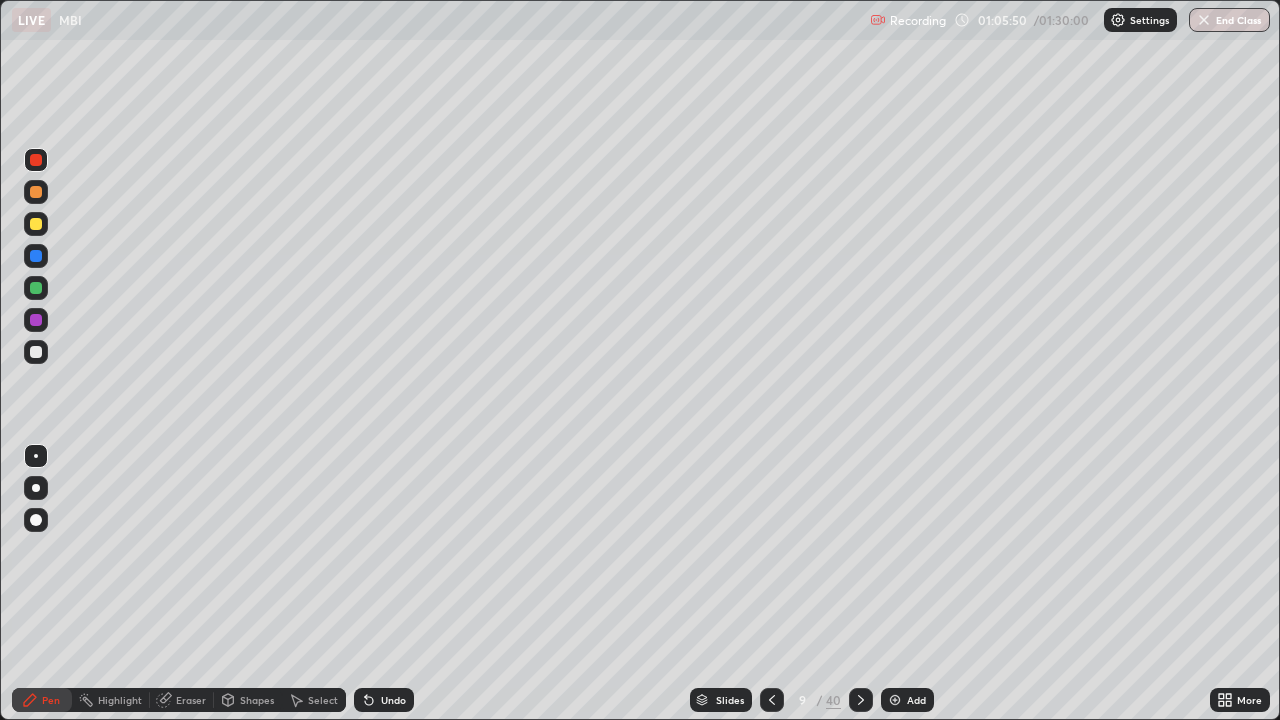 click at bounding box center [36, 352] 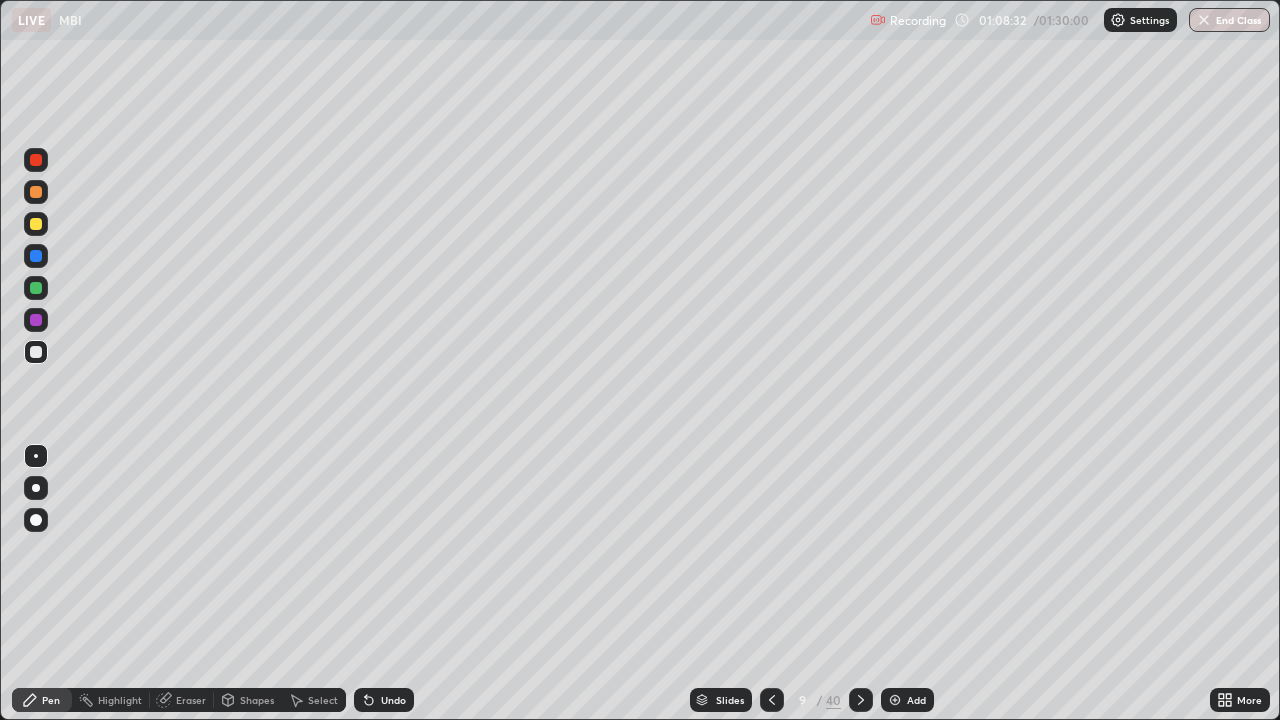 click on "Undo" at bounding box center [393, 700] 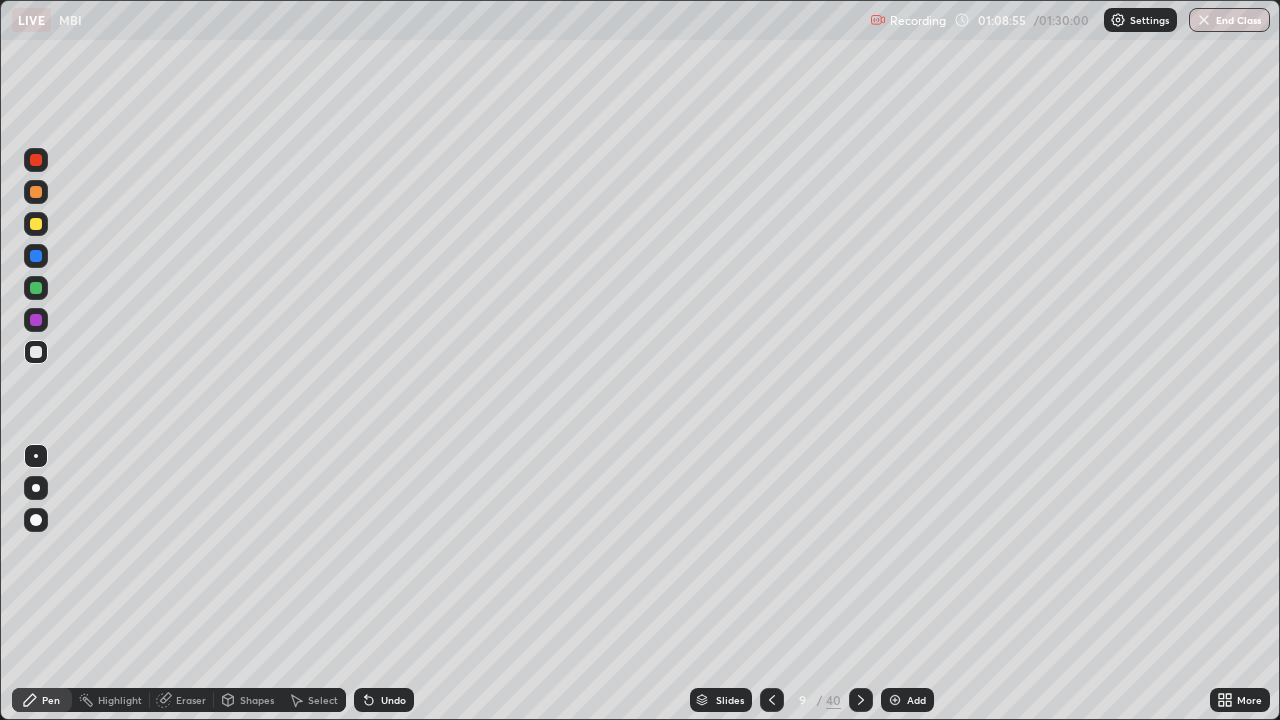 click on "Undo" at bounding box center (384, 700) 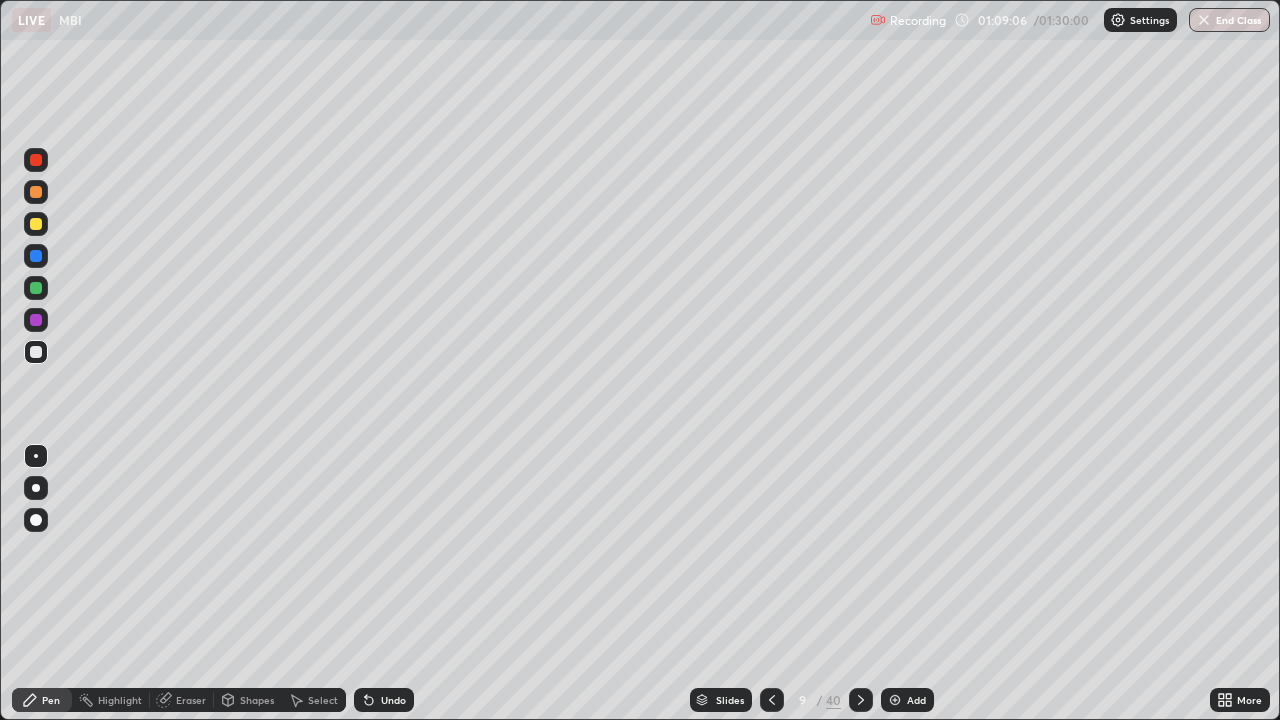 click on "Undo" at bounding box center [393, 700] 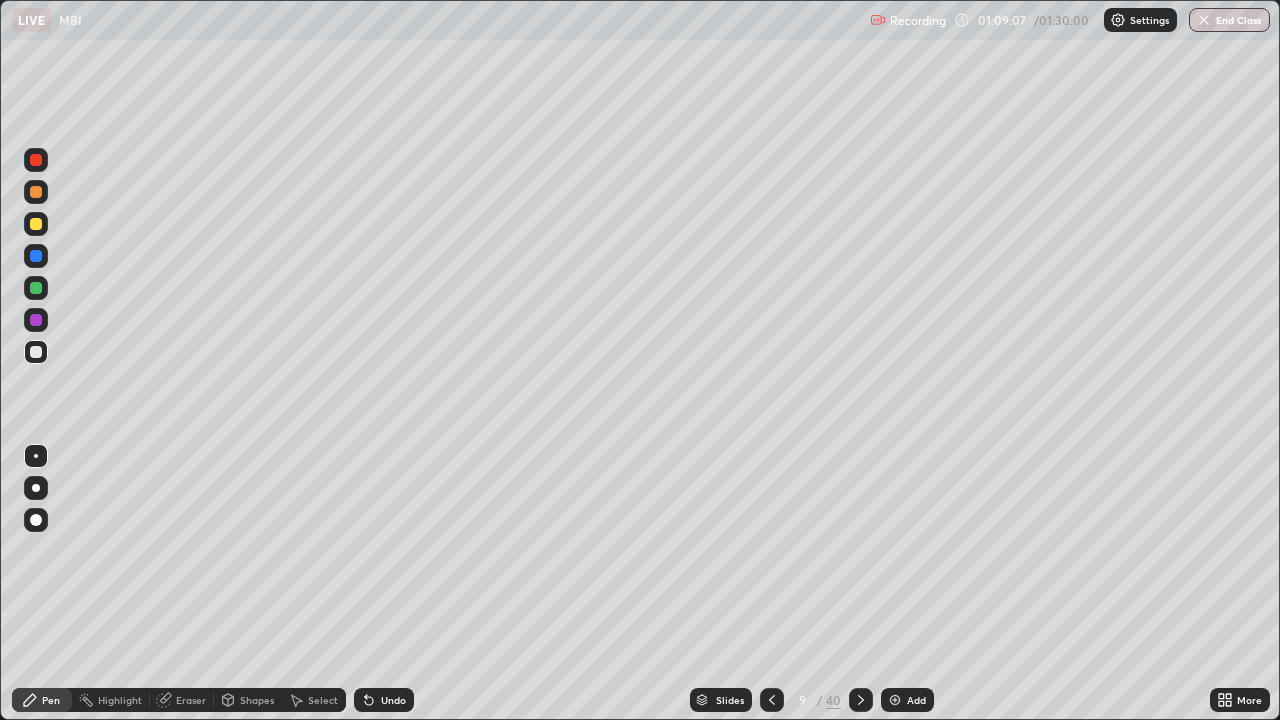 click on "Undo" at bounding box center (393, 700) 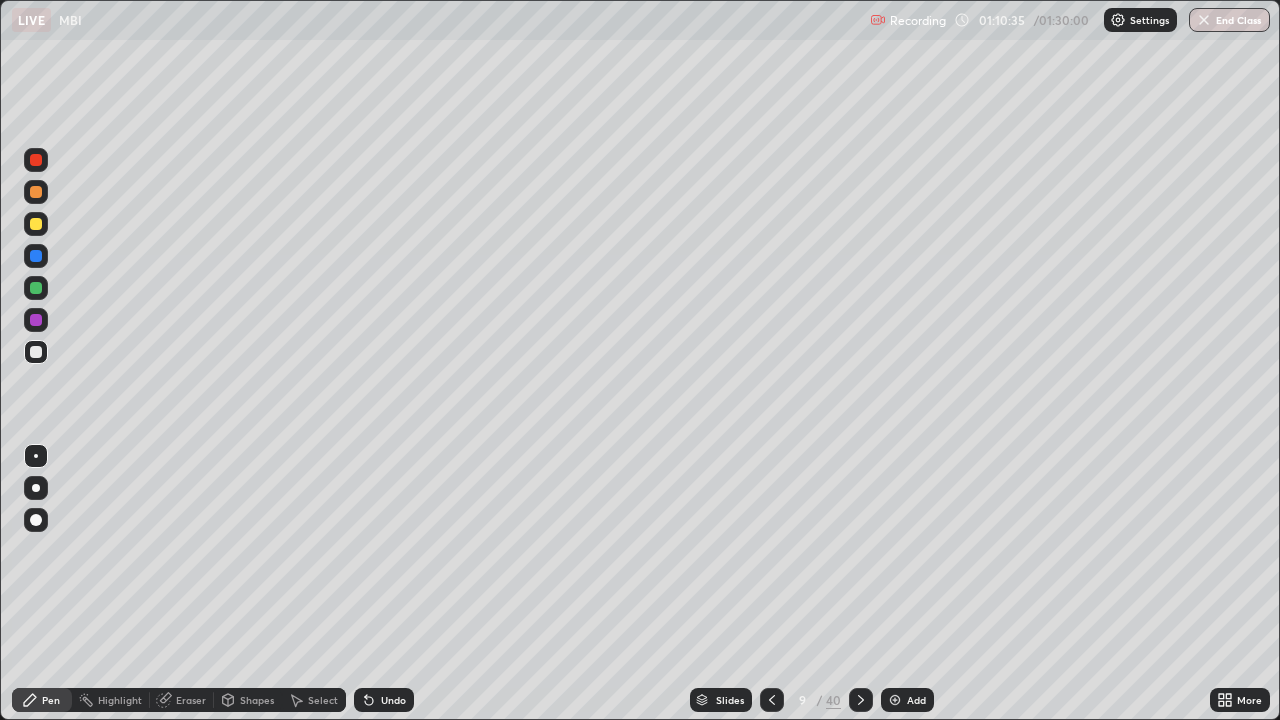 click on "Shapes" at bounding box center (257, 700) 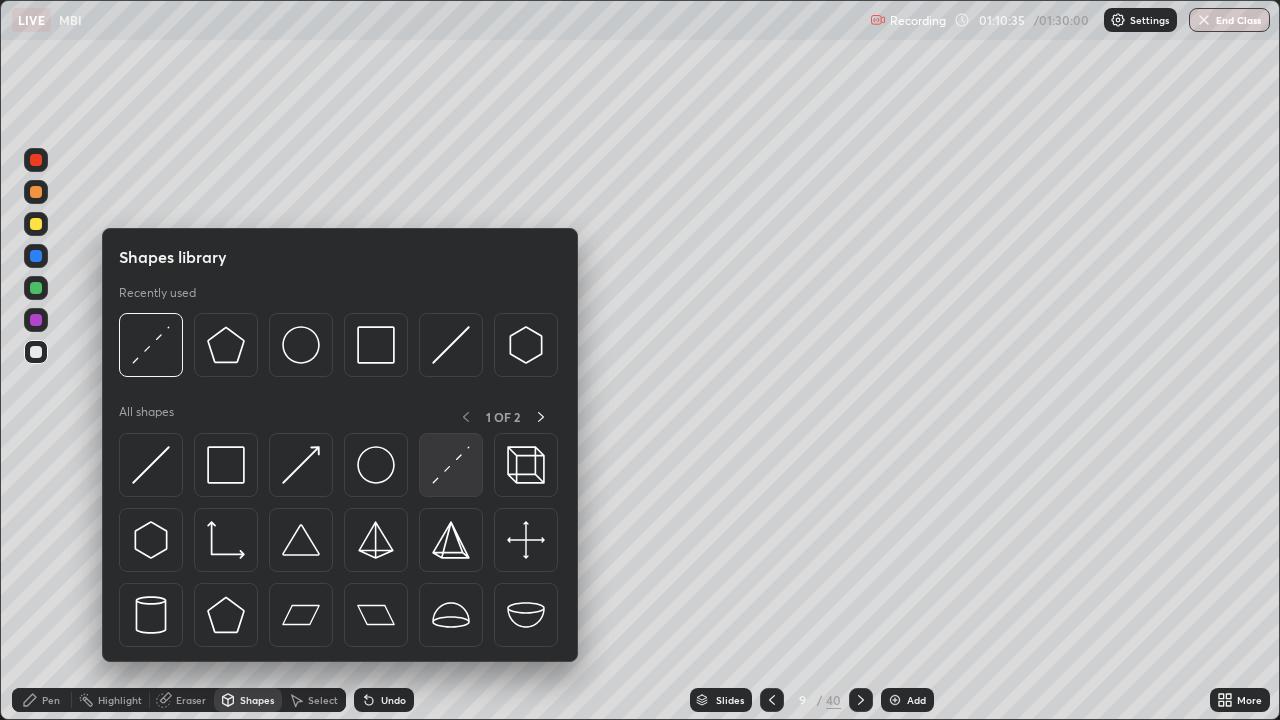click at bounding box center [451, 465] 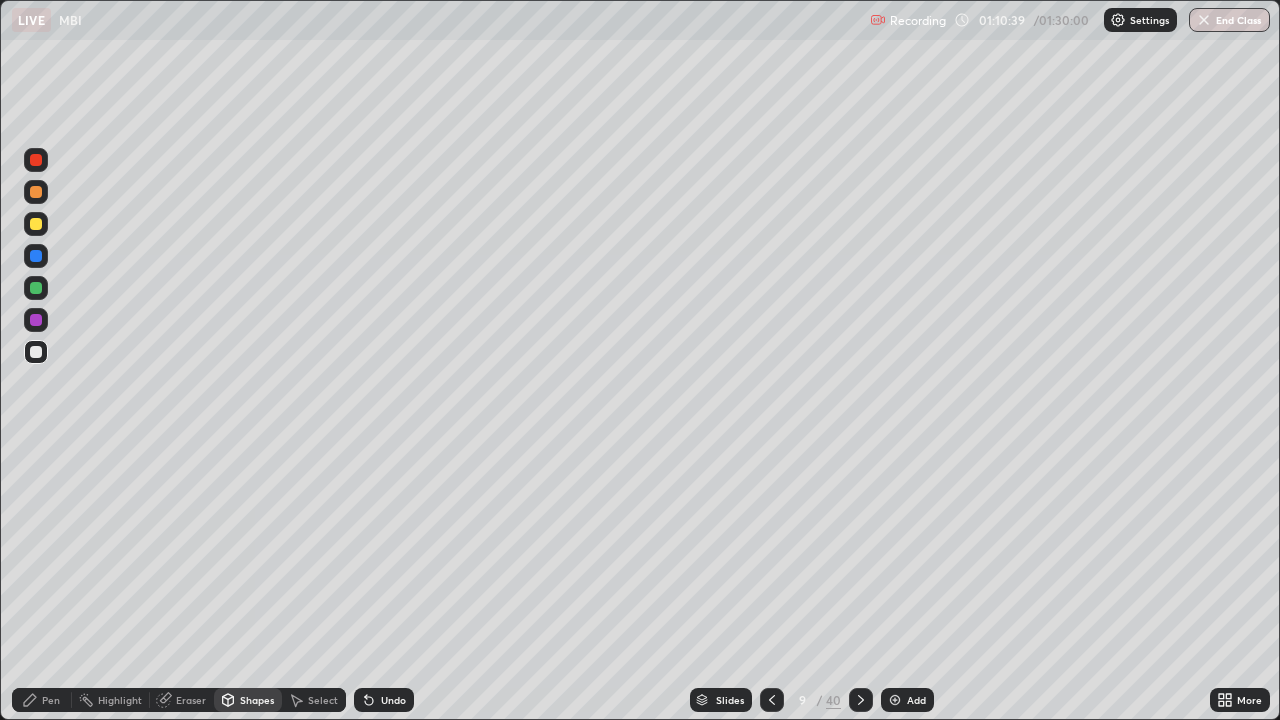 click on "Pen" at bounding box center (51, 700) 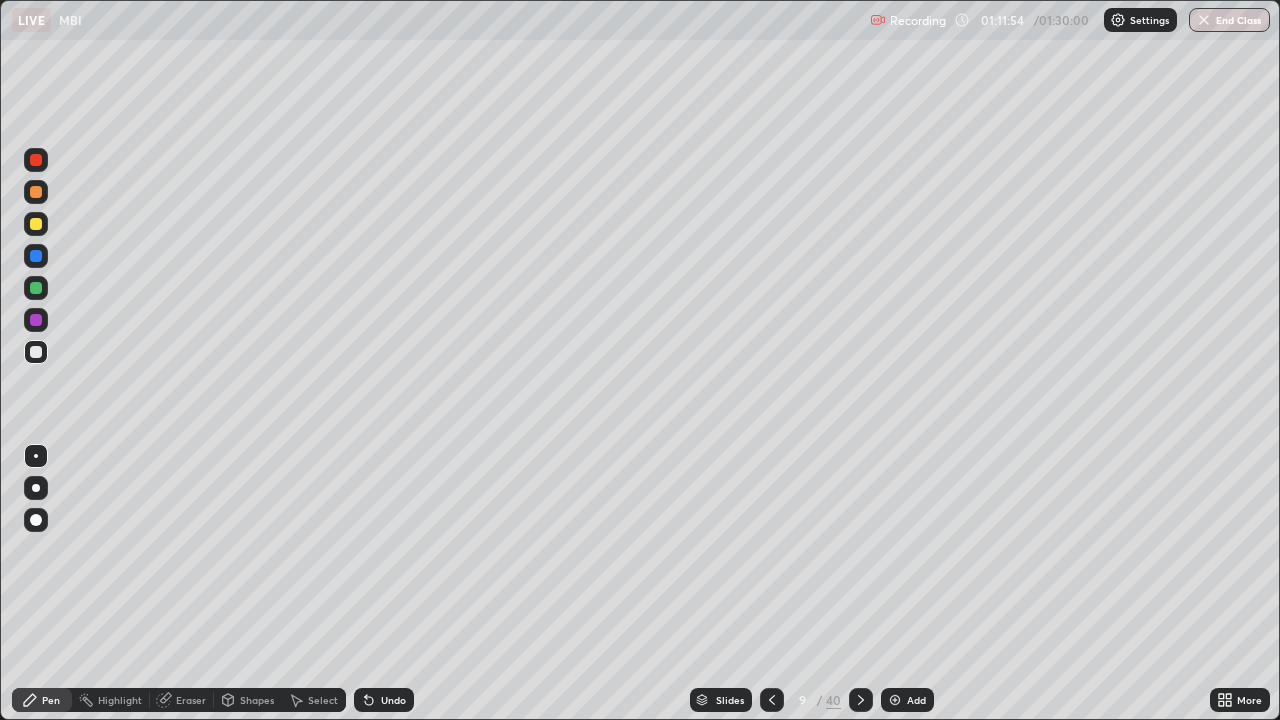 click on "Undo" at bounding box center [384, 700] 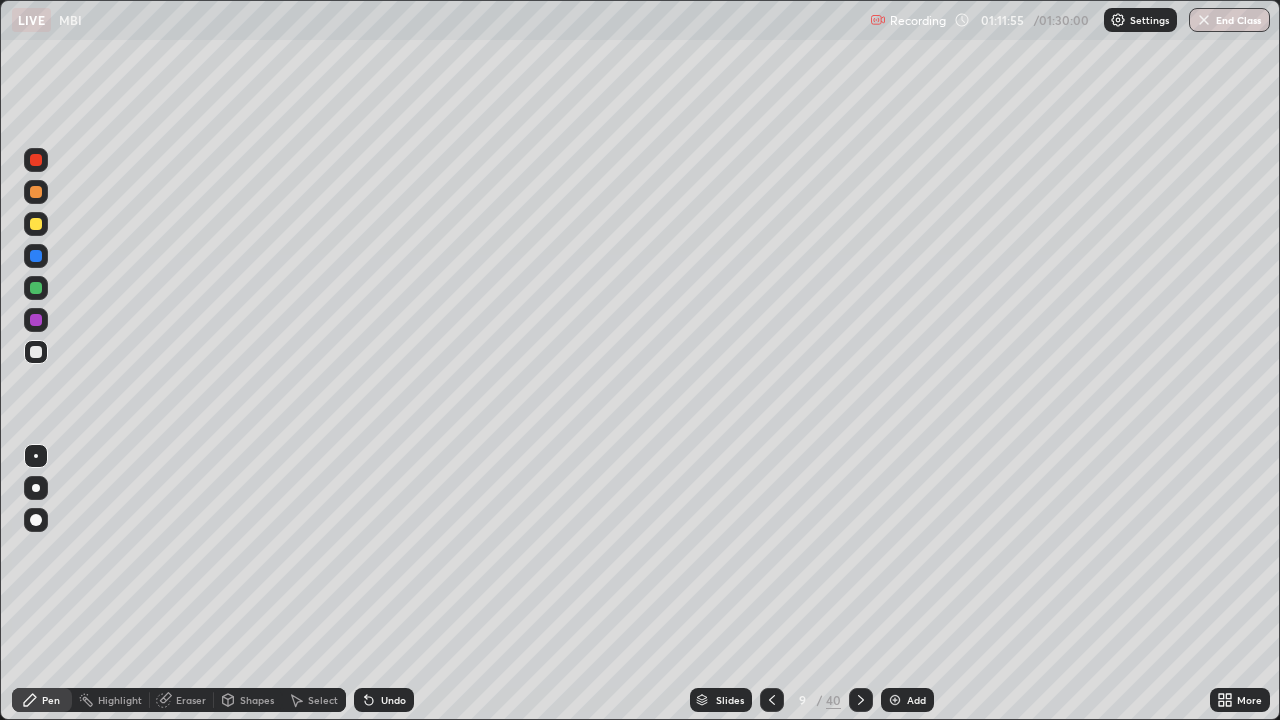 click on "Undo" at bounding box center (384, 700) 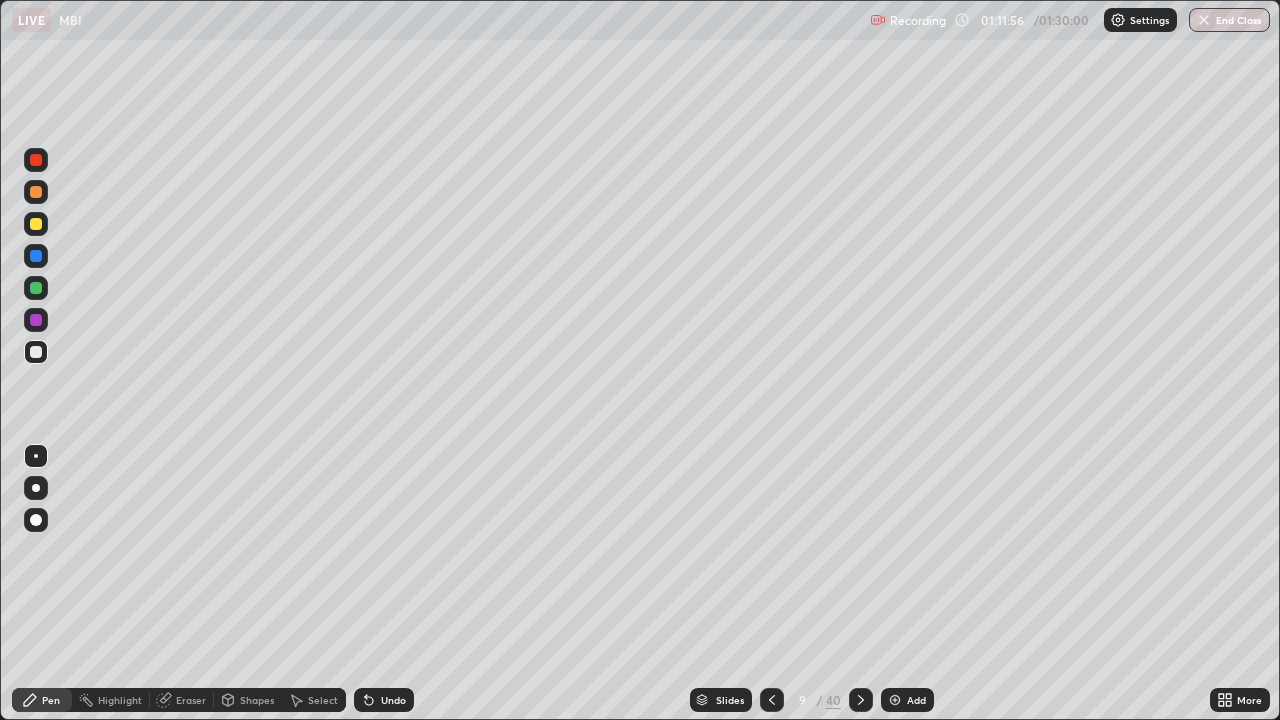 click on "Undo" at bounding box center [384, 700] 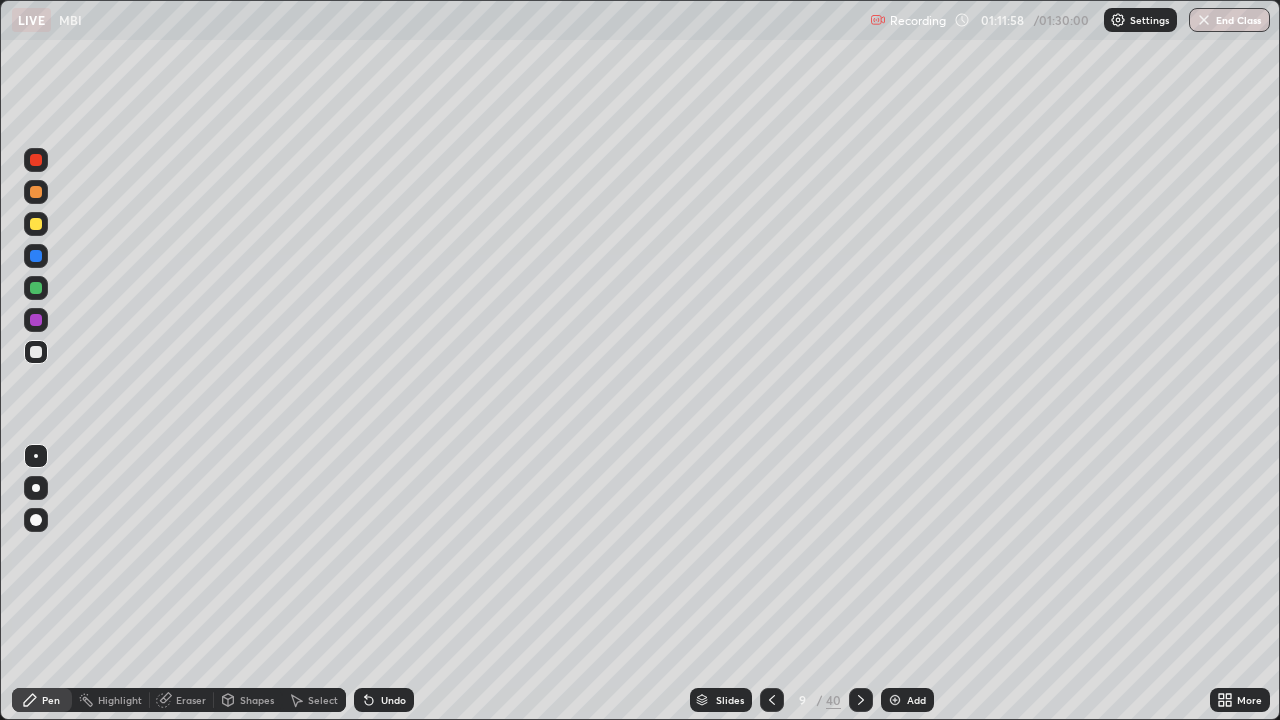click on "Undo" at bounding box center (393, 700) 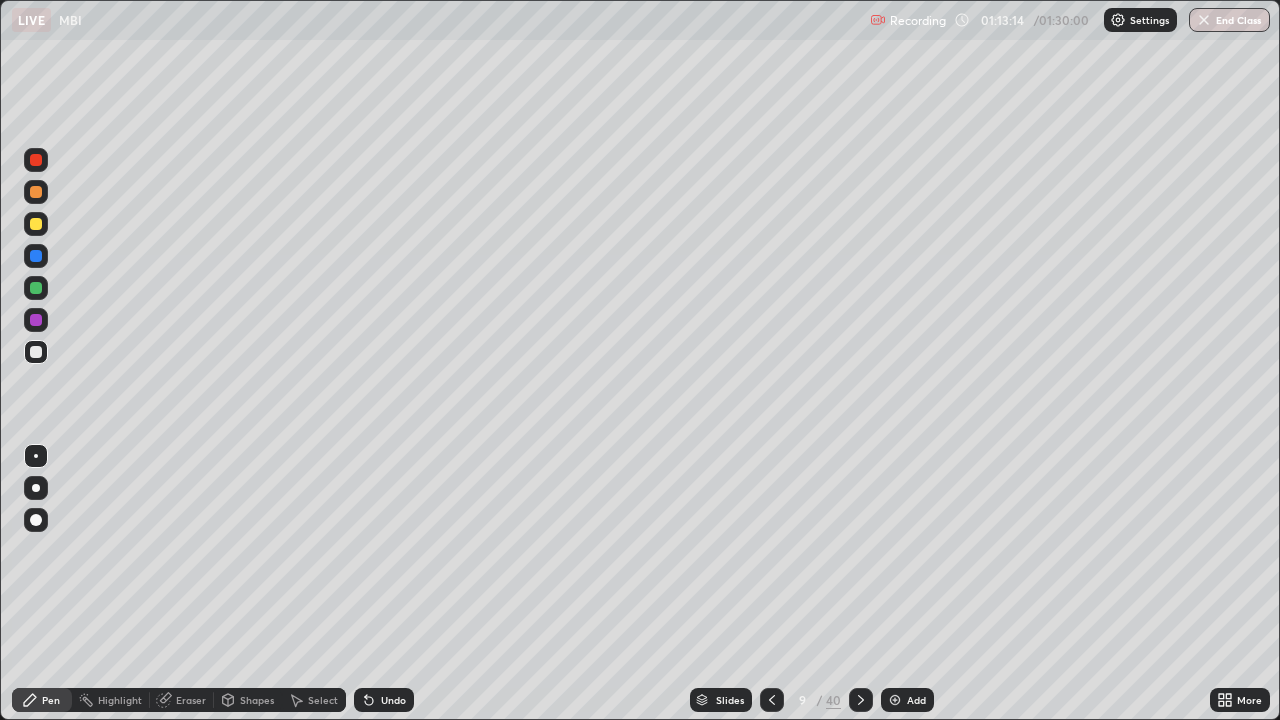 click 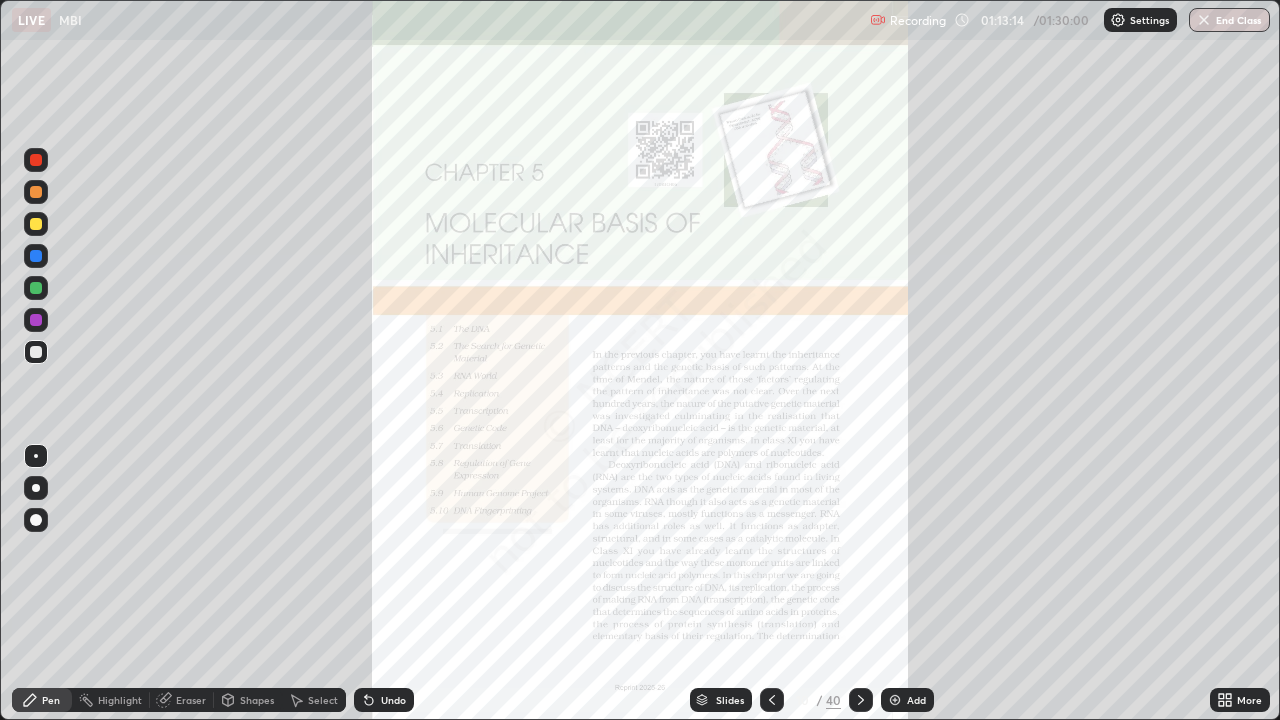 click 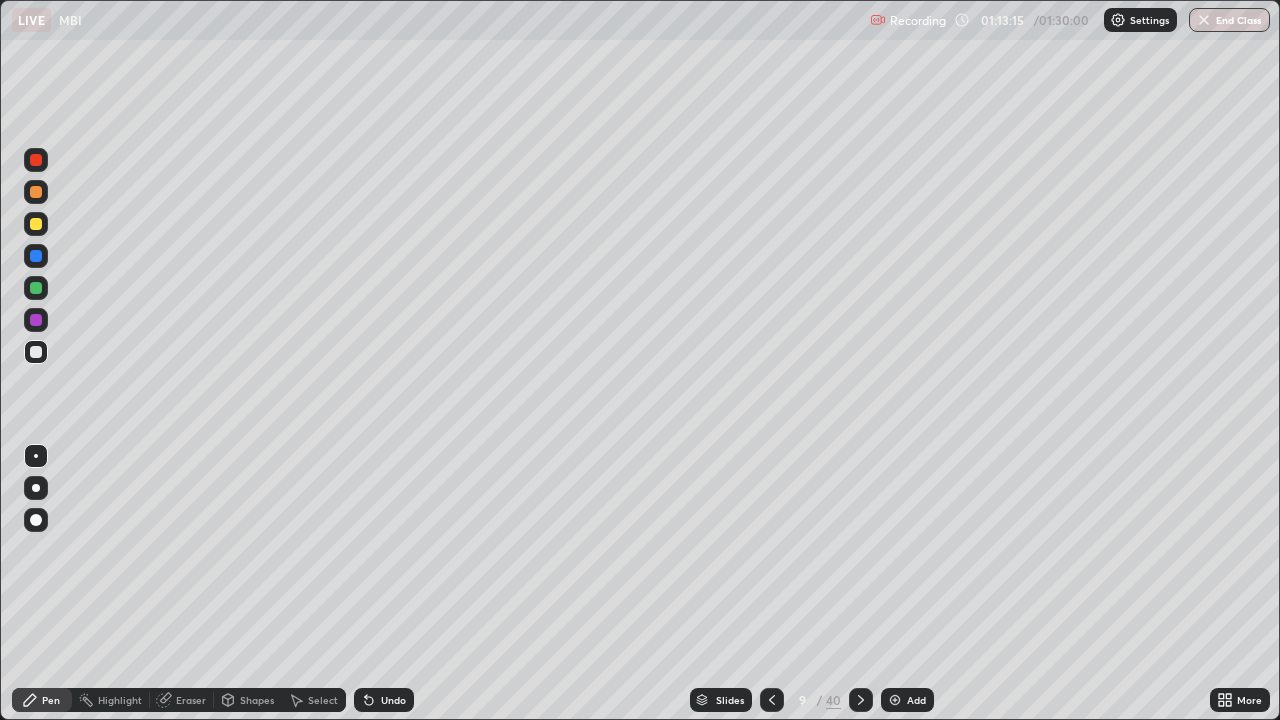 click at bounding box center (895, 700) 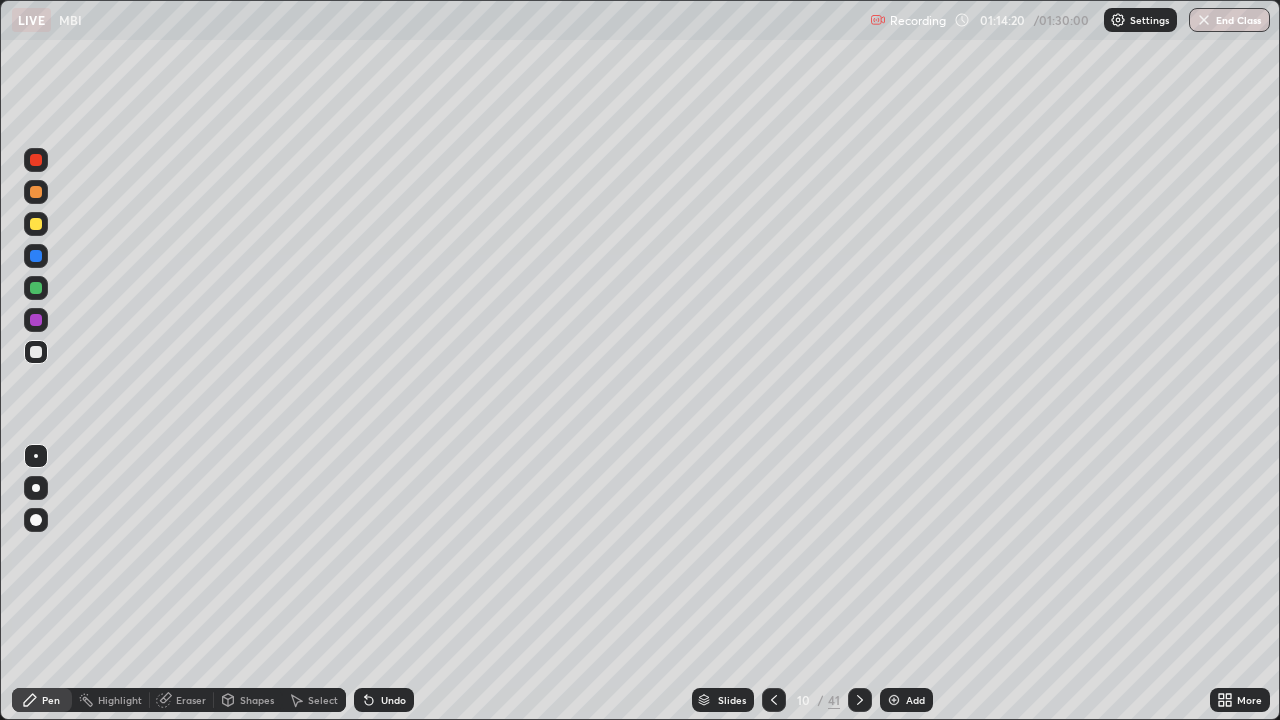 click 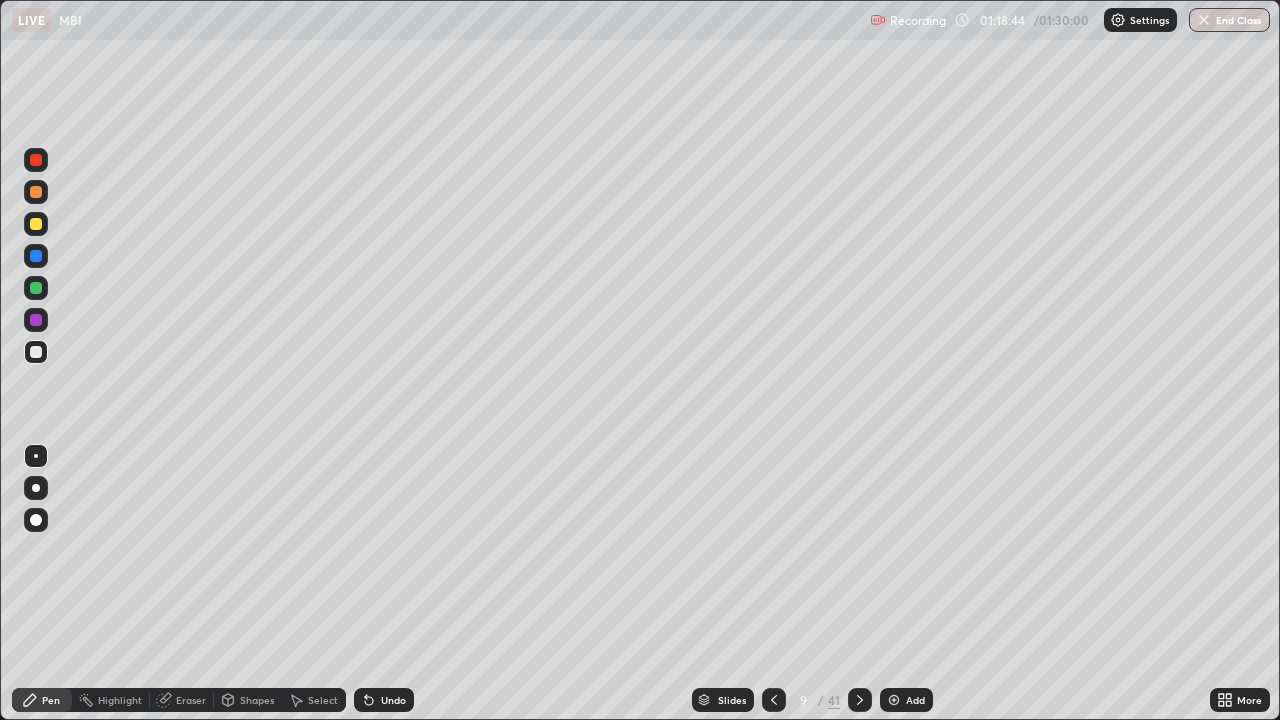 click 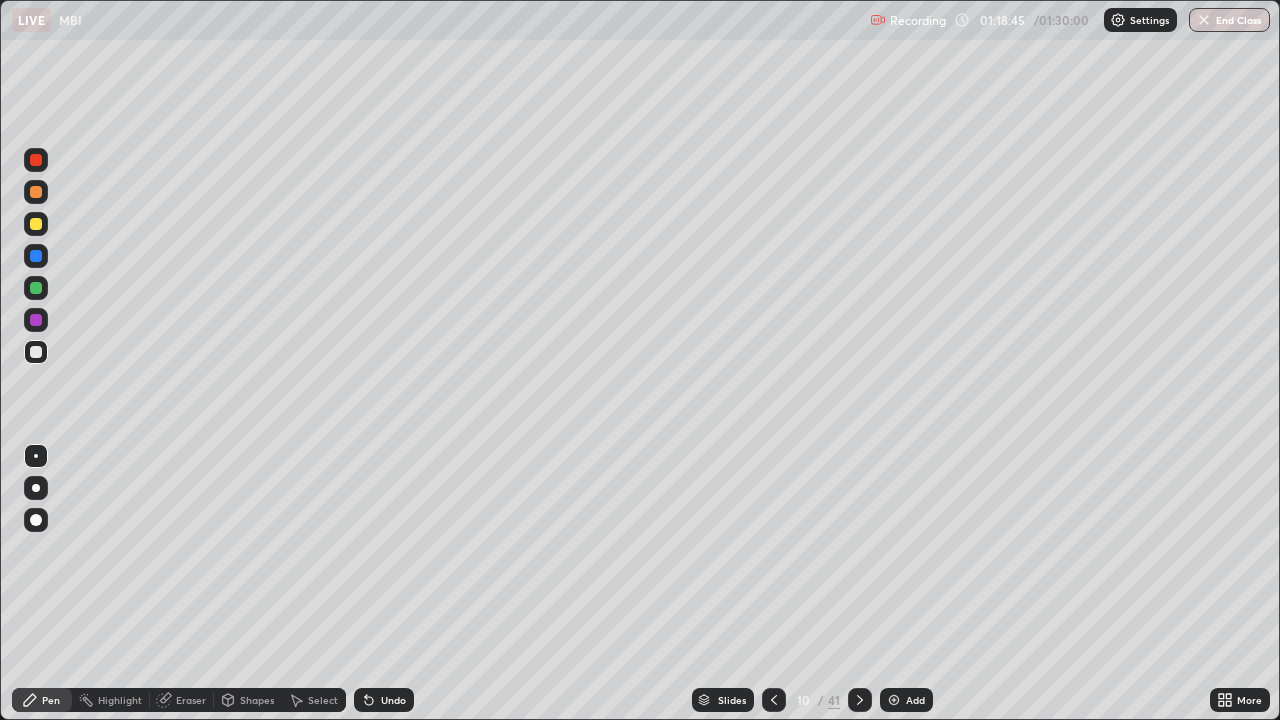 click 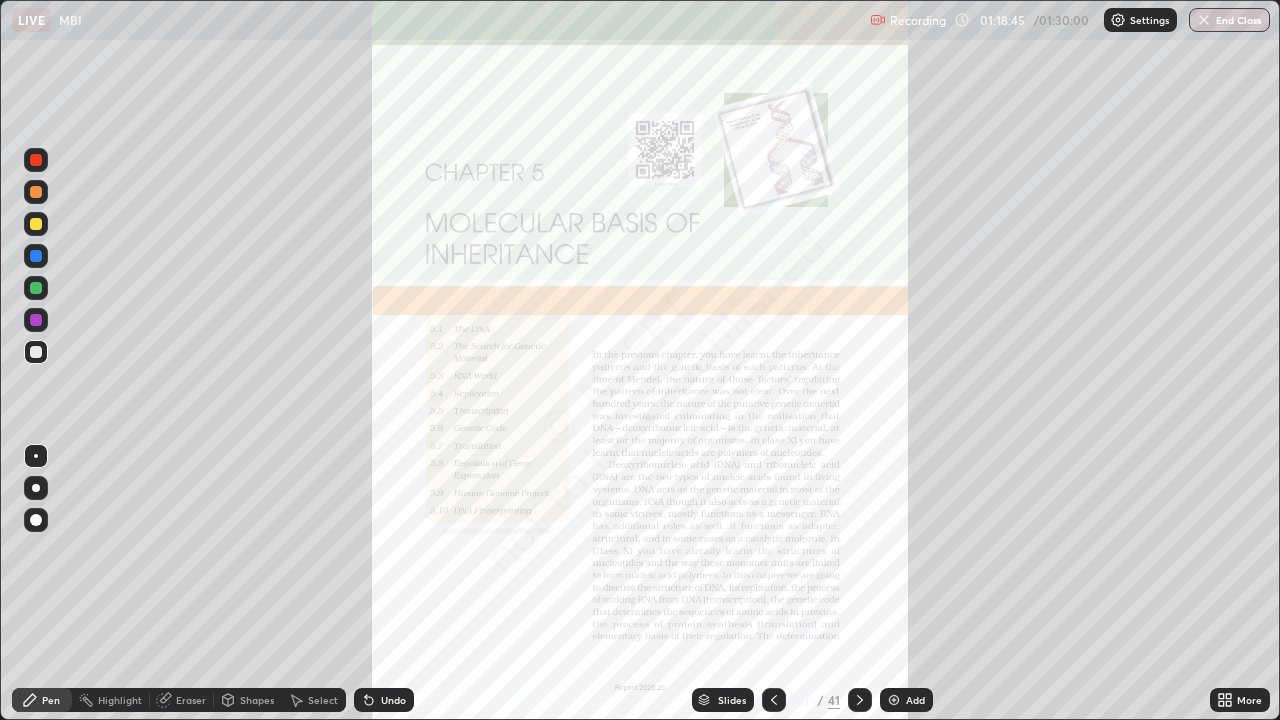 click 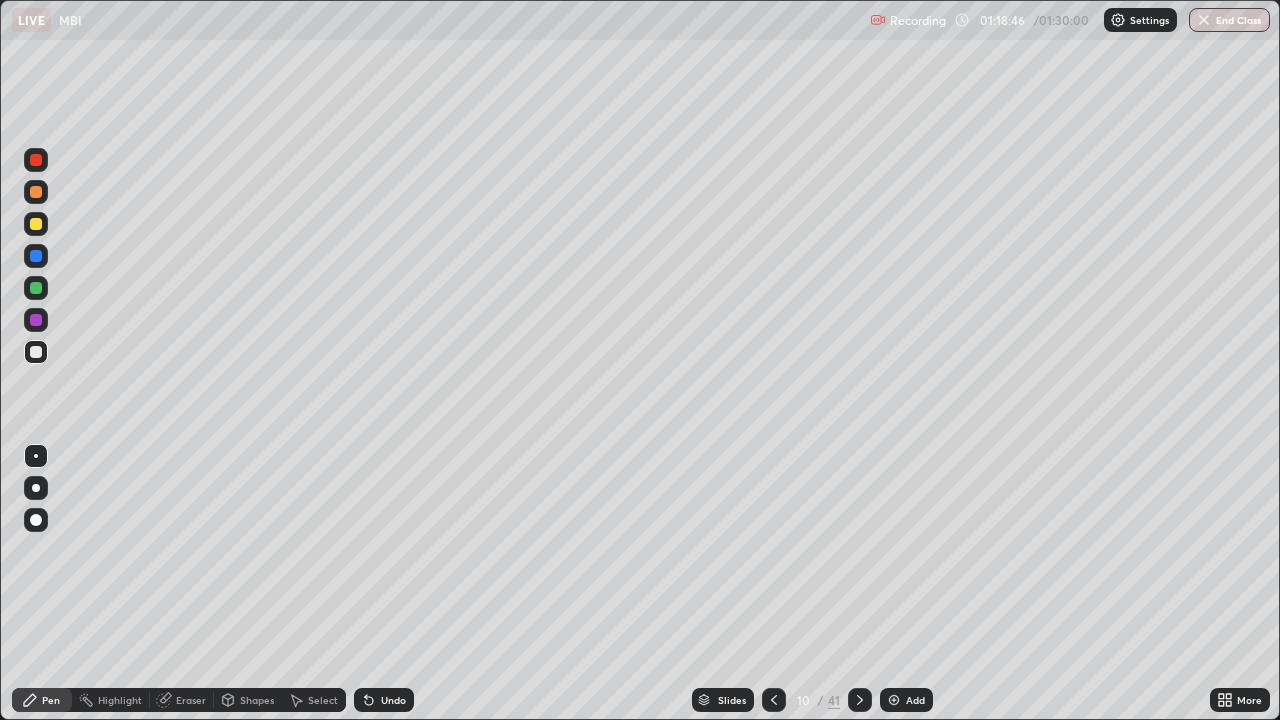 click at bounding box center [894, 700] 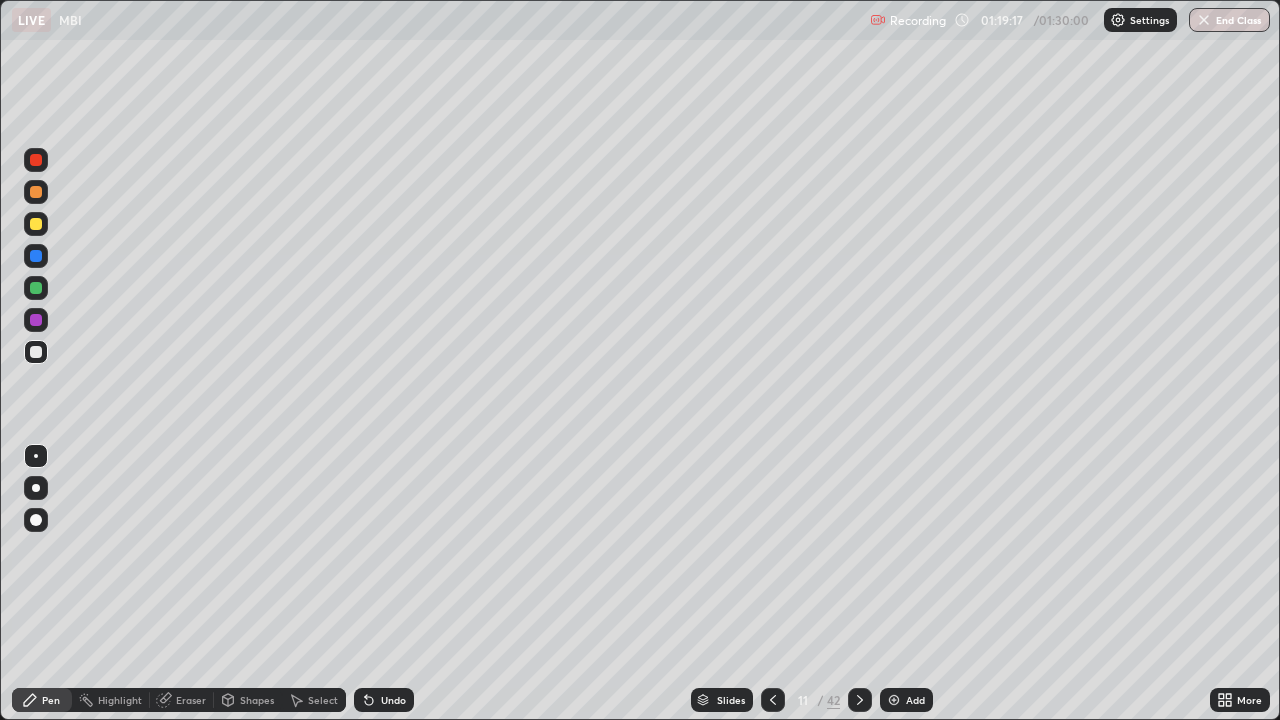 click at bounding box center [36, 224] 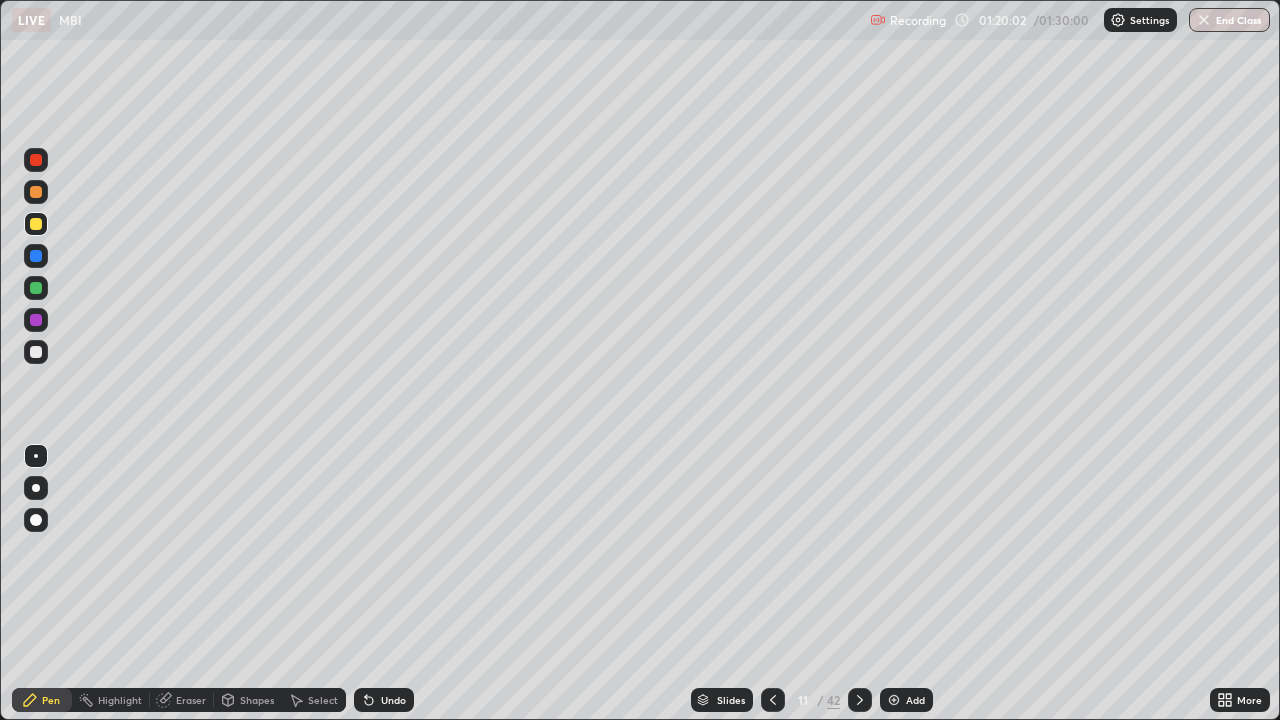 click on "Undo" at bounding box center (393, 700) 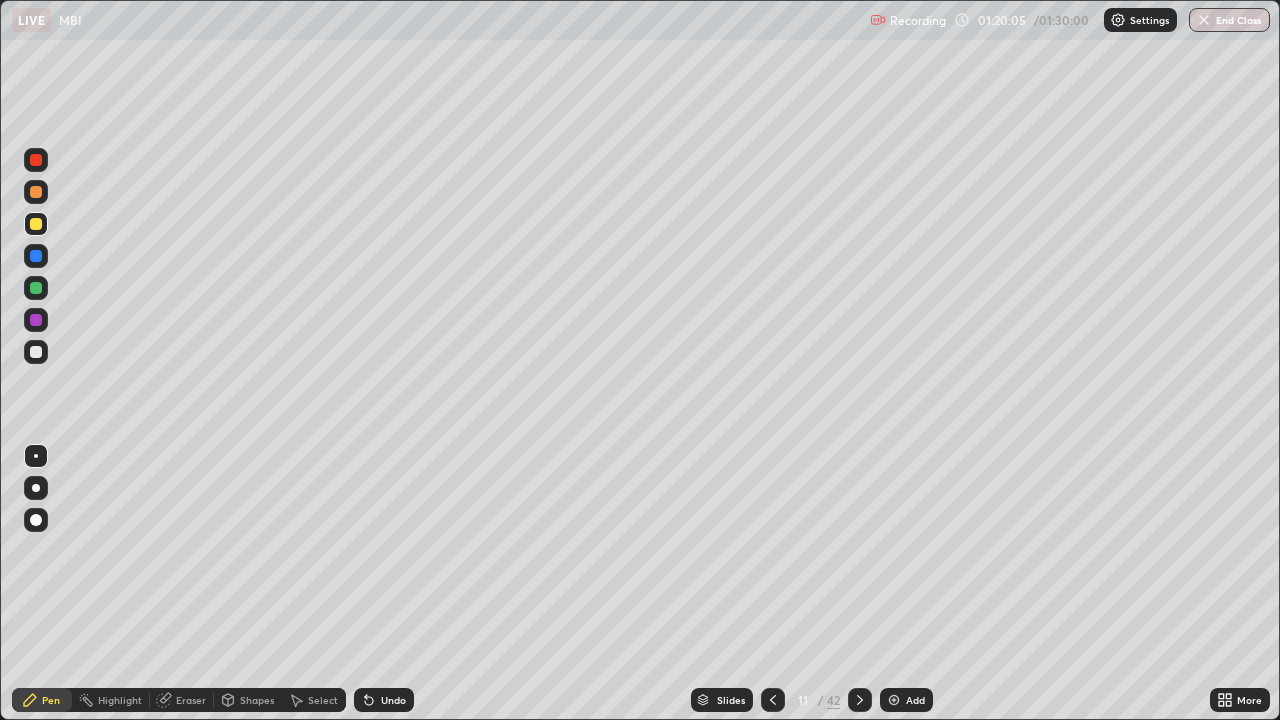 click at bounding box center [36, 288] 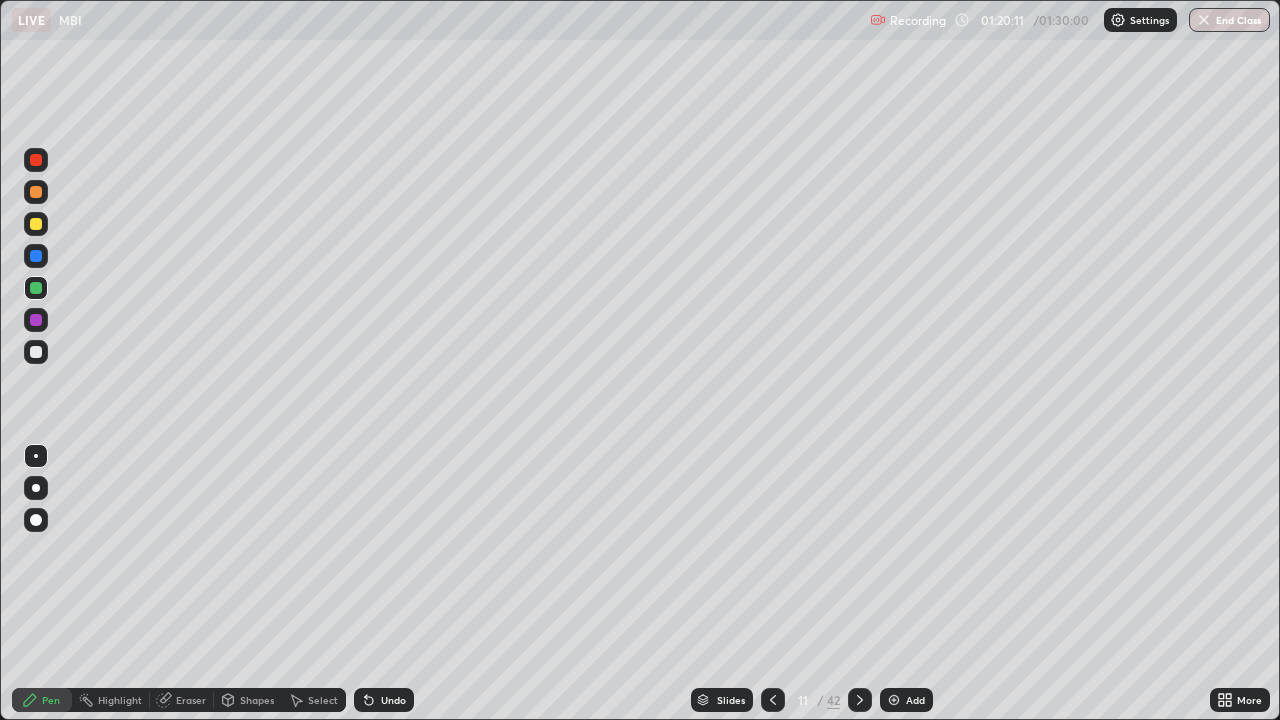 click at bounding box center (36, 352) 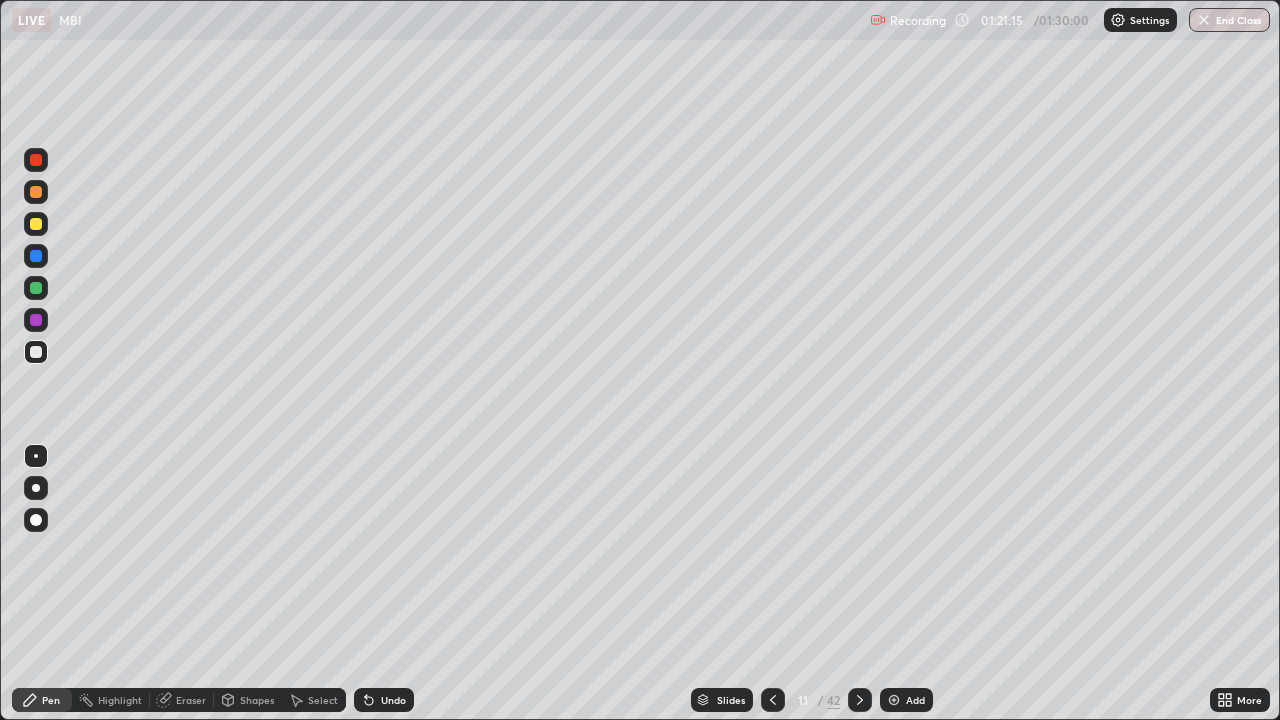 click at bounding box center (36, 224) 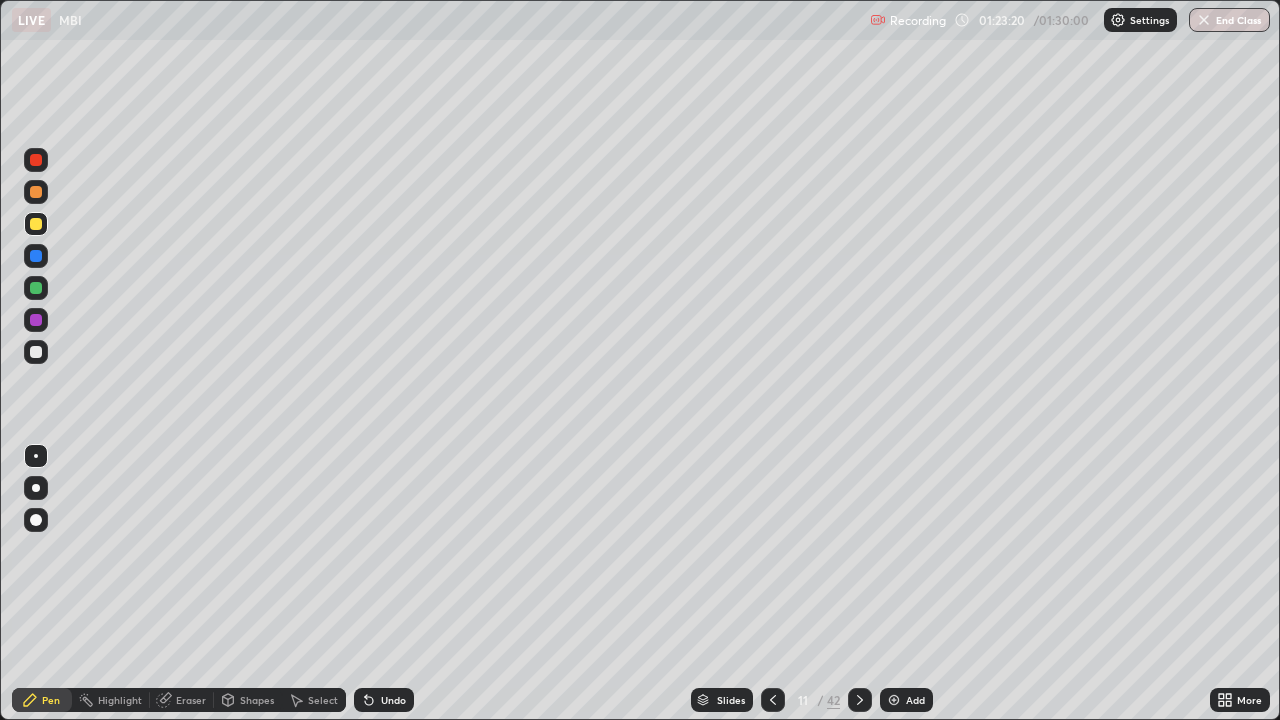 click on "Undo" at bounding box center [393, 700] 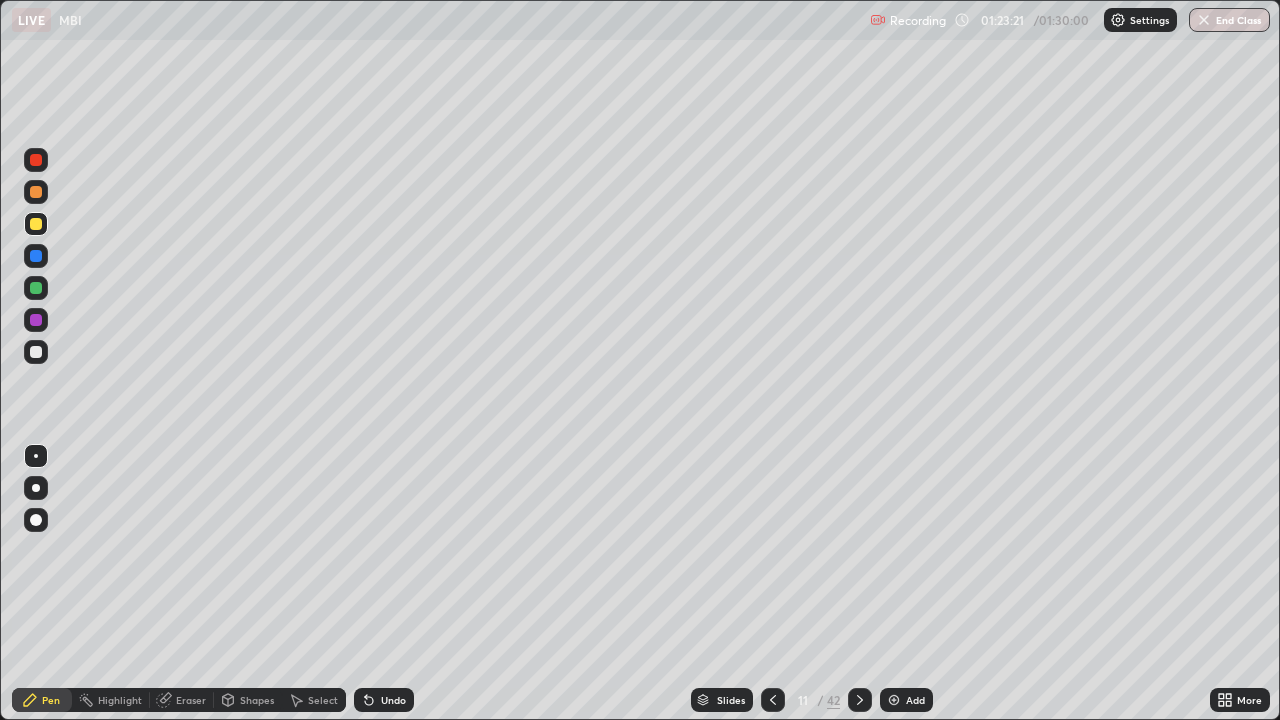 click on "Undo" at bounding box center (393, 700) 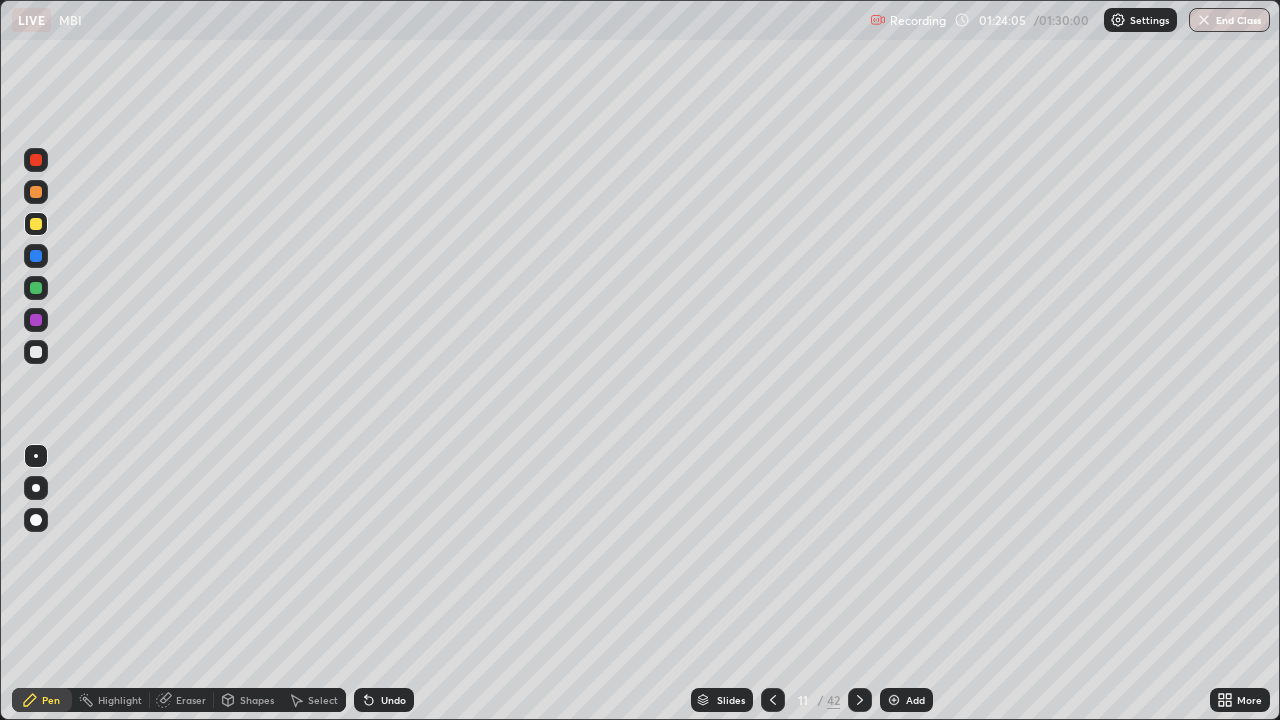 click on "Undo" at bounding box center (384, 700) 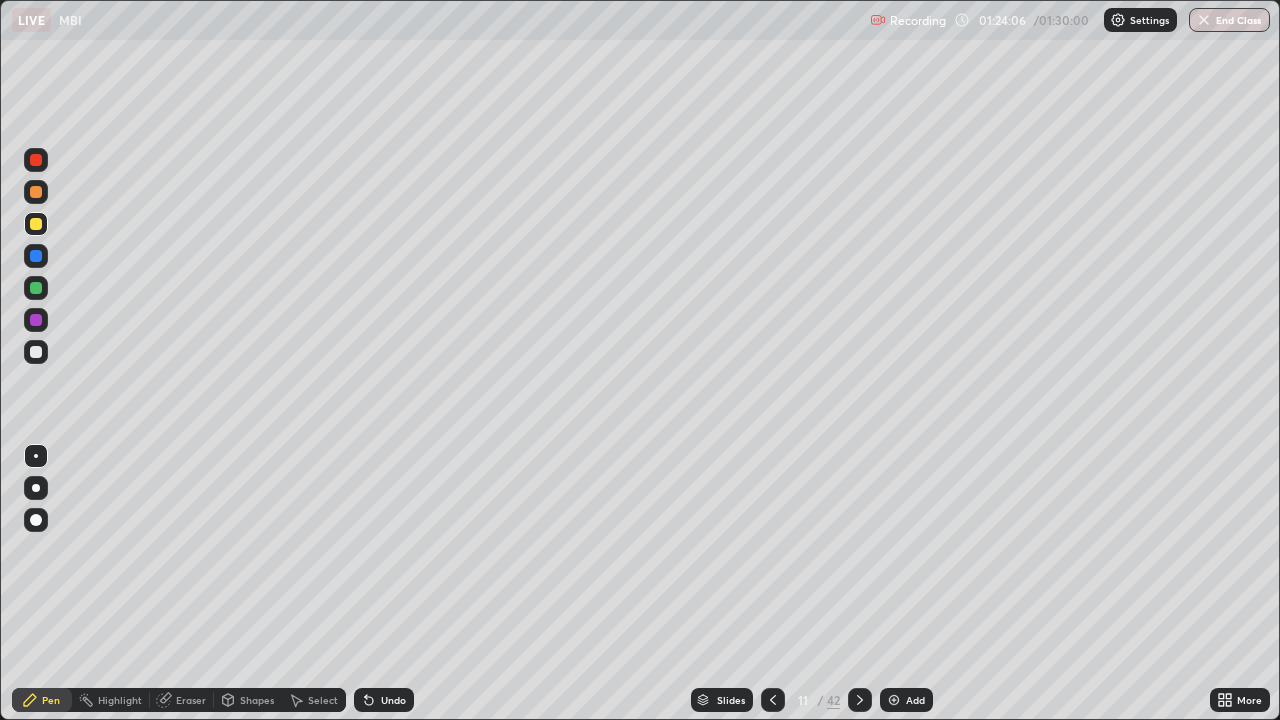 click on "Undo" at bounding box center [384, 700] 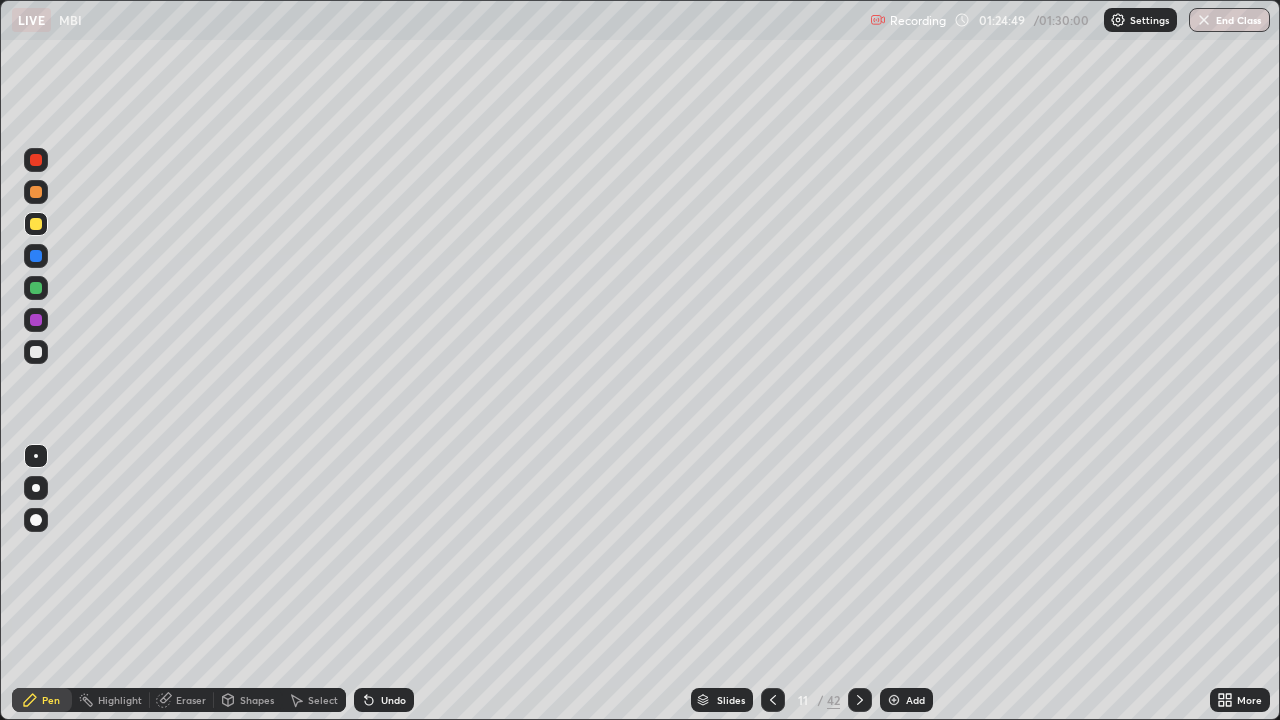 click at bounding box center [36, 320] 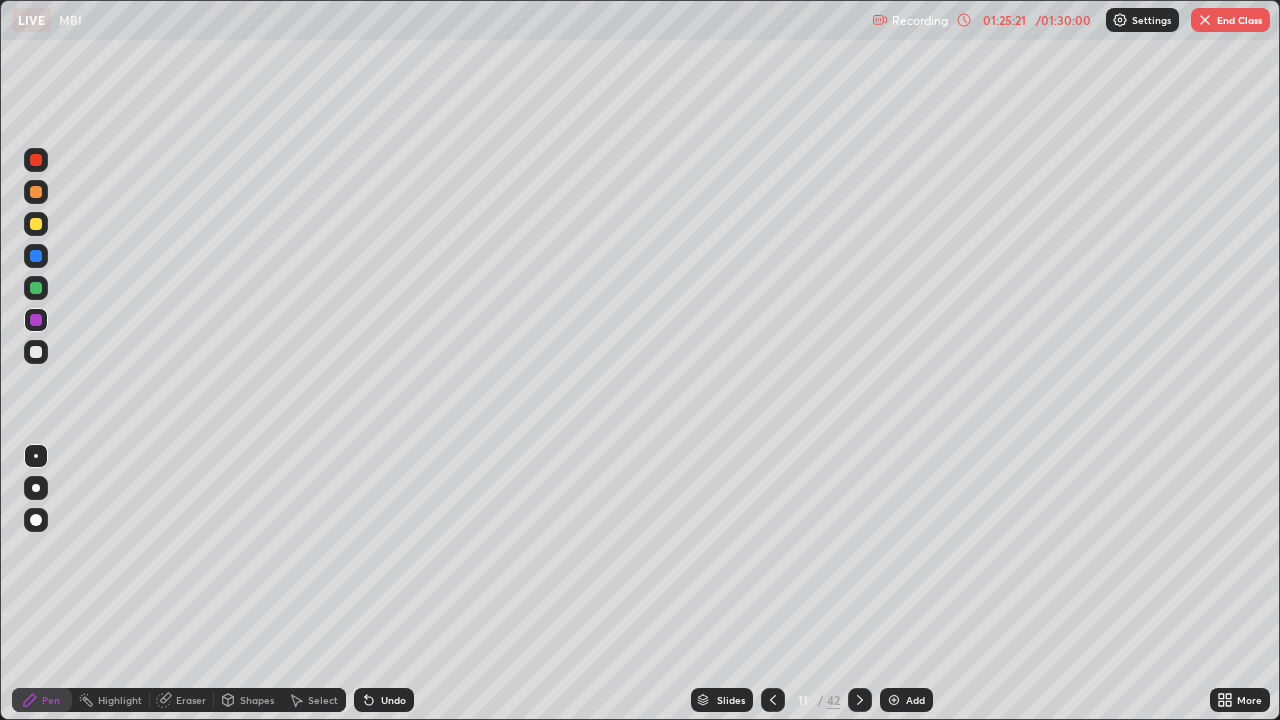 click at bounding box center [36, 224] 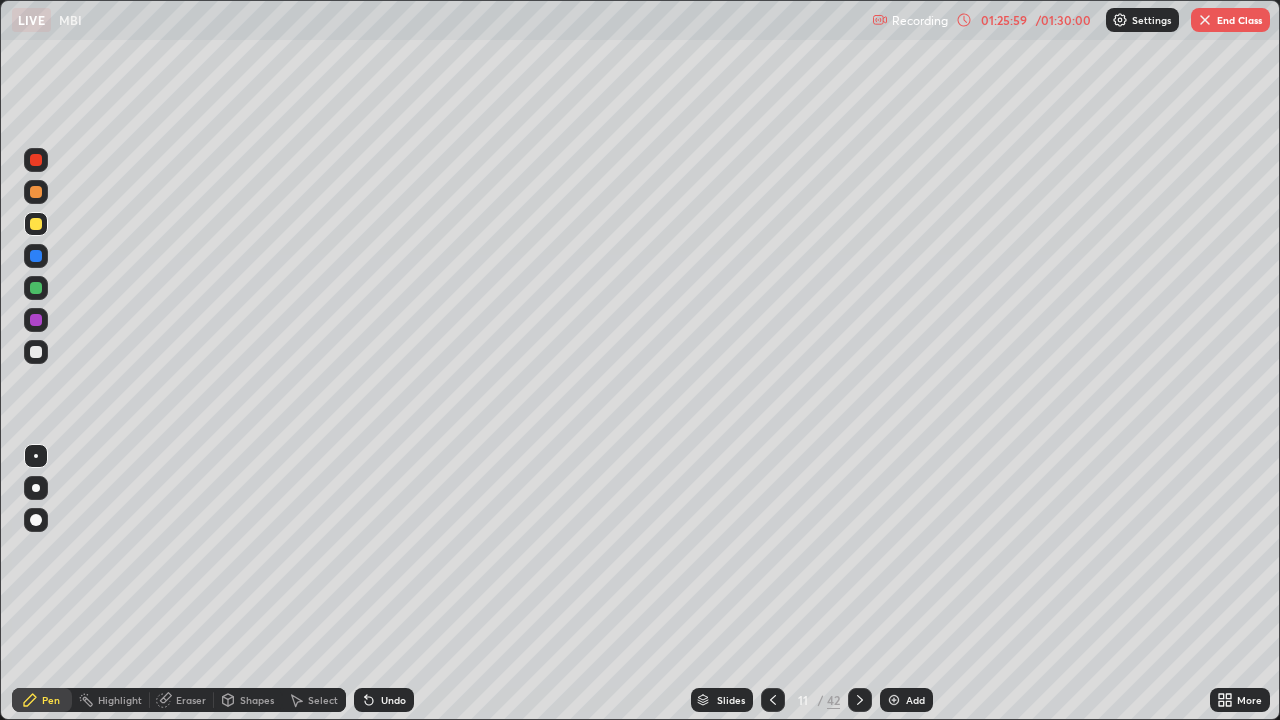 click 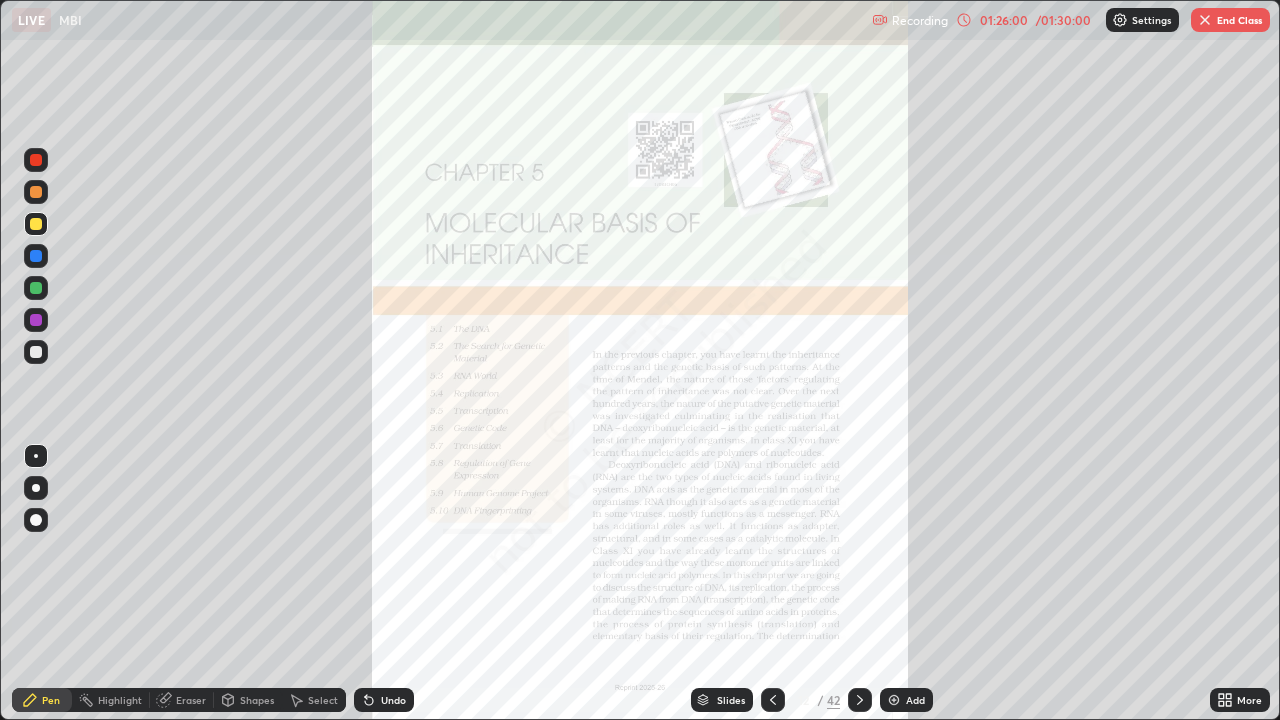 click 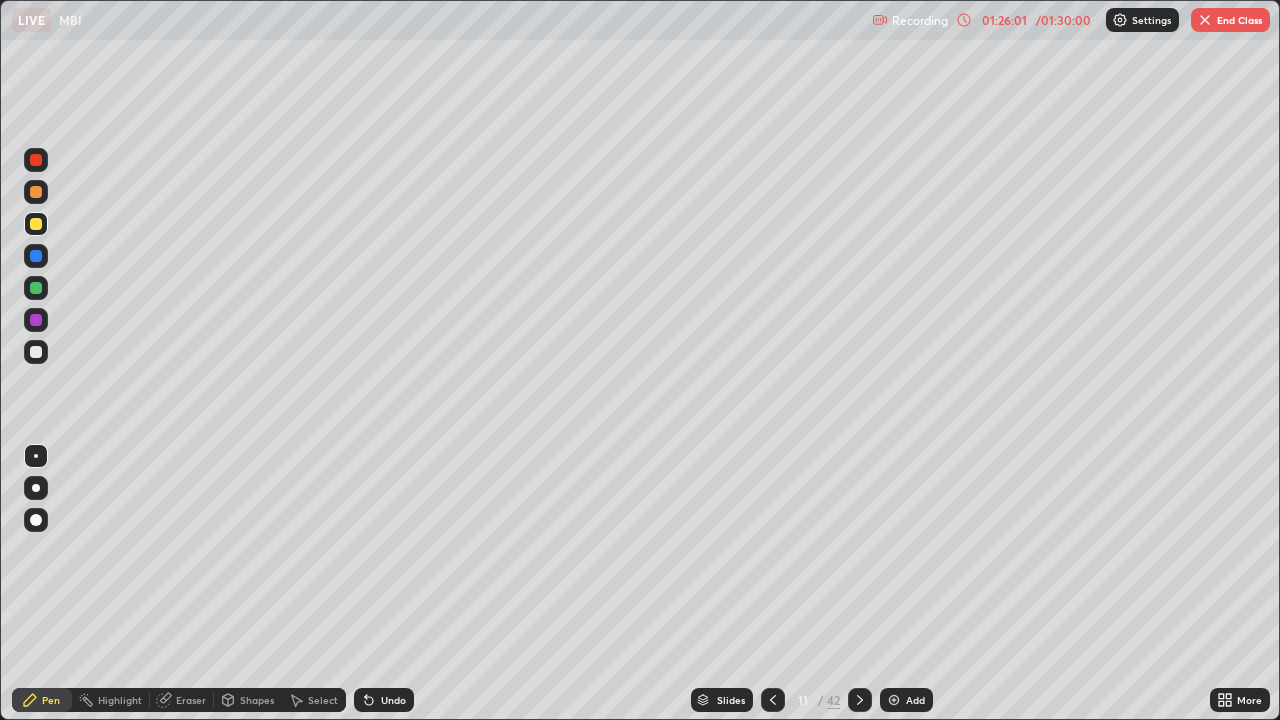 click on "Add" at bounding box center (915, 700) 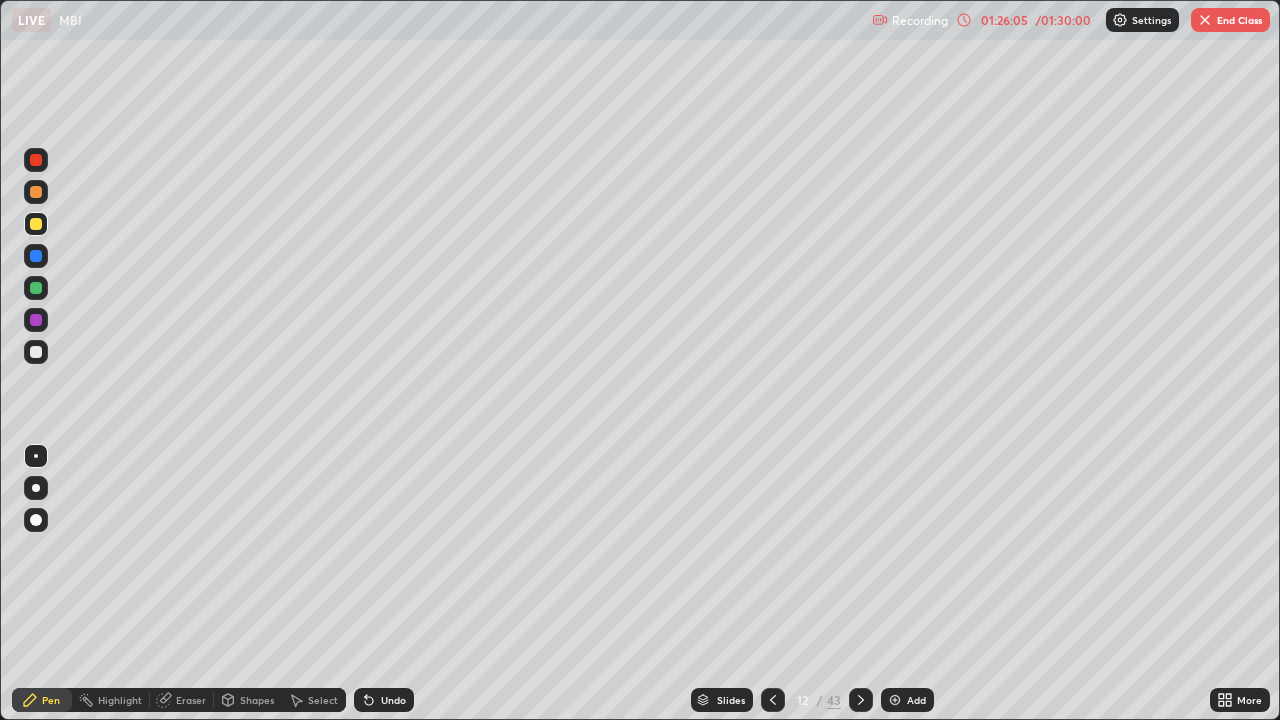 click 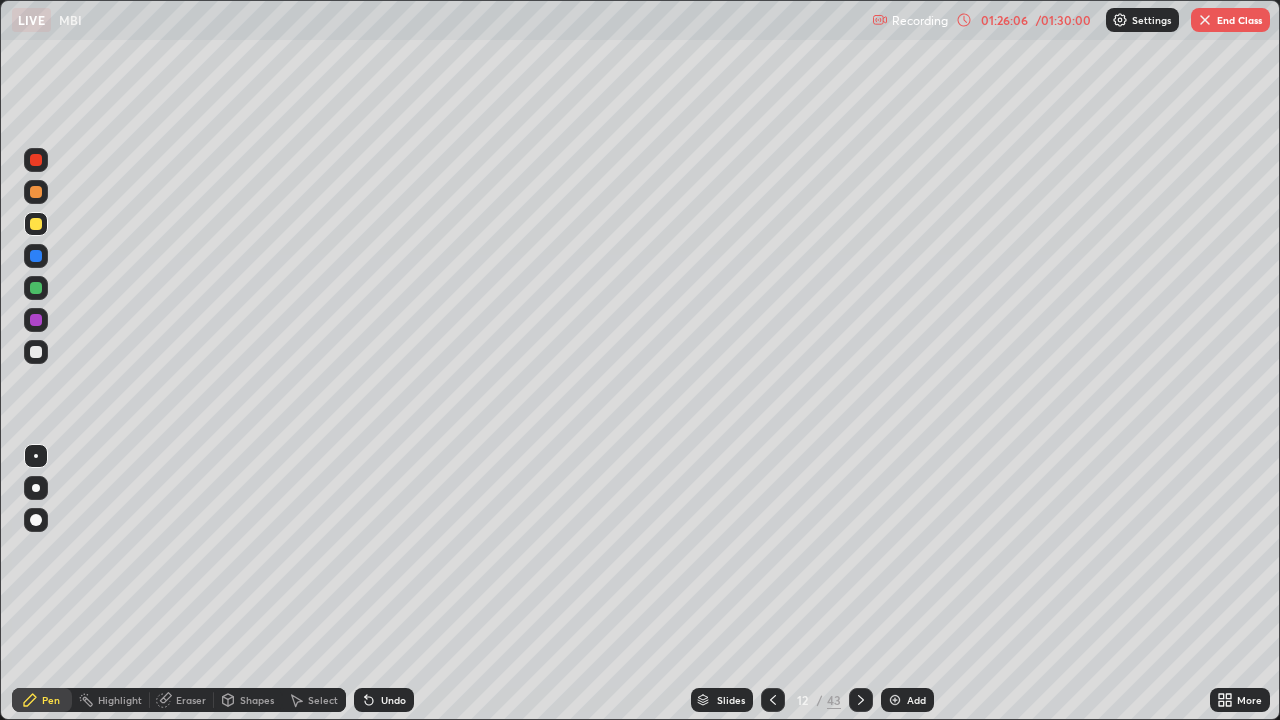 click 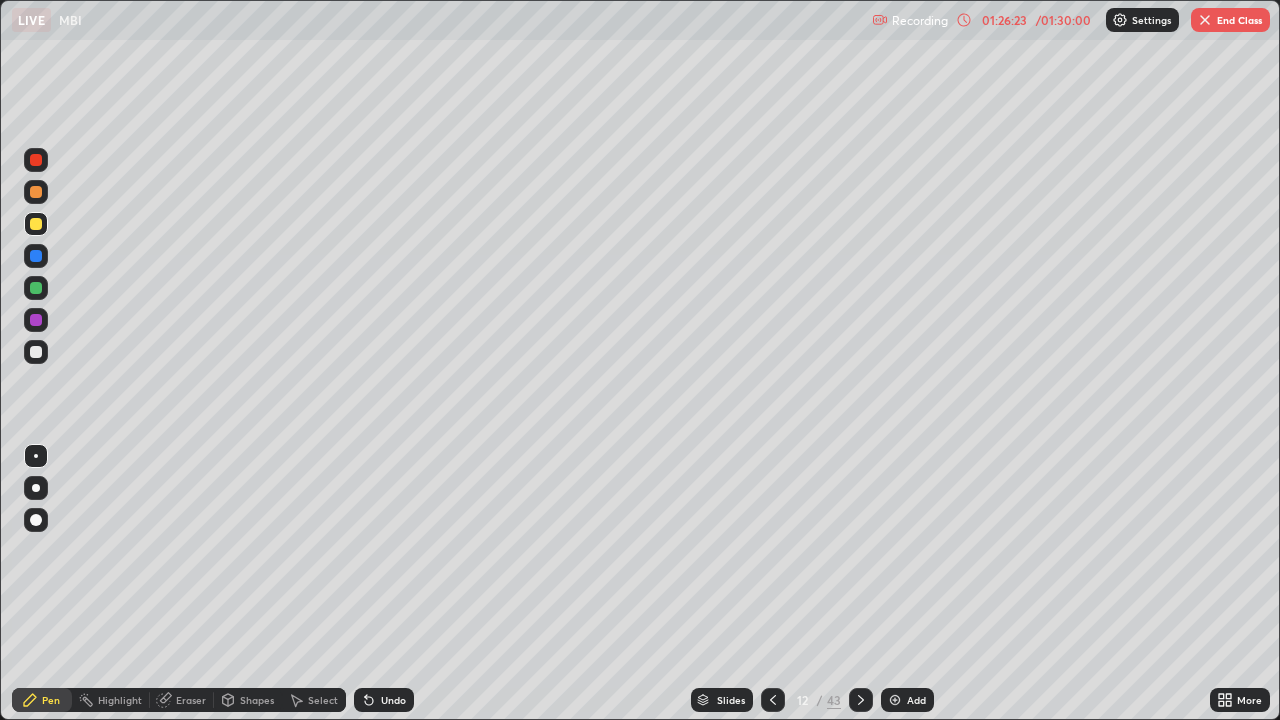 click at bounding box center [36, 320] 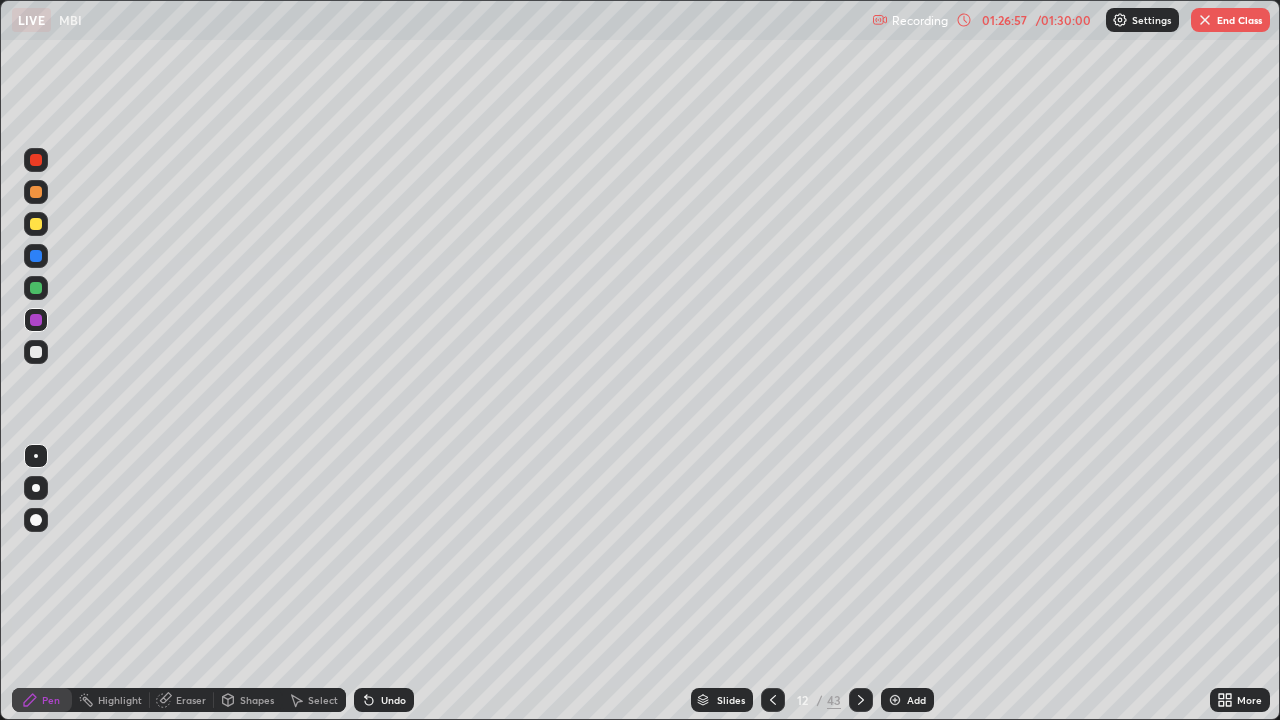 click at bounding box center (36, 224) 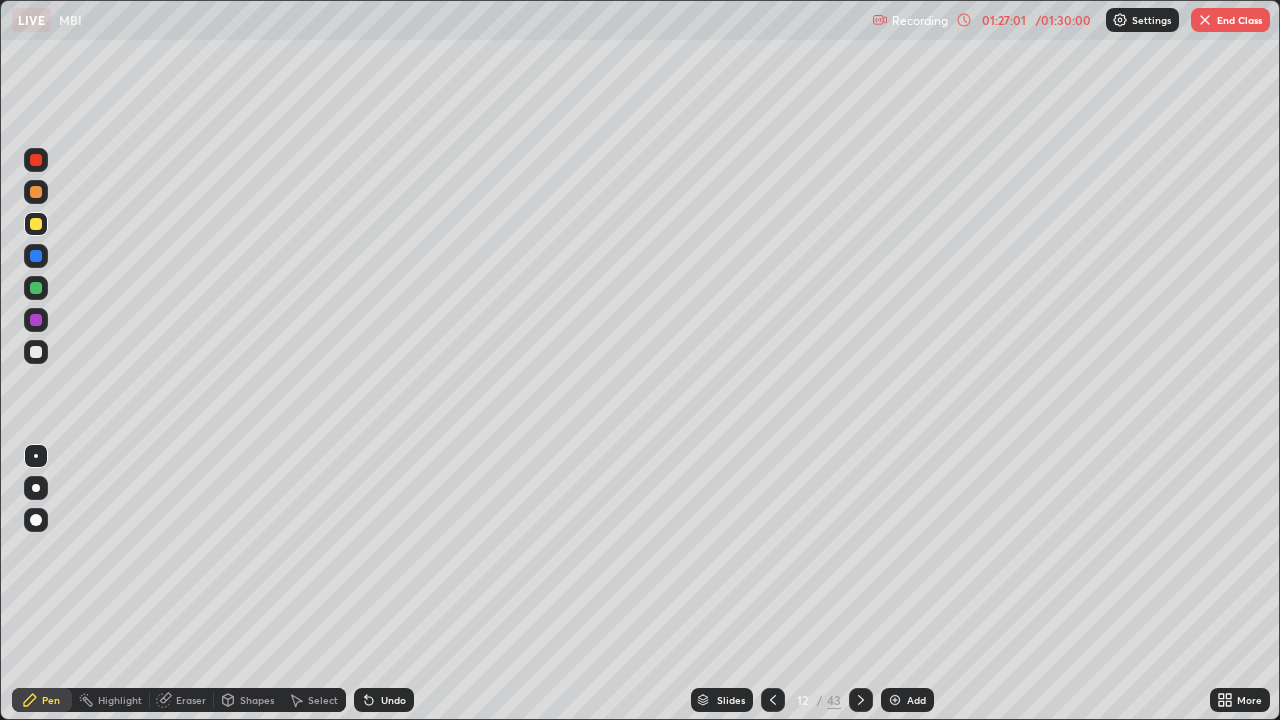click on "Undo" at bounding box center (393, 700) 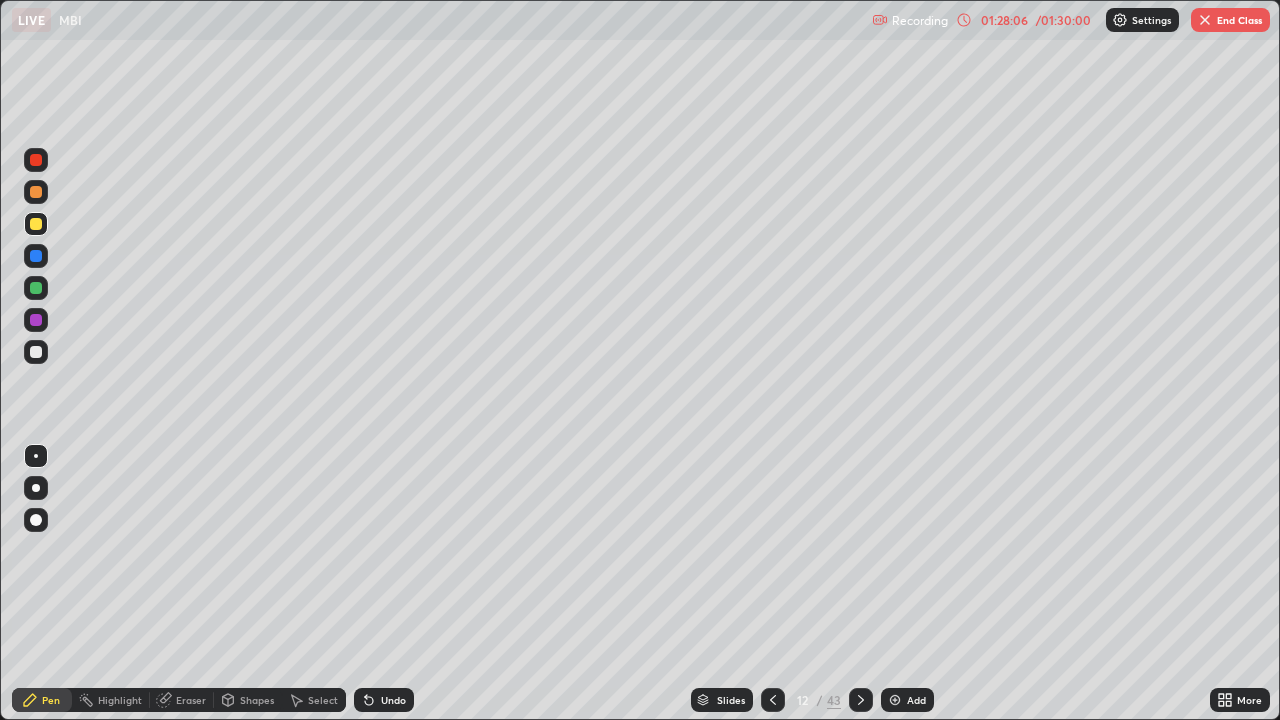 click on "Undo" at bounding box center (384, 700) 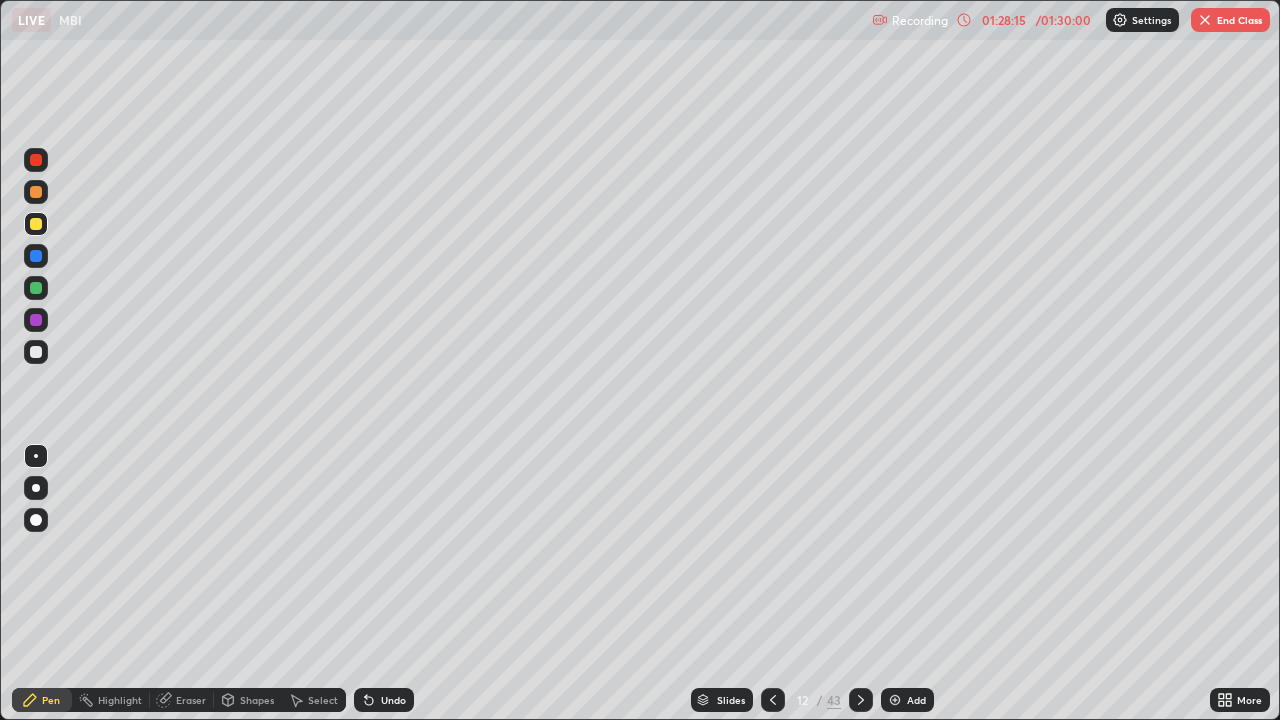 click on "Undo" at bounding box center (393, 700) 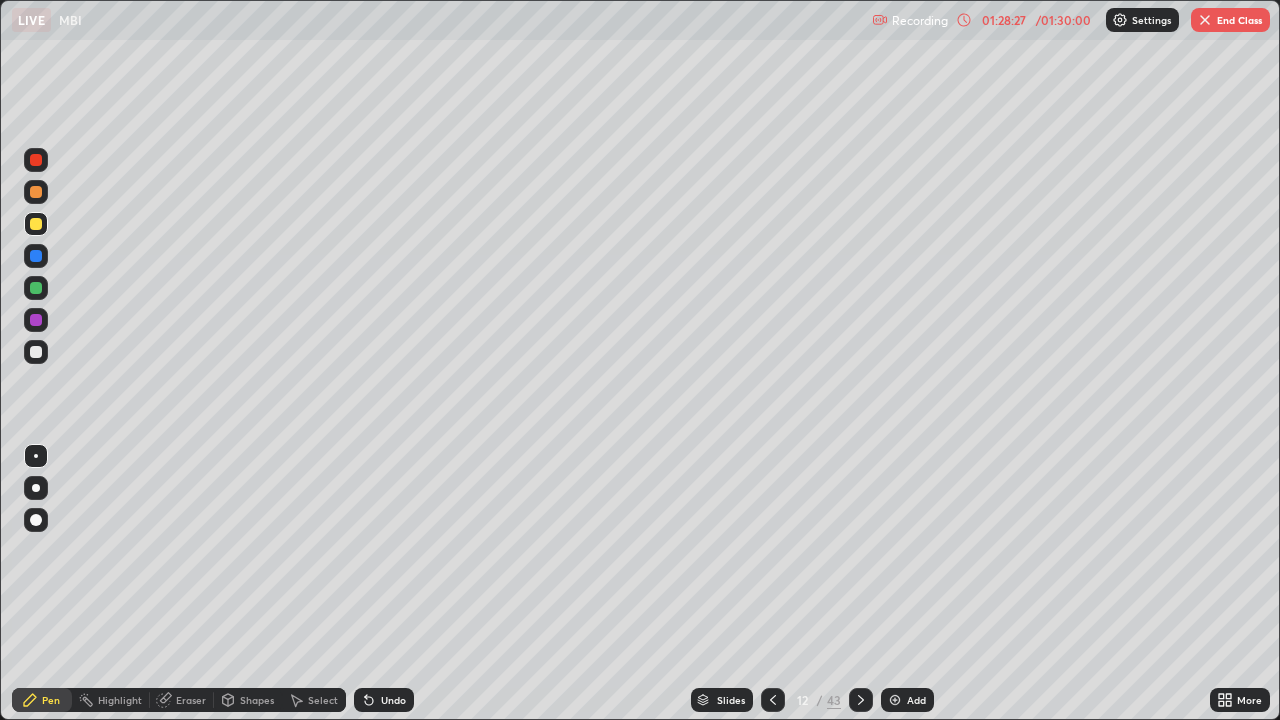click 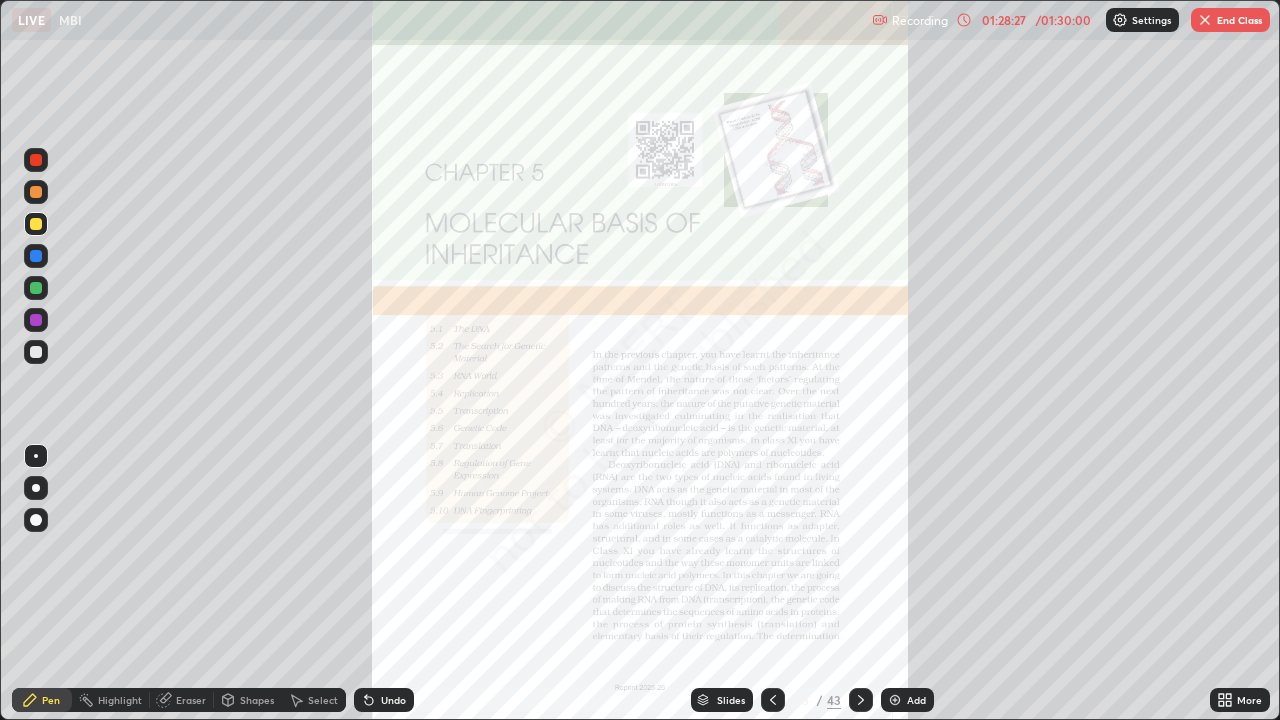 click 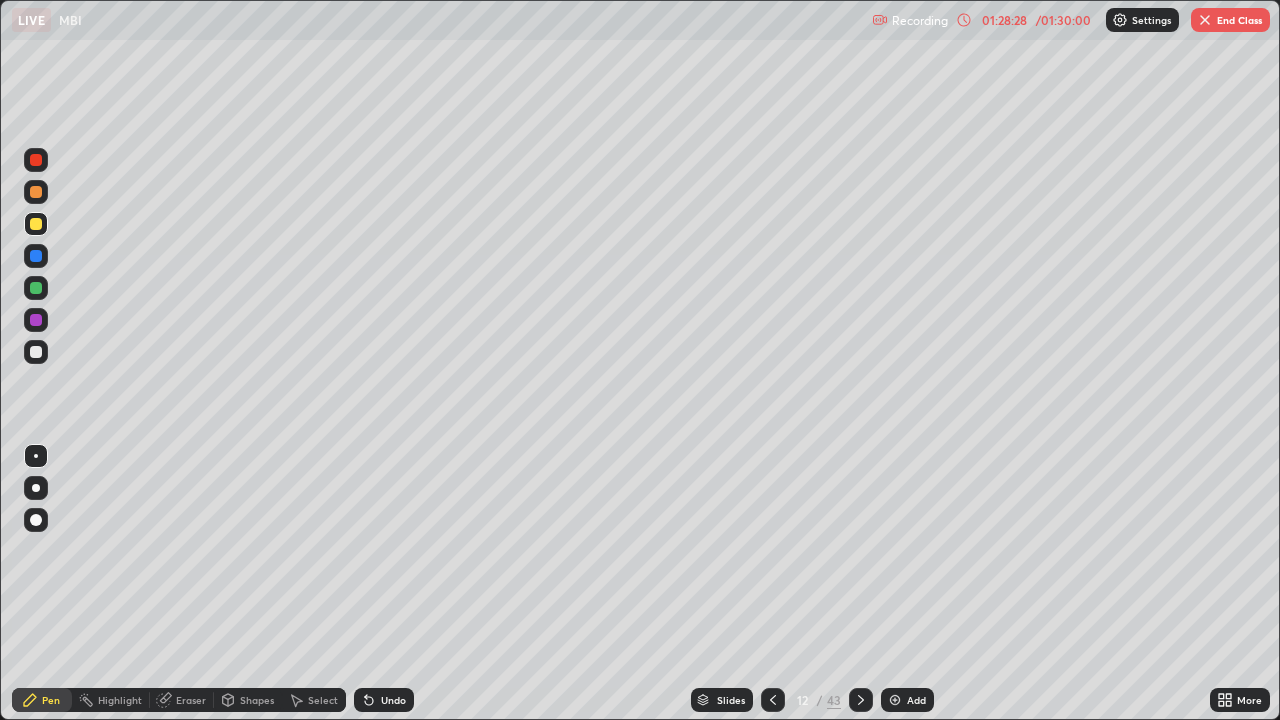 click on "Add" at bounding box center [907, 700] 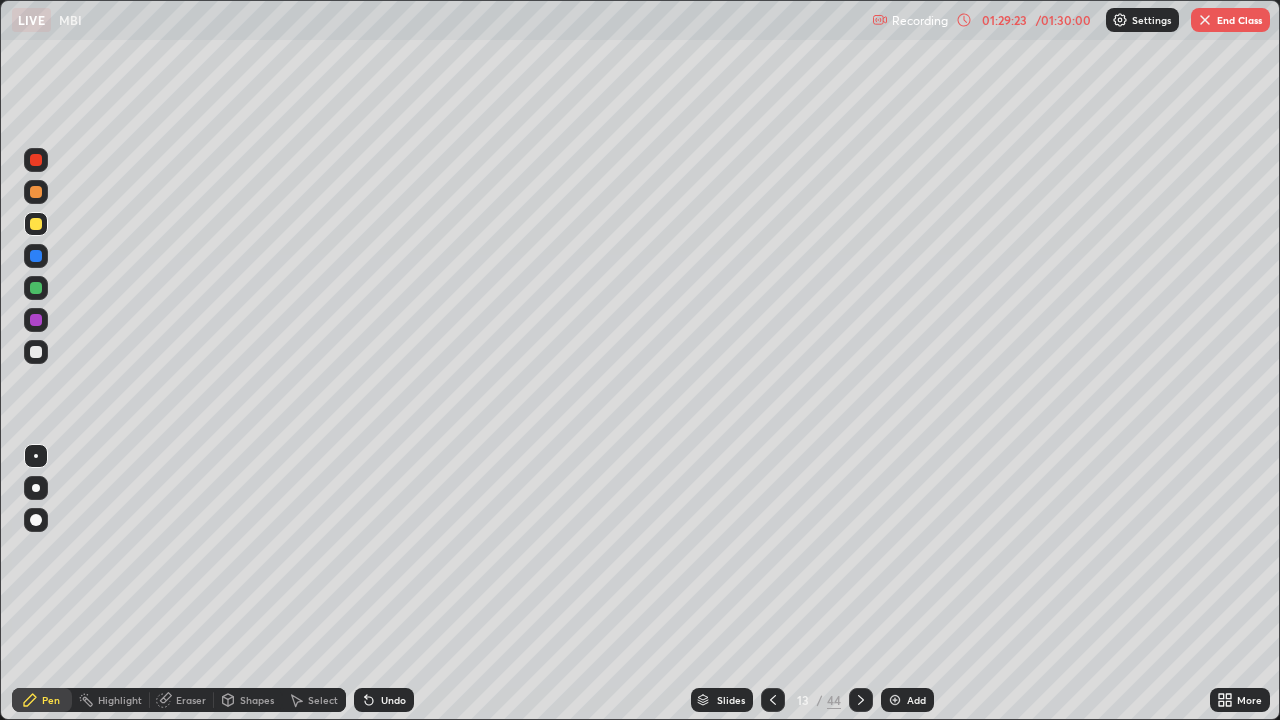 click 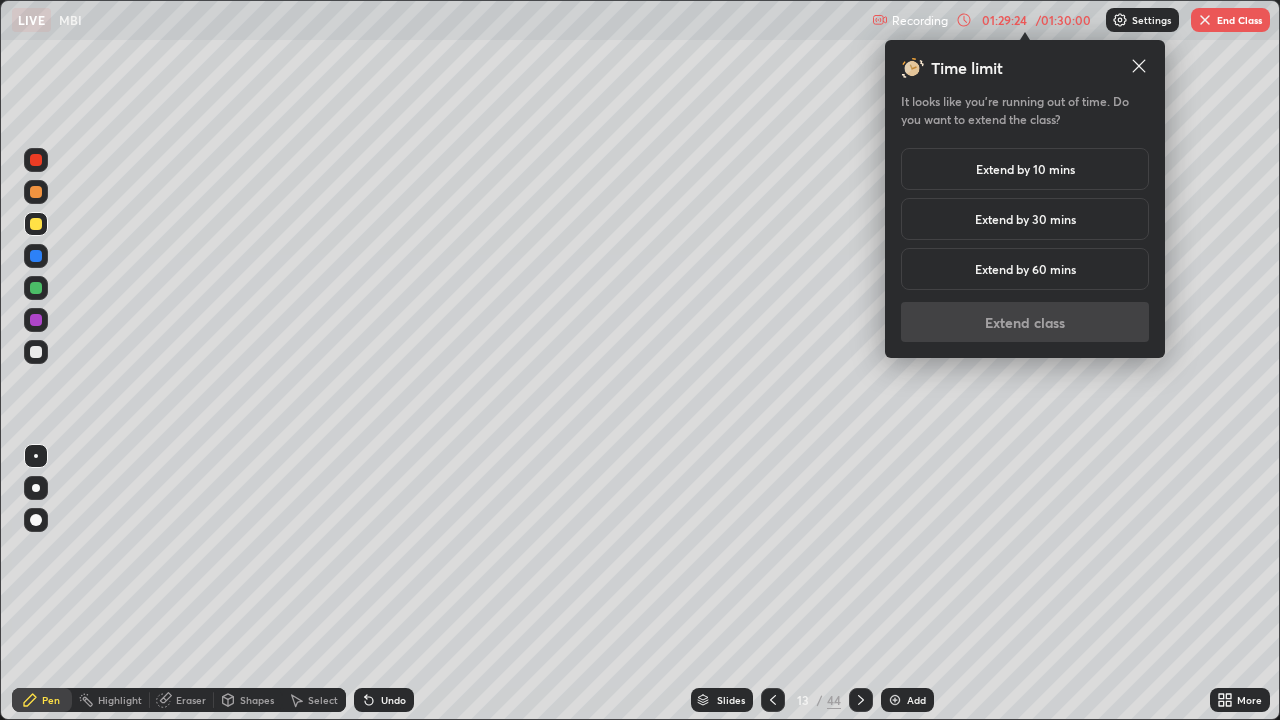 click on "Extend by 10 mins" at bounding box center (1025, 169) 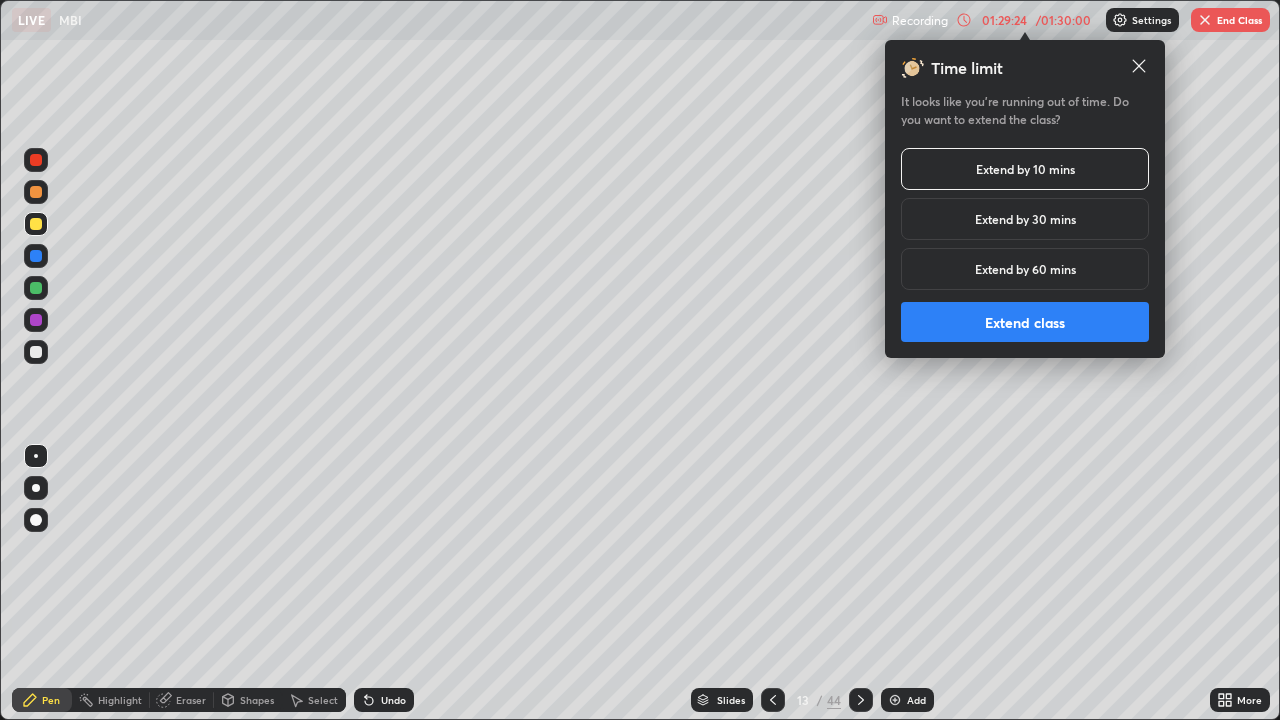 click on "Extend class" at bounding box center (1025, 322) 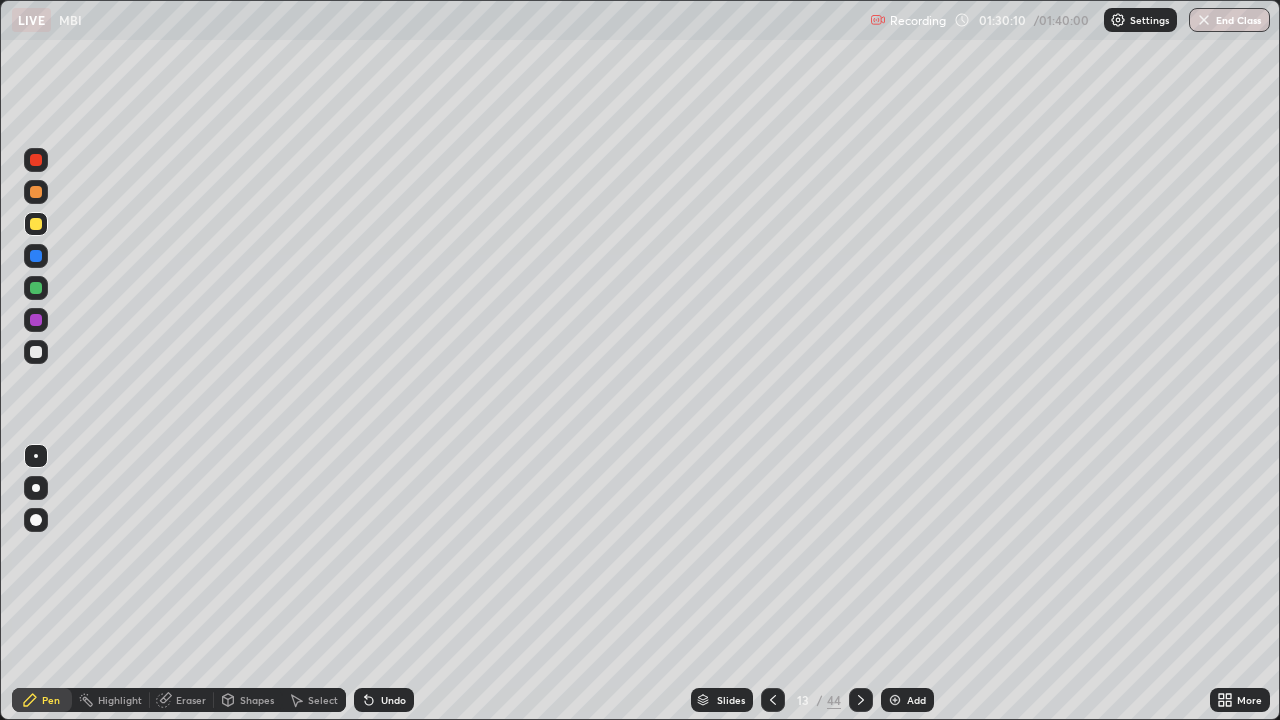 click on "Undo" at bounding box center (393, 700) 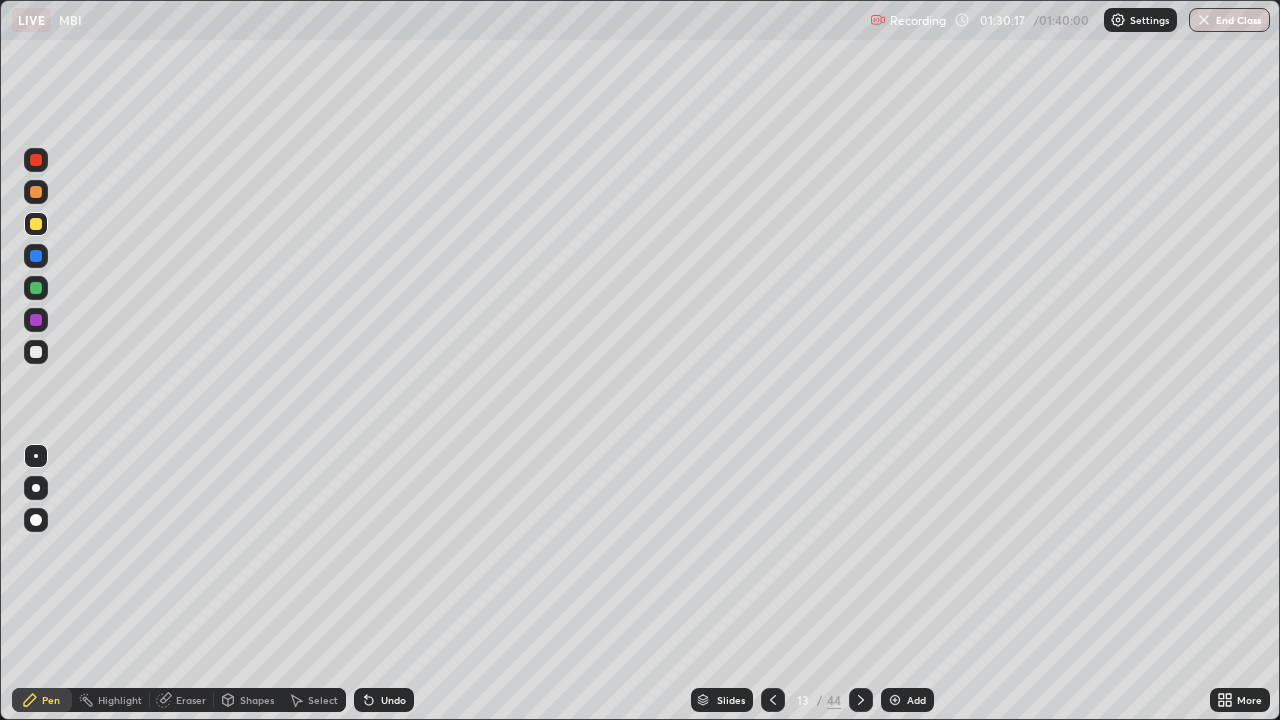 click on "Undo" at bounding box center (384, 700) 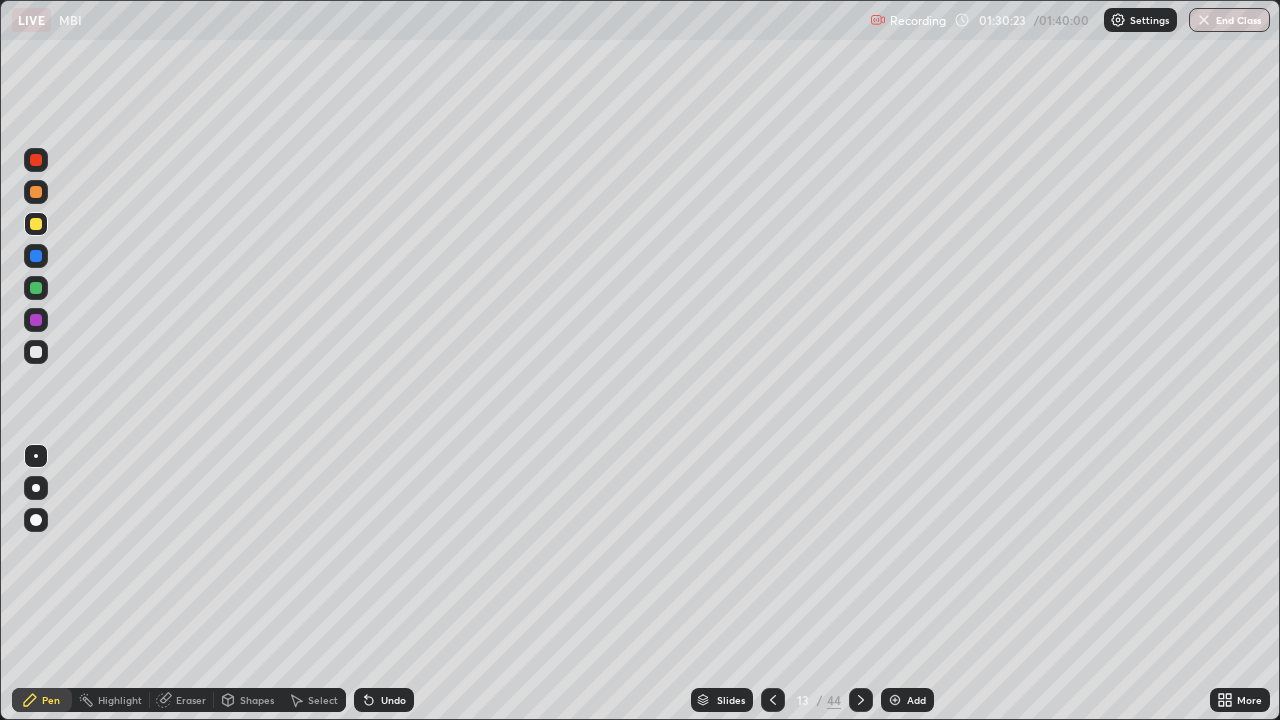 click at bounding box center [36, 352] 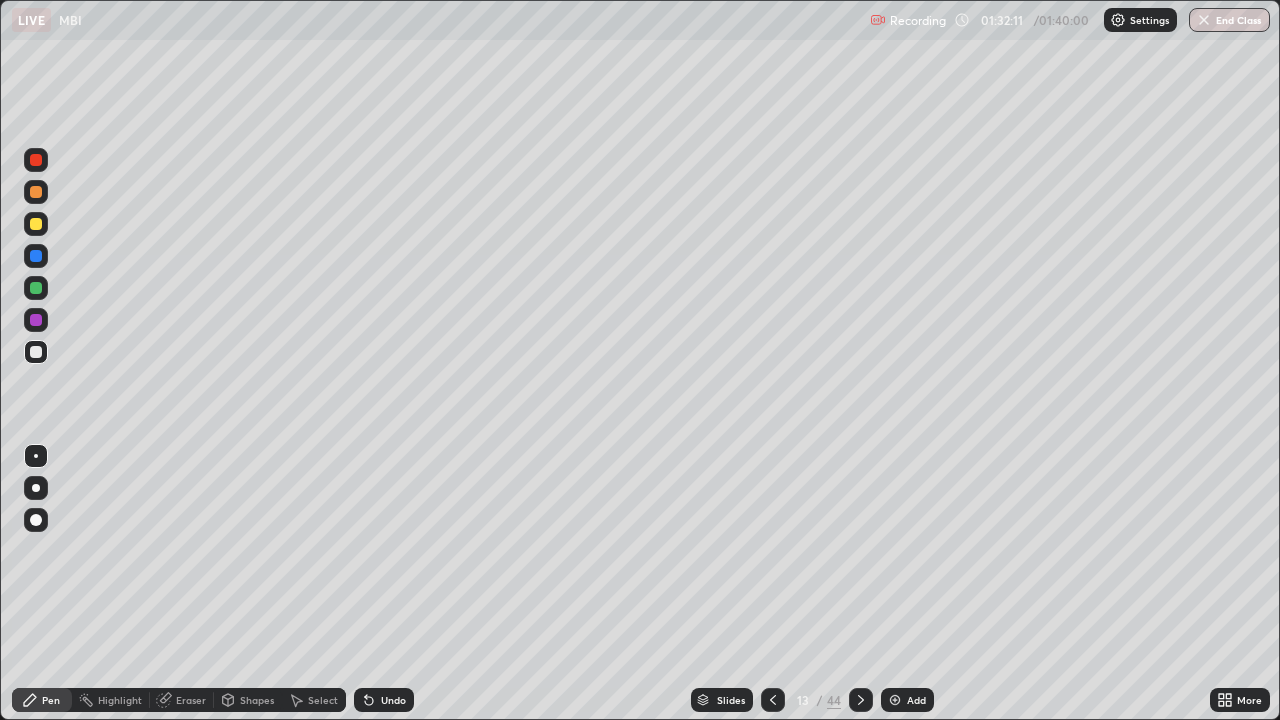 click on "Slides" at bounding box center [731, 700] 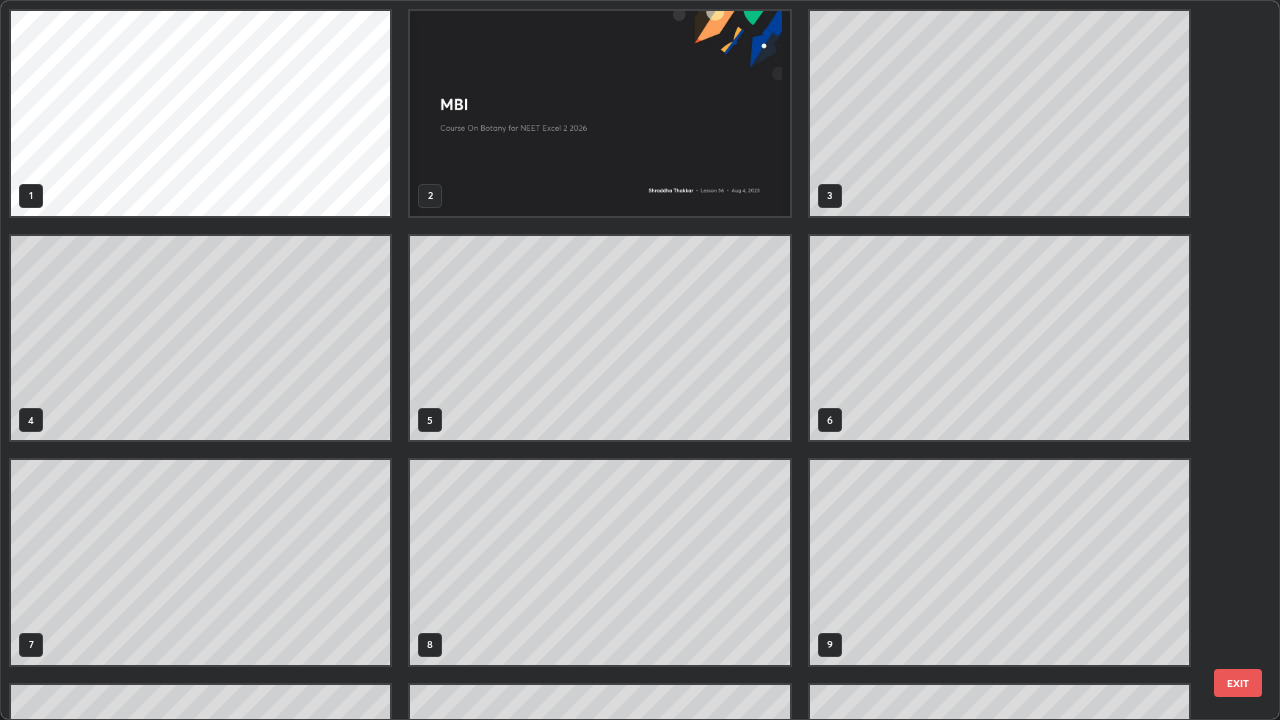 scroll, scrollTop: 405, scrollLeft: 0, axis: vertical 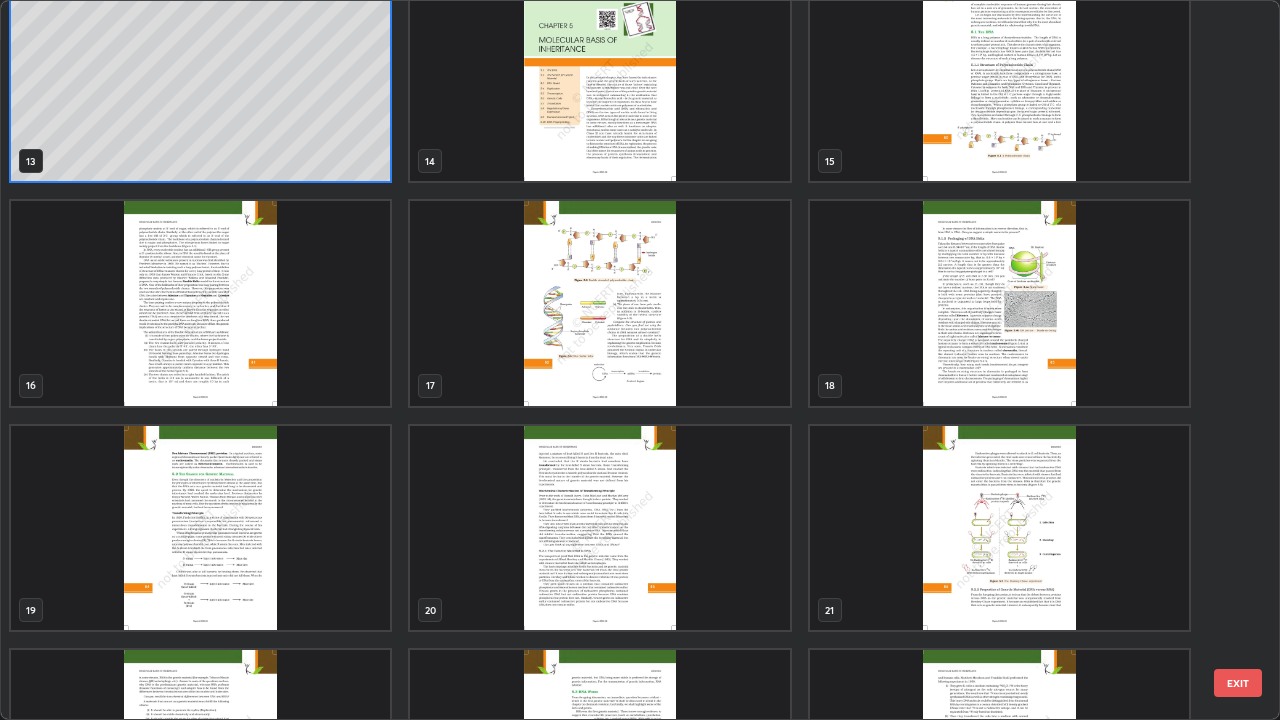 click at bounding box center [200, 303] 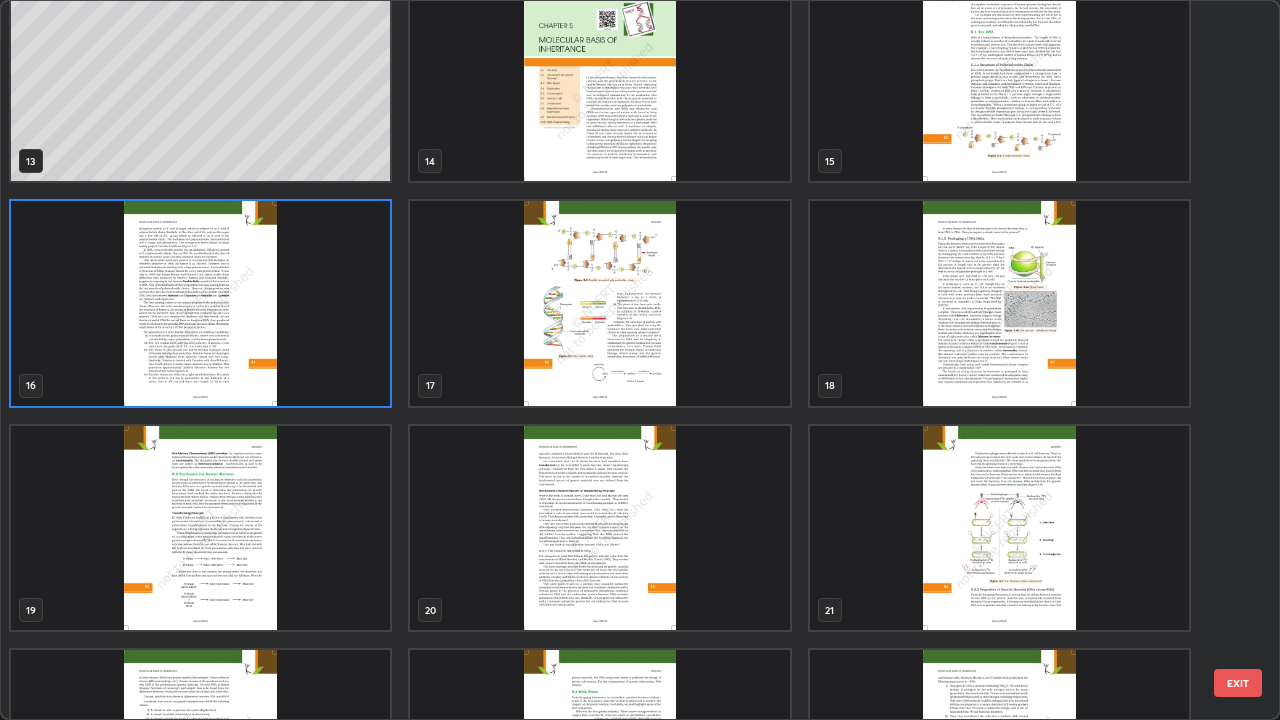 click at bounding box center (200, 303) 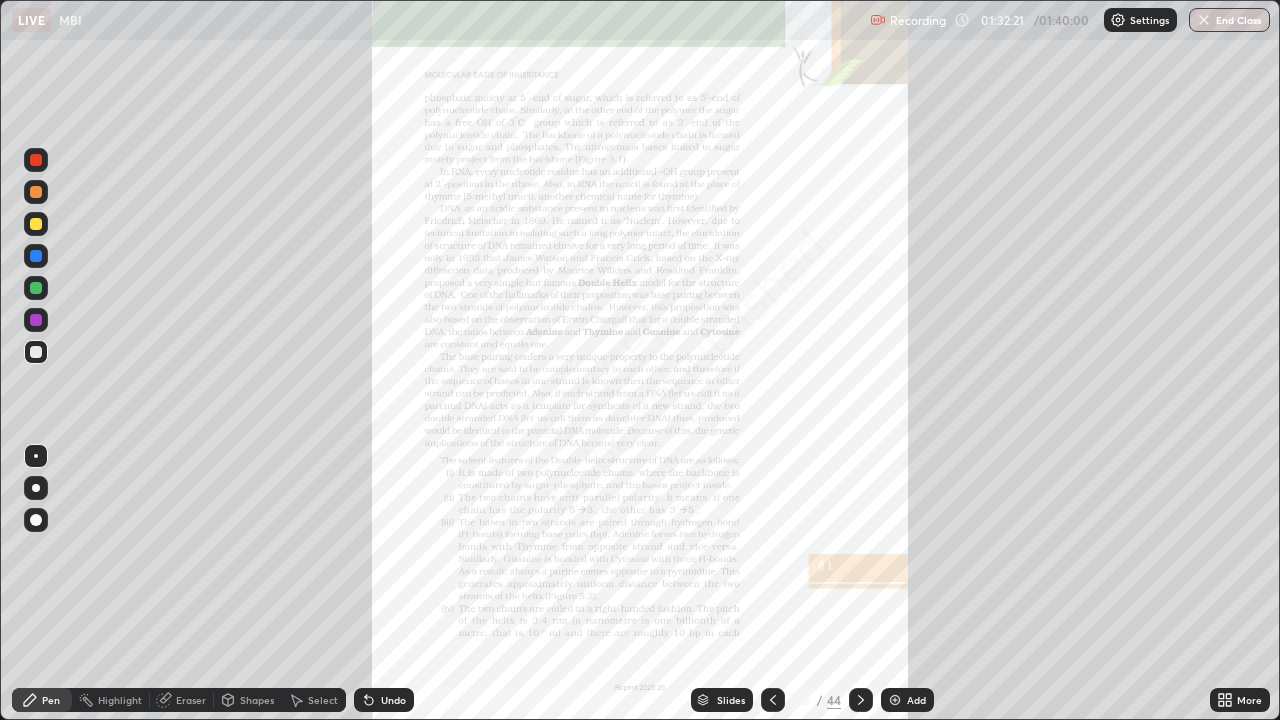 click 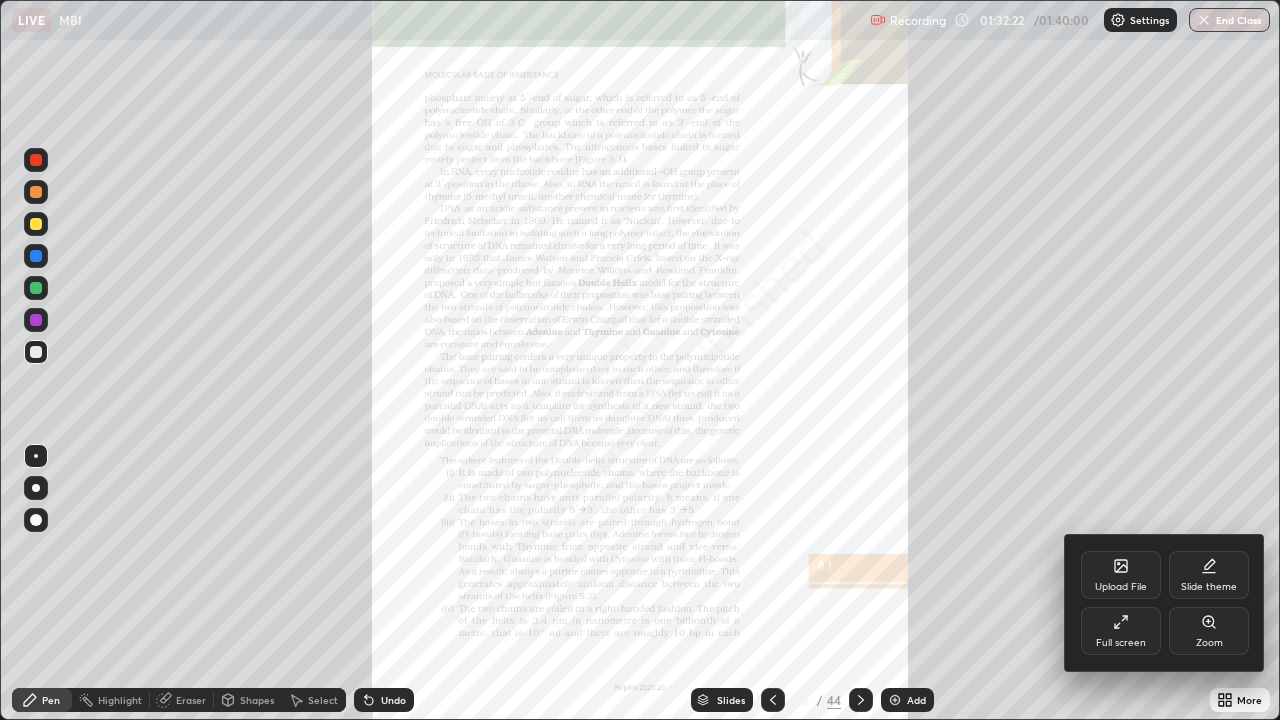 click on "Zoom" at bounding box center [1209, 643] 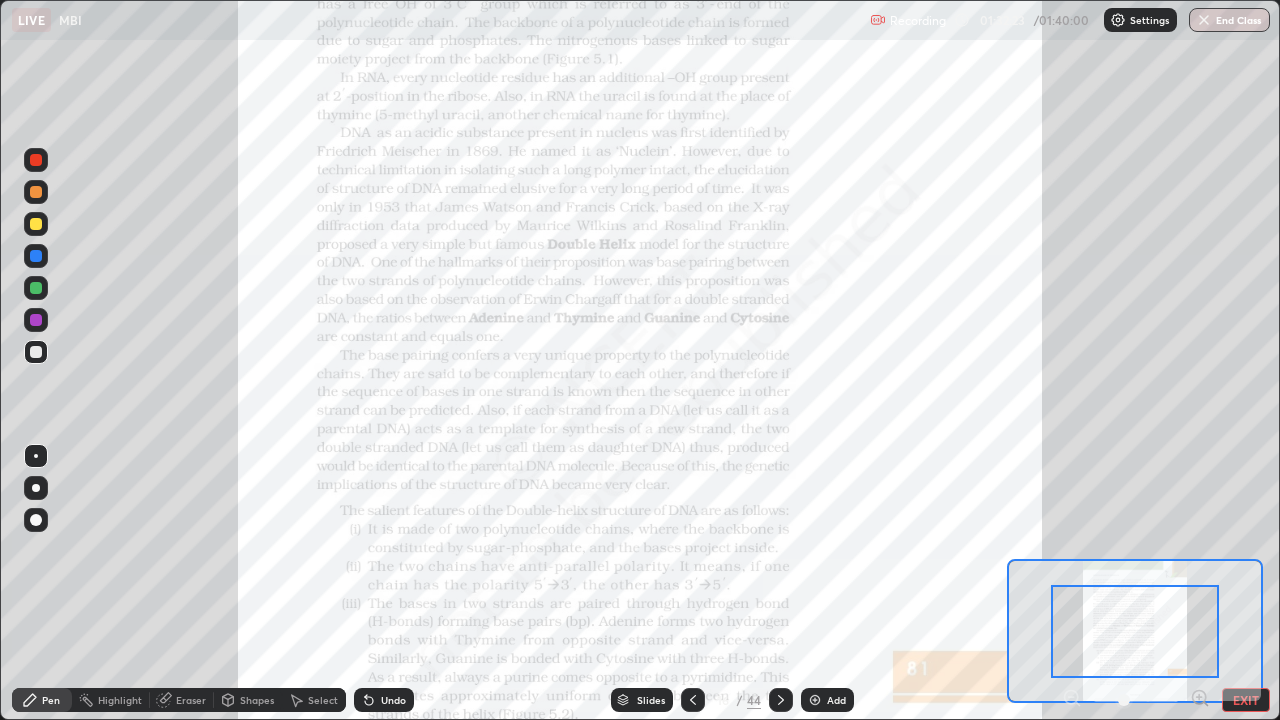 click 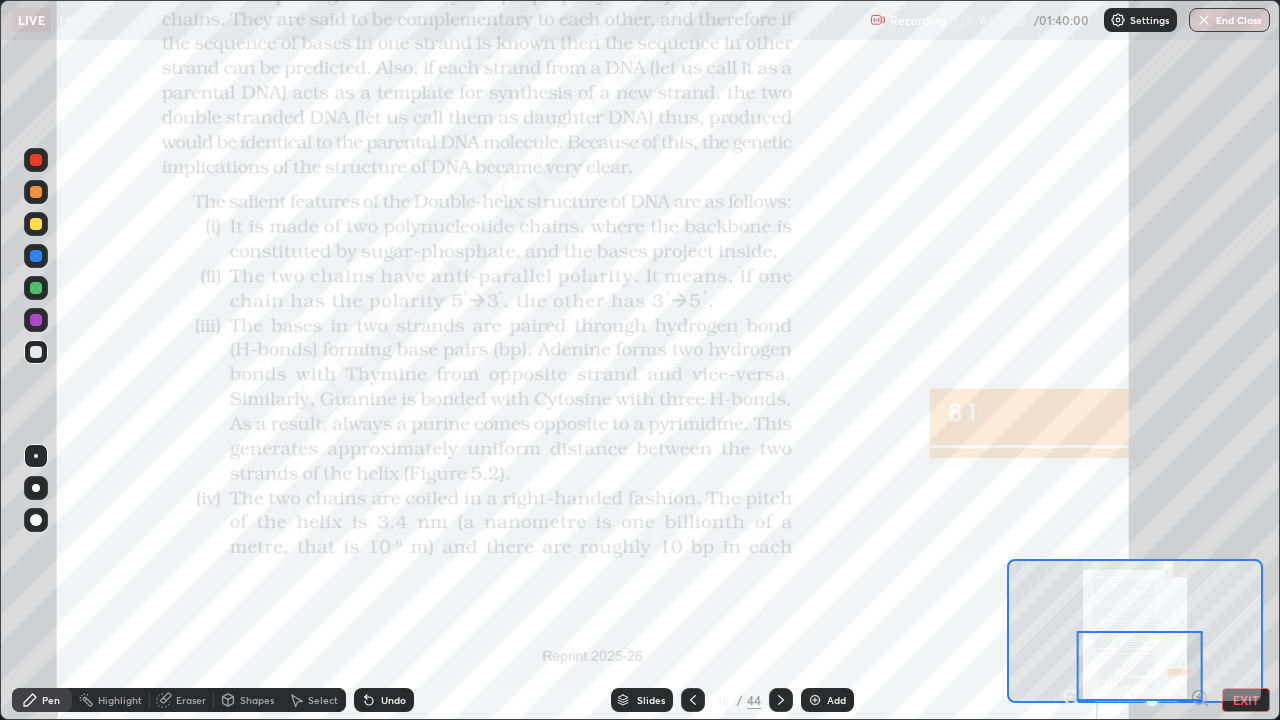 click at bounding box center (36, 160) 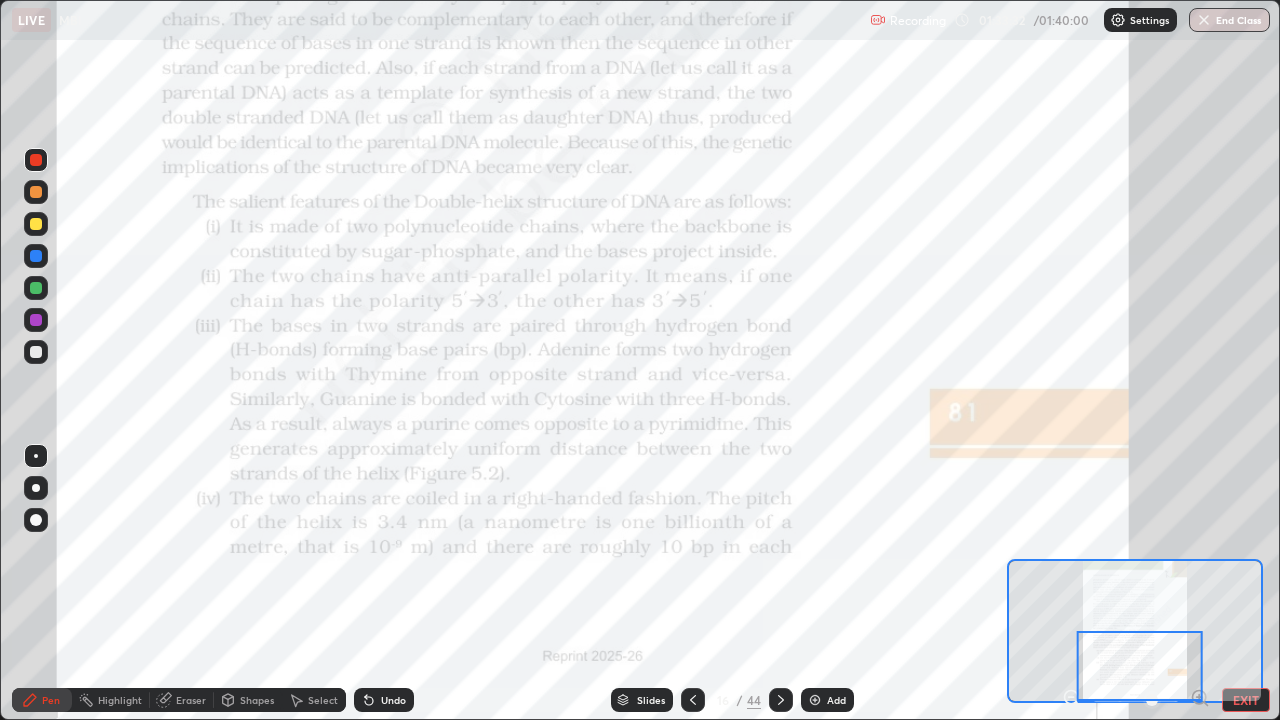 click 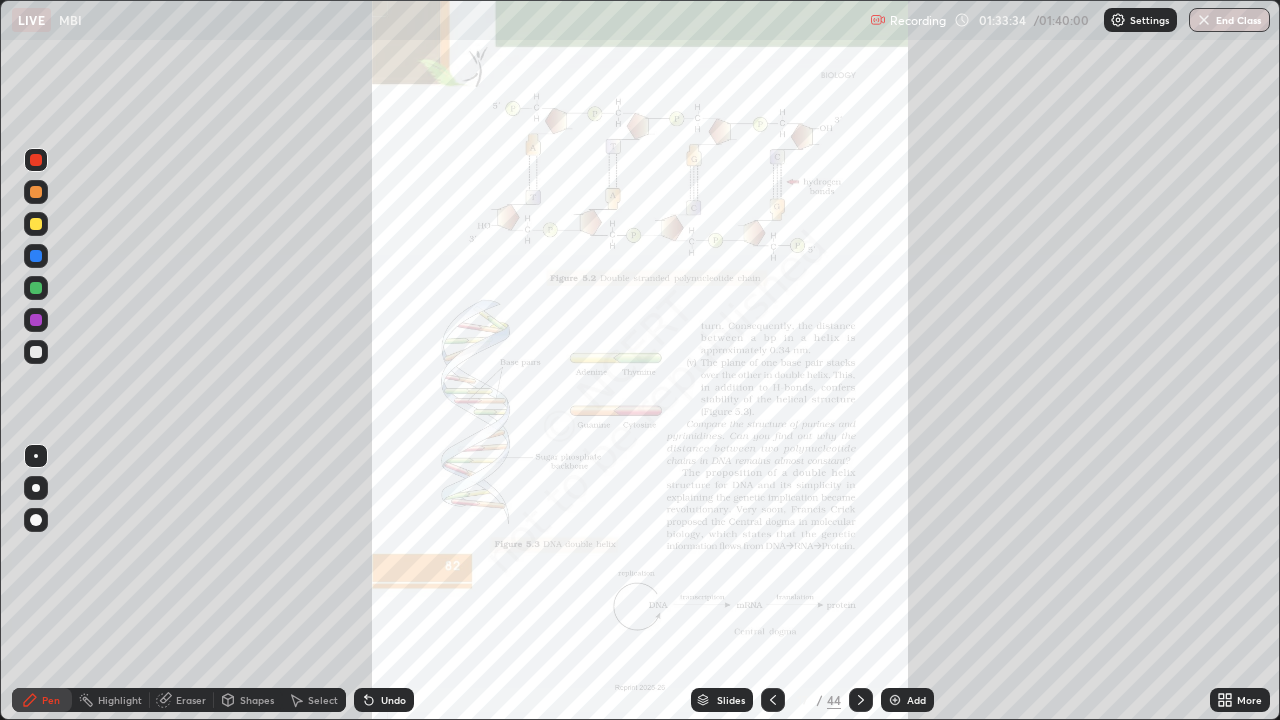 click 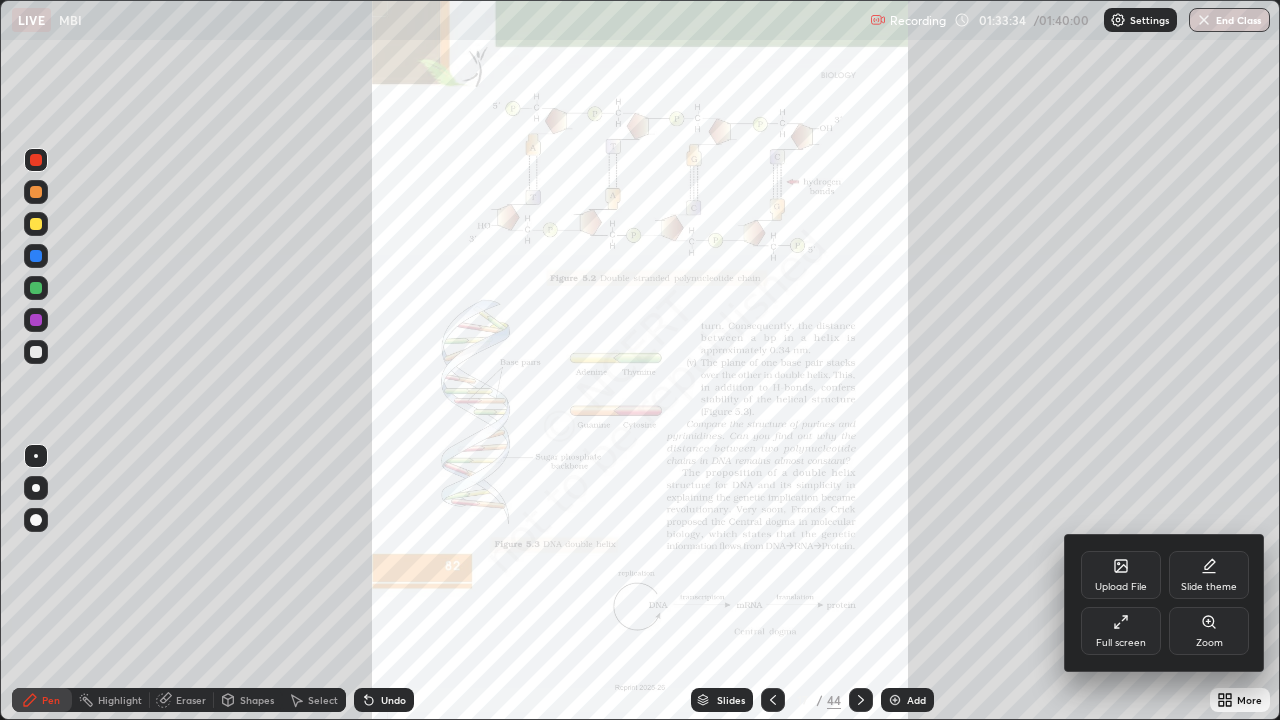 click on "Zoom" at bounding box center (1209, 643) 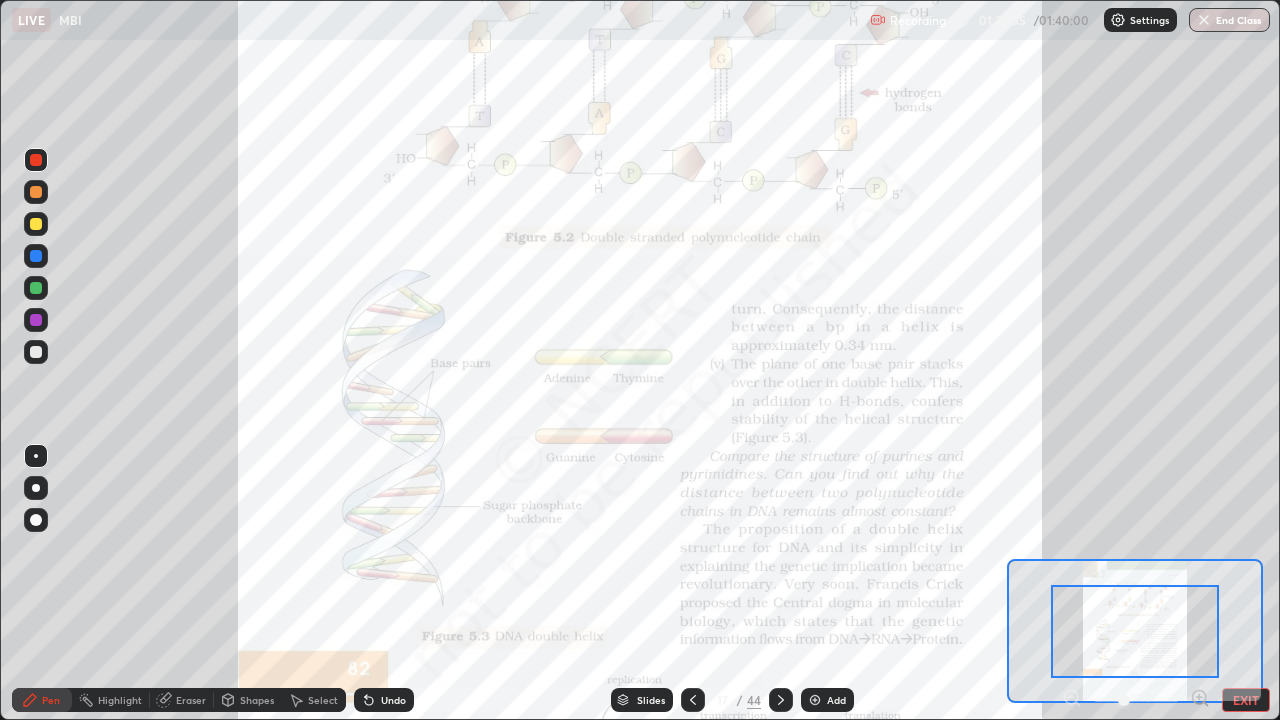 click 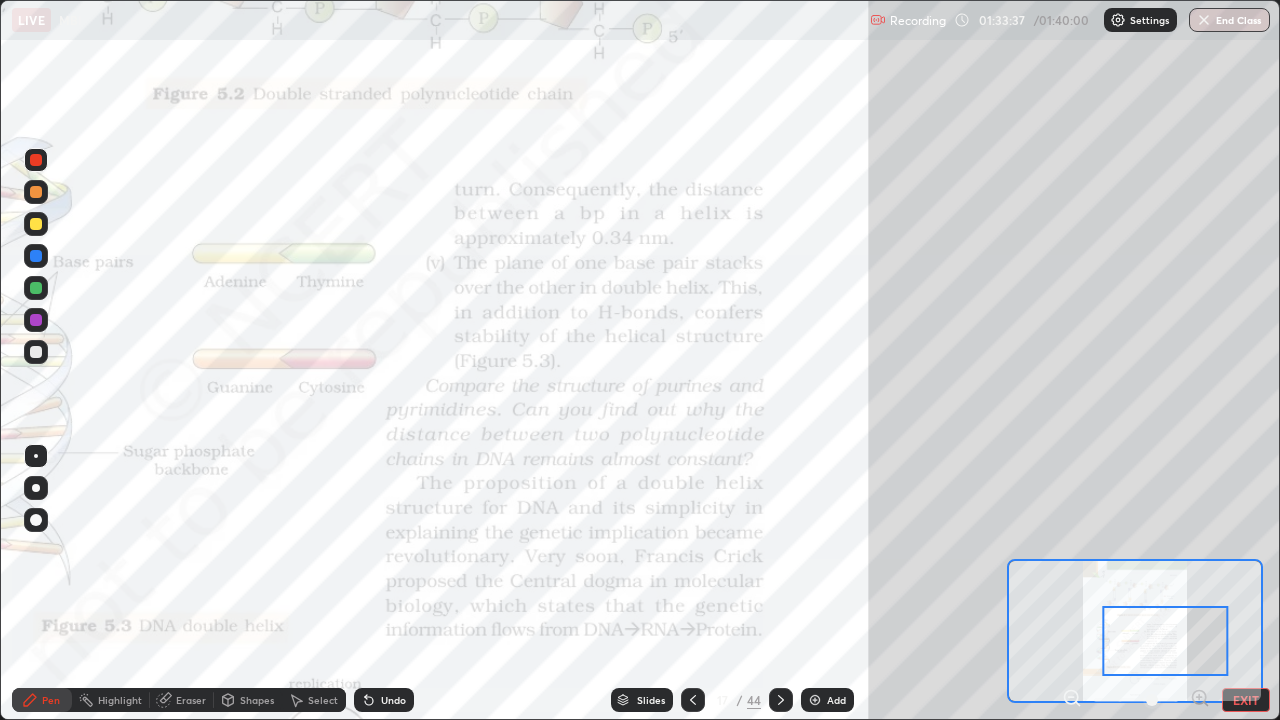 click at bounding box center [1136, 700] 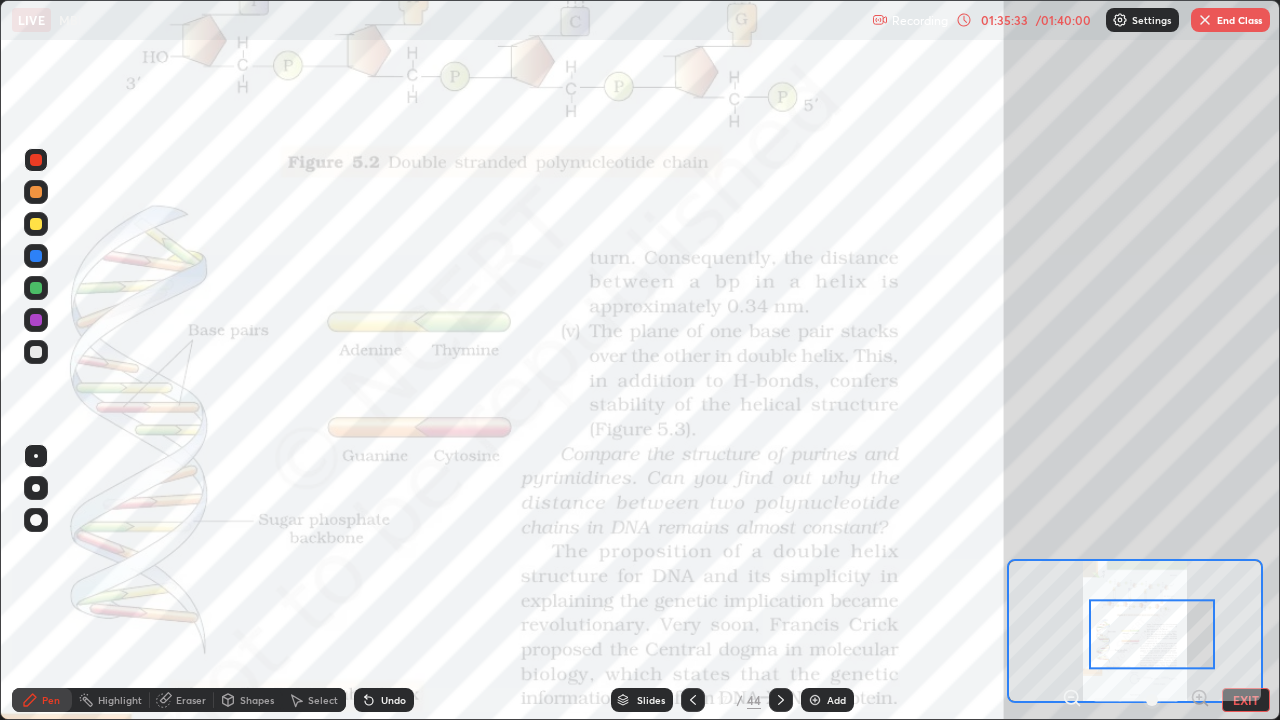click on "EXIT" at bounding box center (1246, 700) 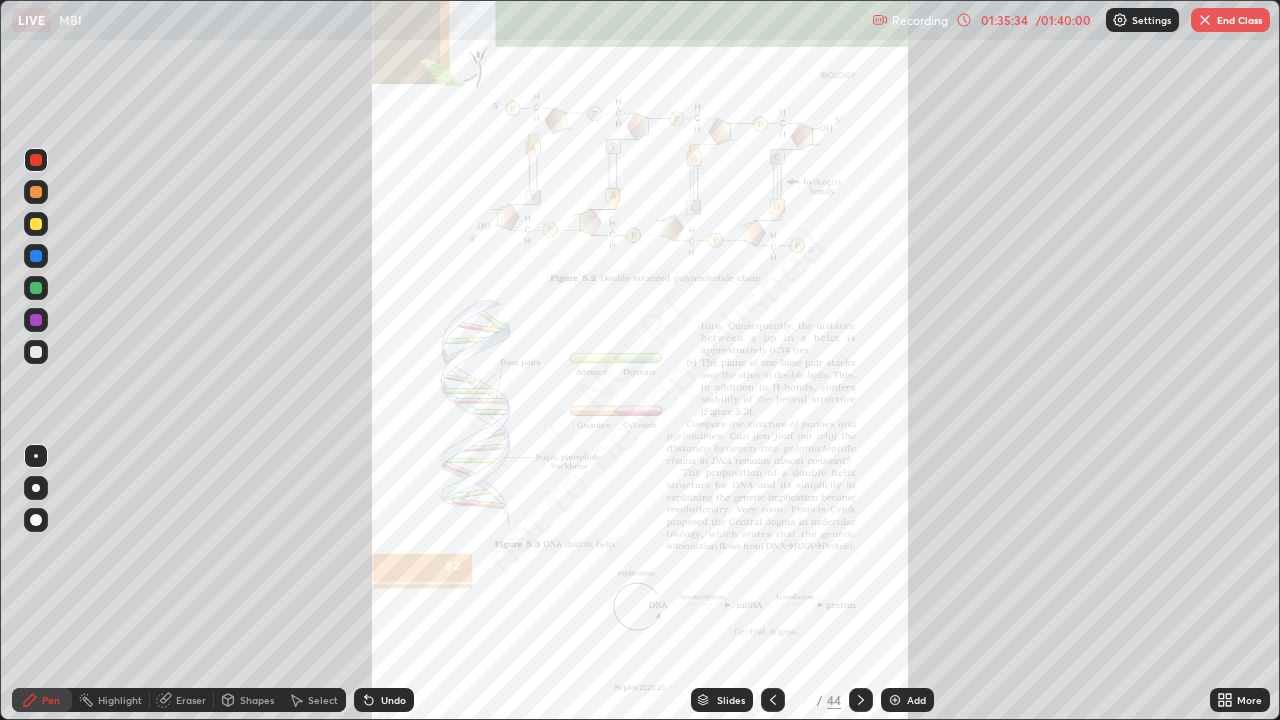 click on "Slides" at bounding box center (731, 700) 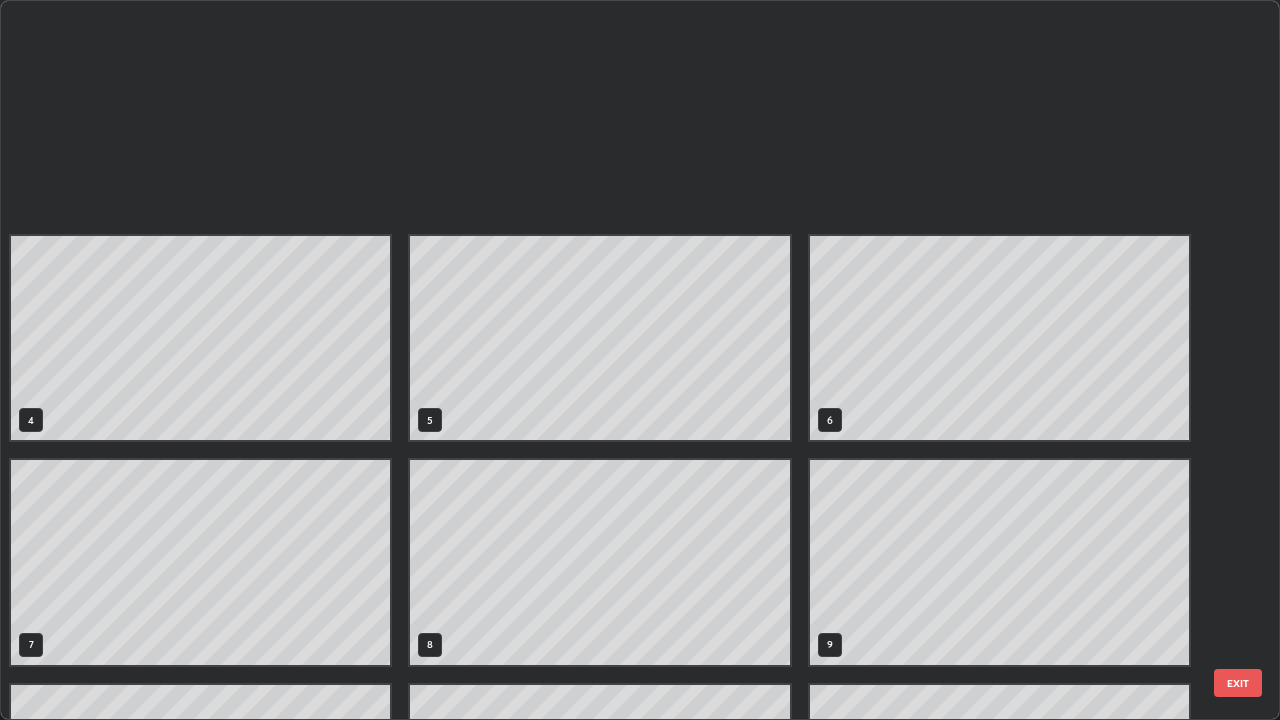 scroll, scrollTop: 629, scrollLeft: 0, axis: vertical 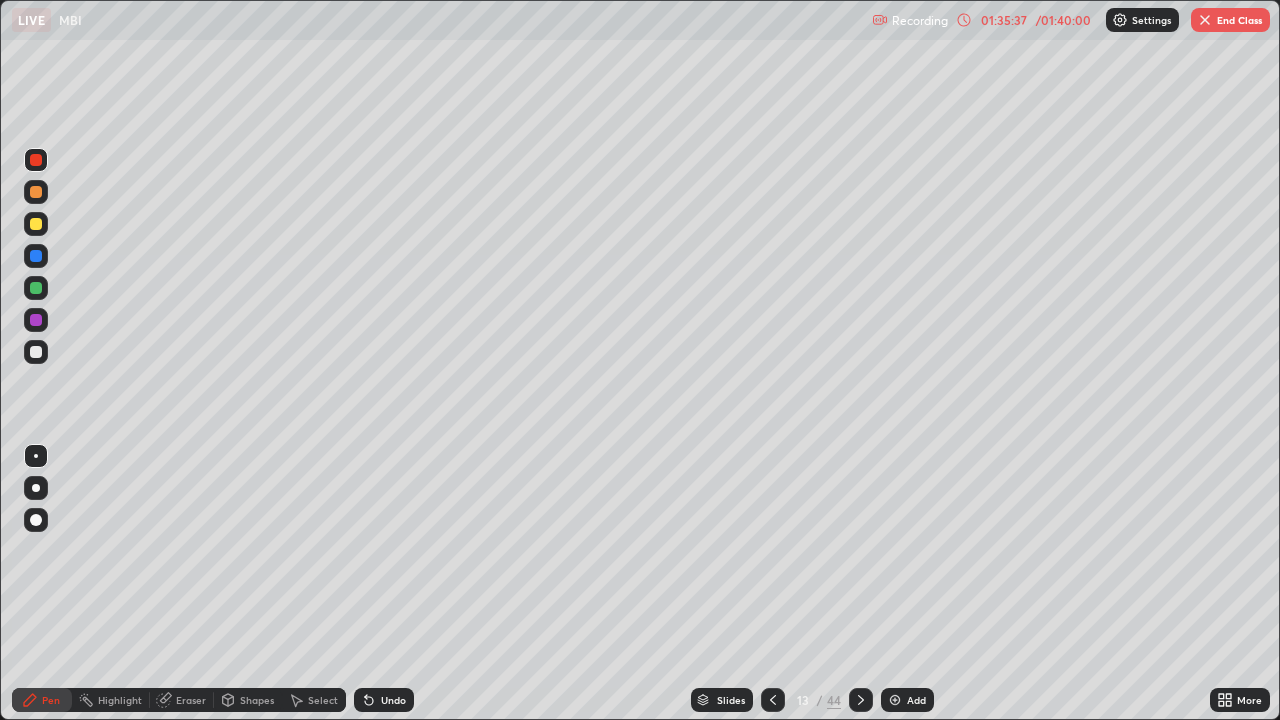 click on "Add" at bounding box center (916, 700) 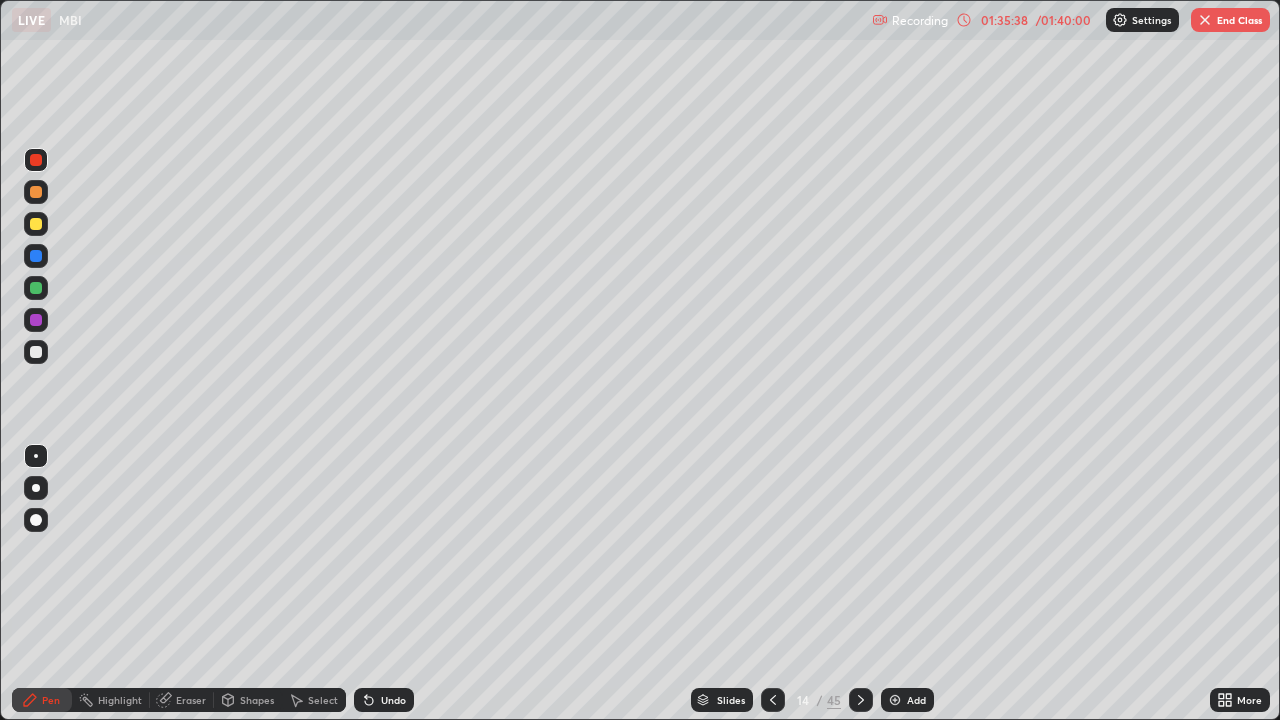 click at bounding box center (36, 352) 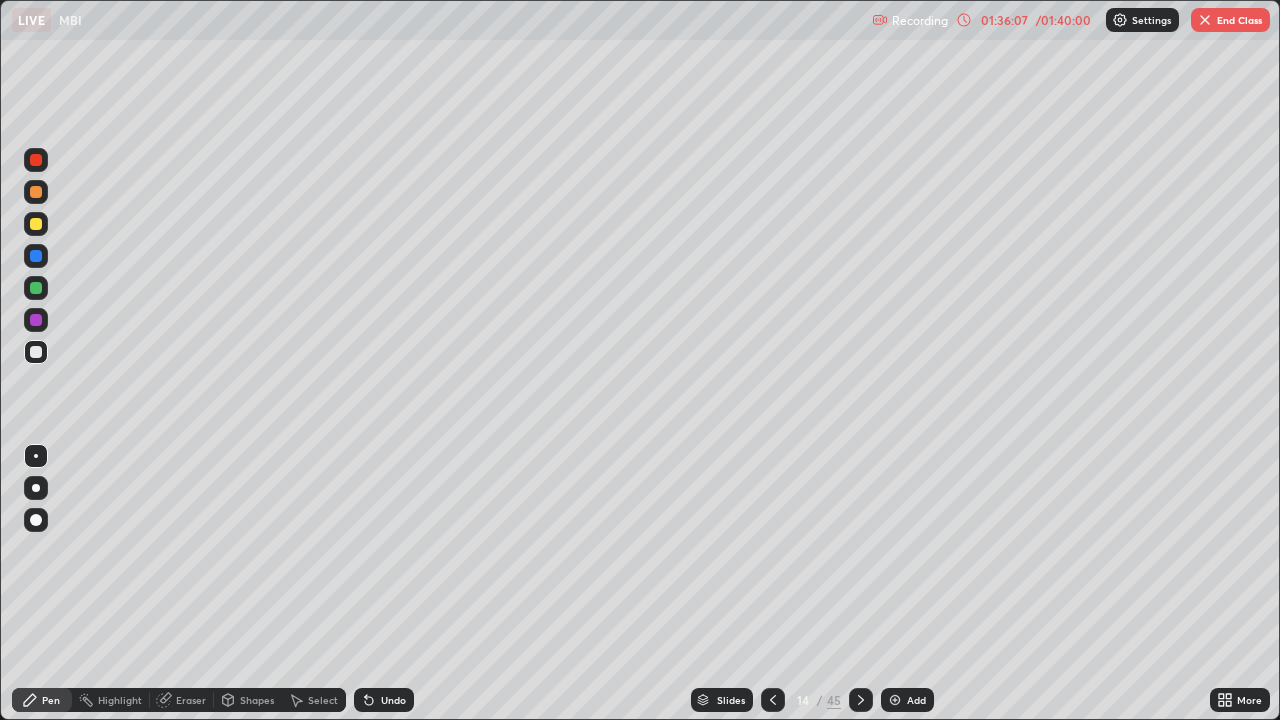 click on "Undo" at bounding box center [384, 700] 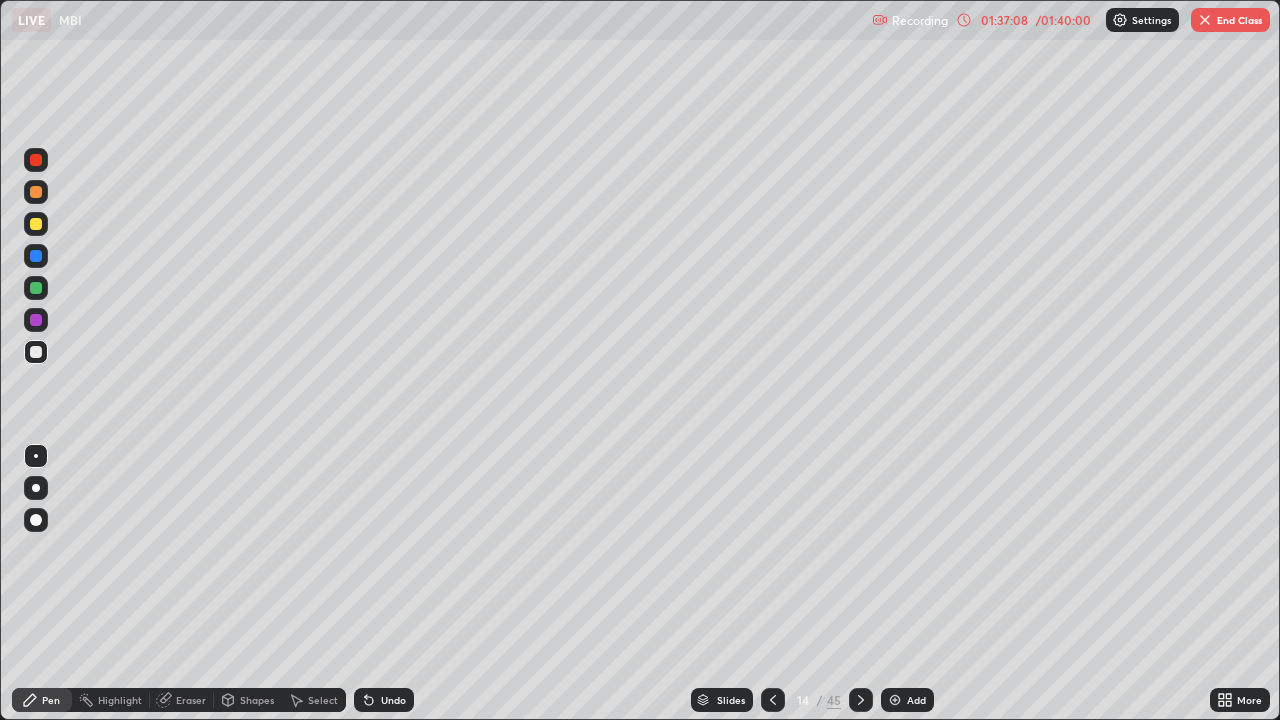 click on "End Class" at bounding box center [1230, 20] 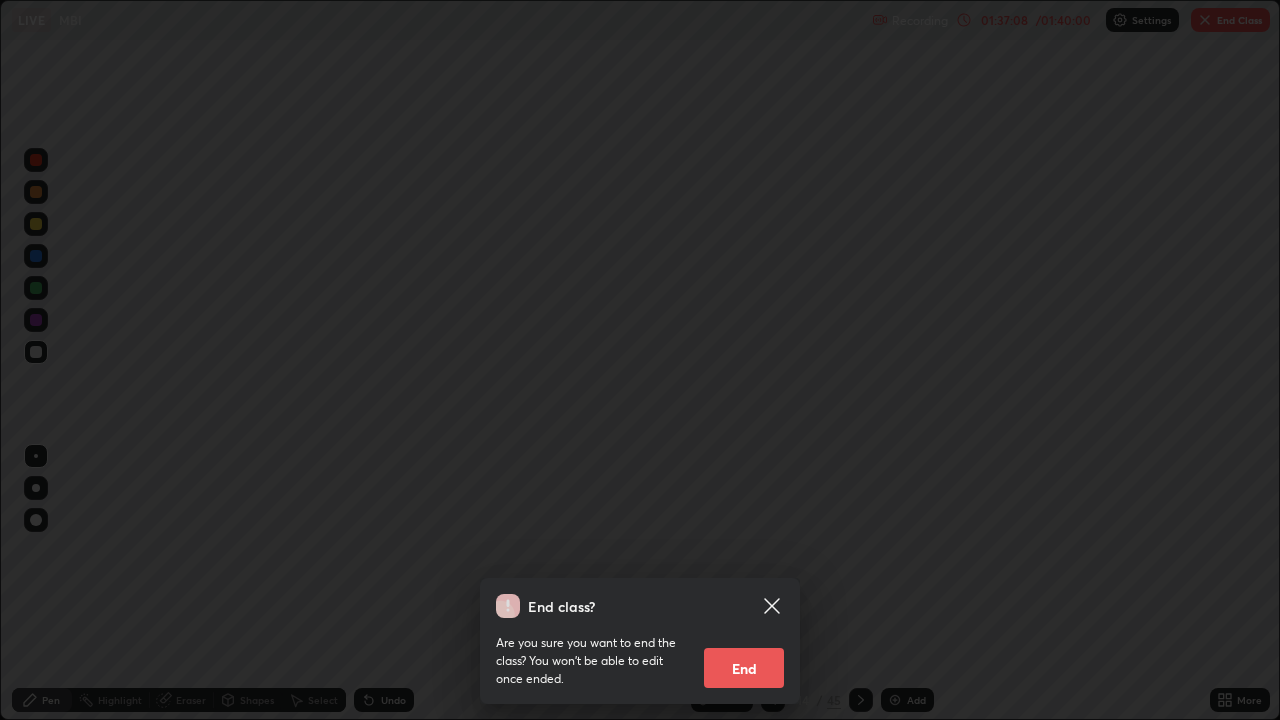 click on "End" at bounding box center [744, 668] 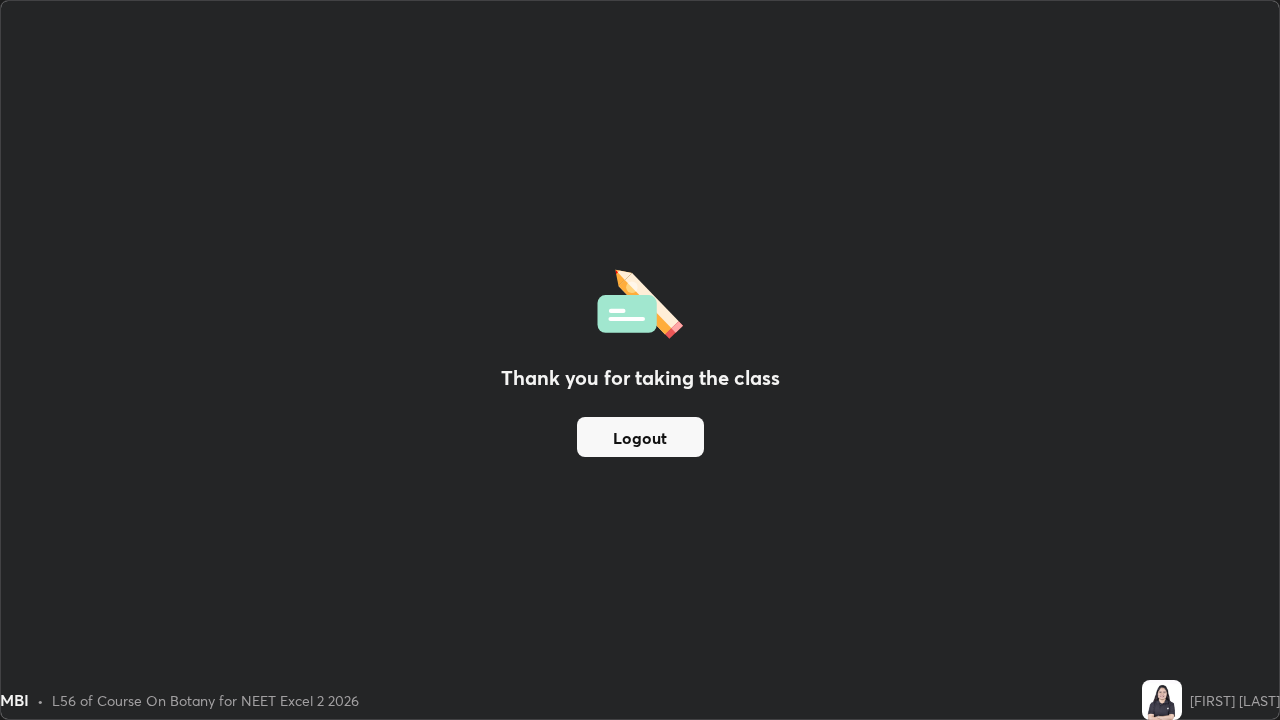 click on "Logout" at bounding box center [640, 437] 